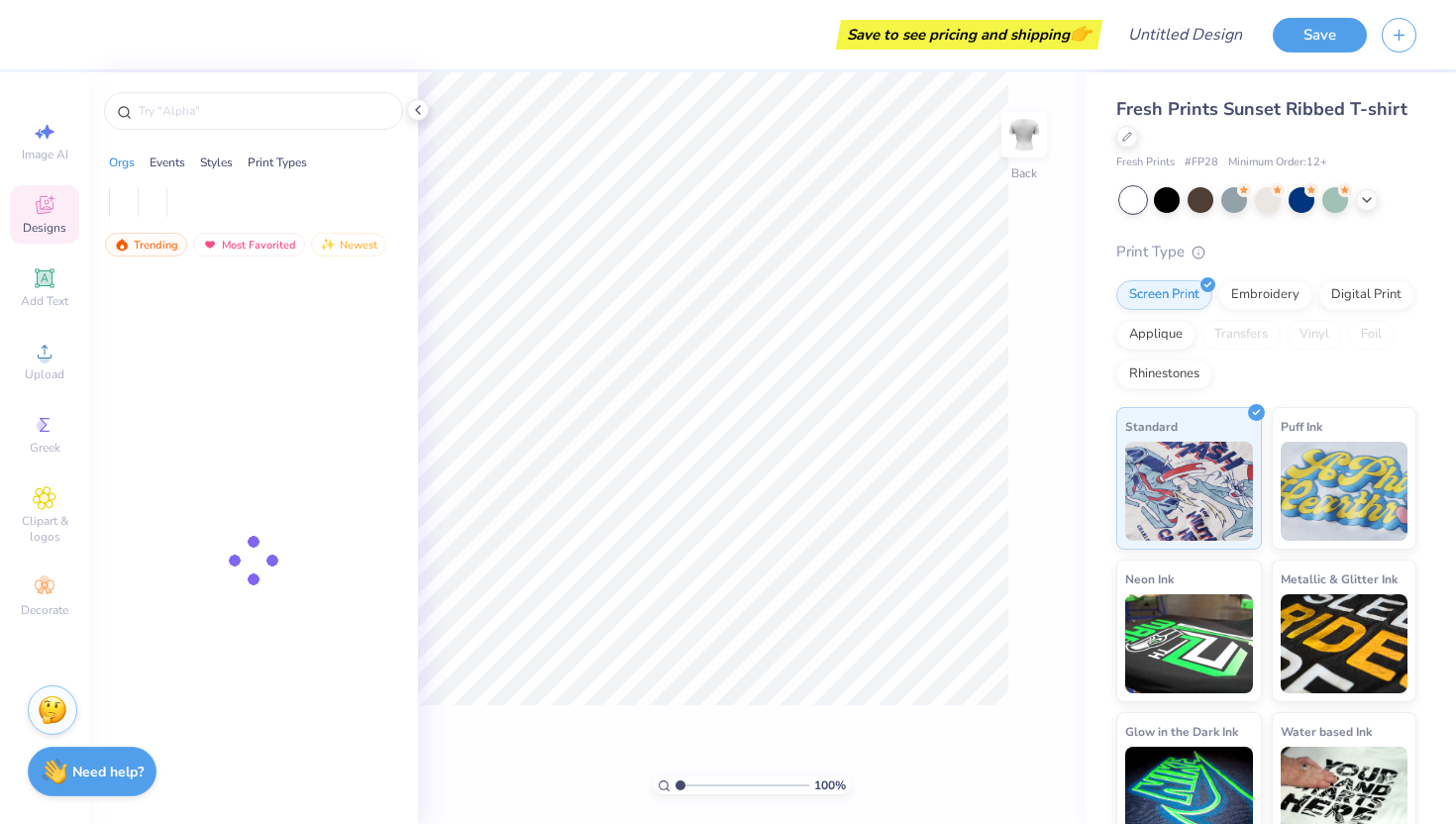 scroll, scrollTop: 0, scrollLeft: 0, axis: both 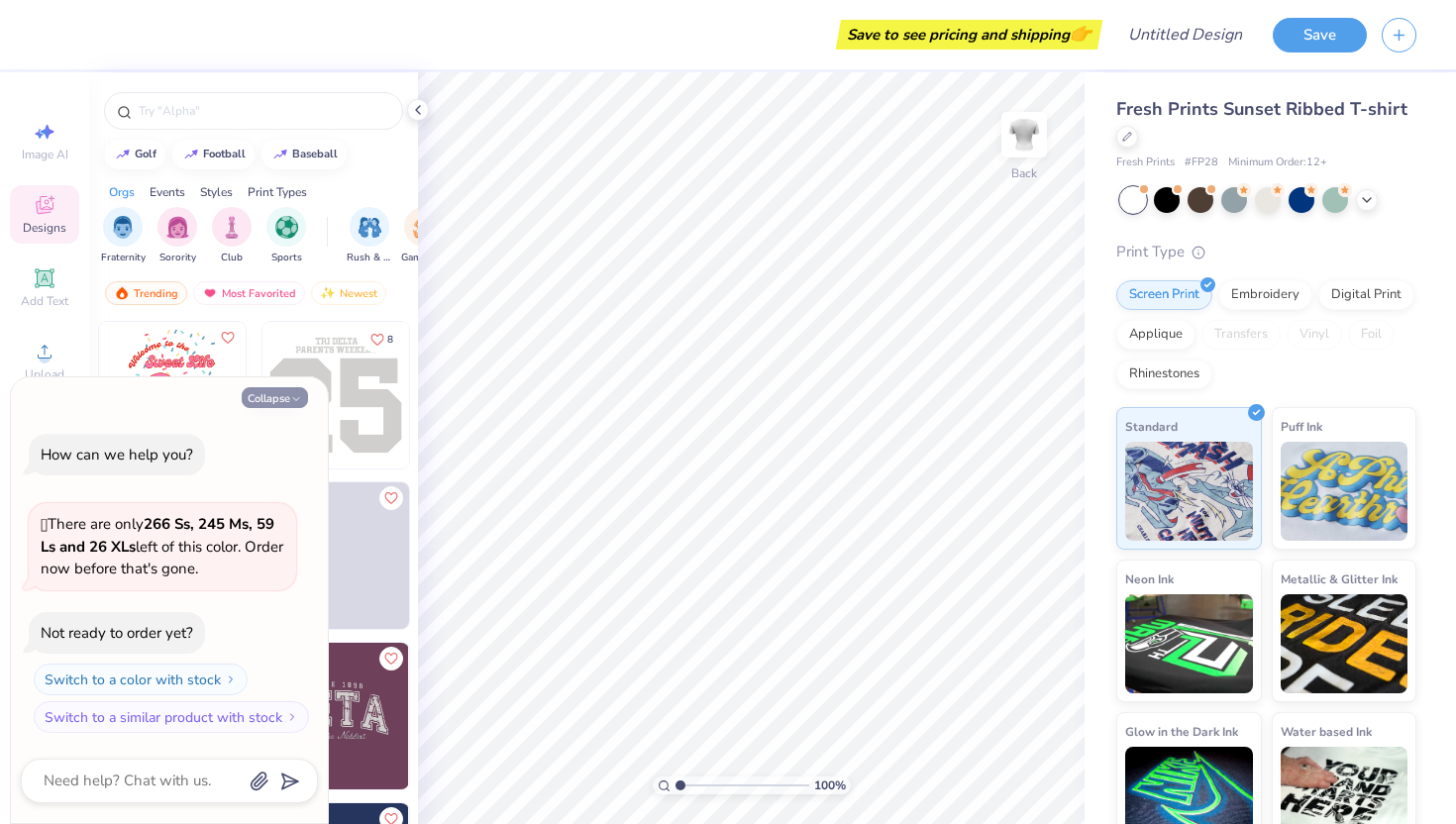 click 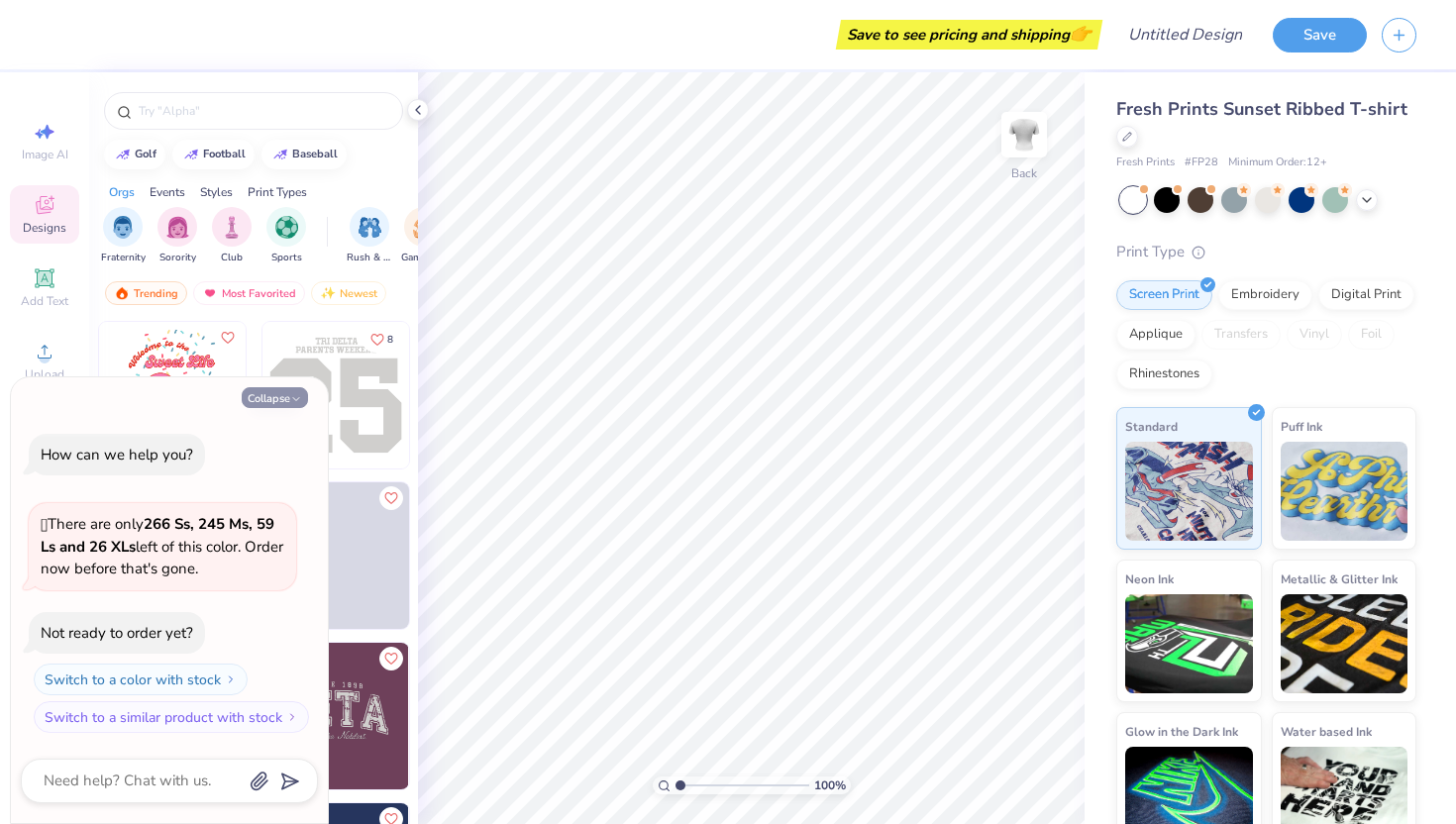 type on "x" 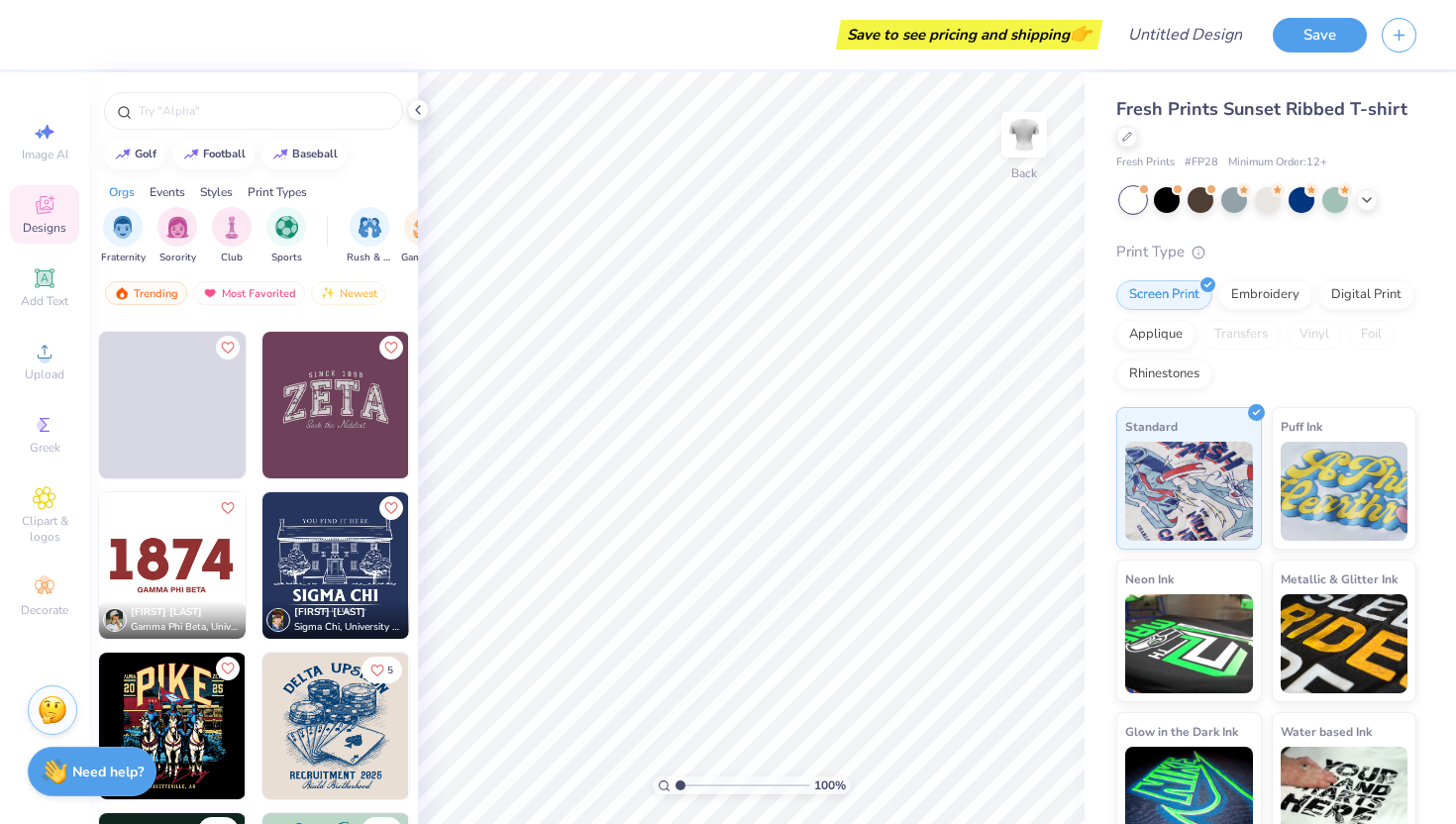 scroll, scrollTop: 333, scrollLeft: 0, axis: vertical 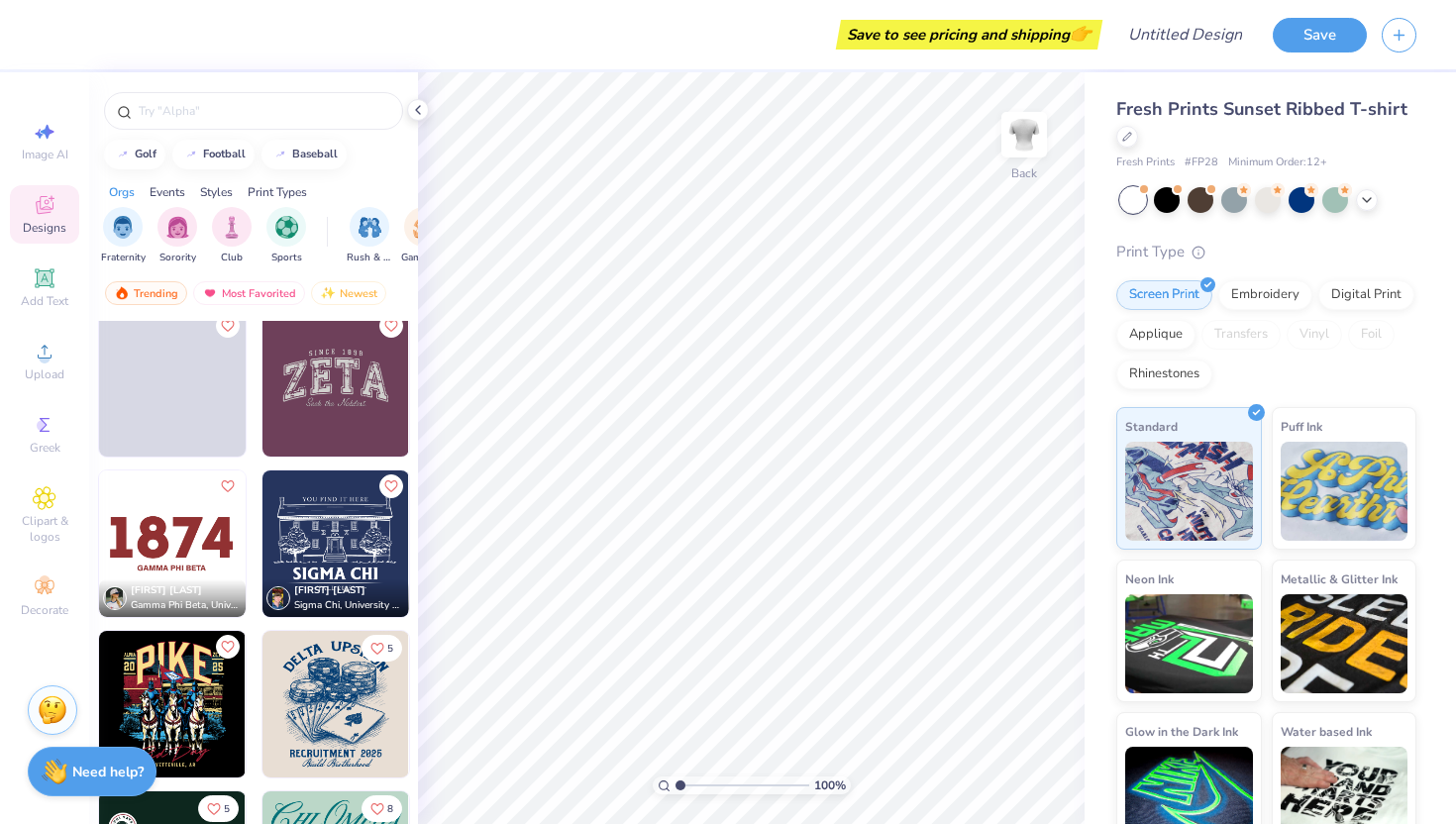click at bounding box center [172, 544] 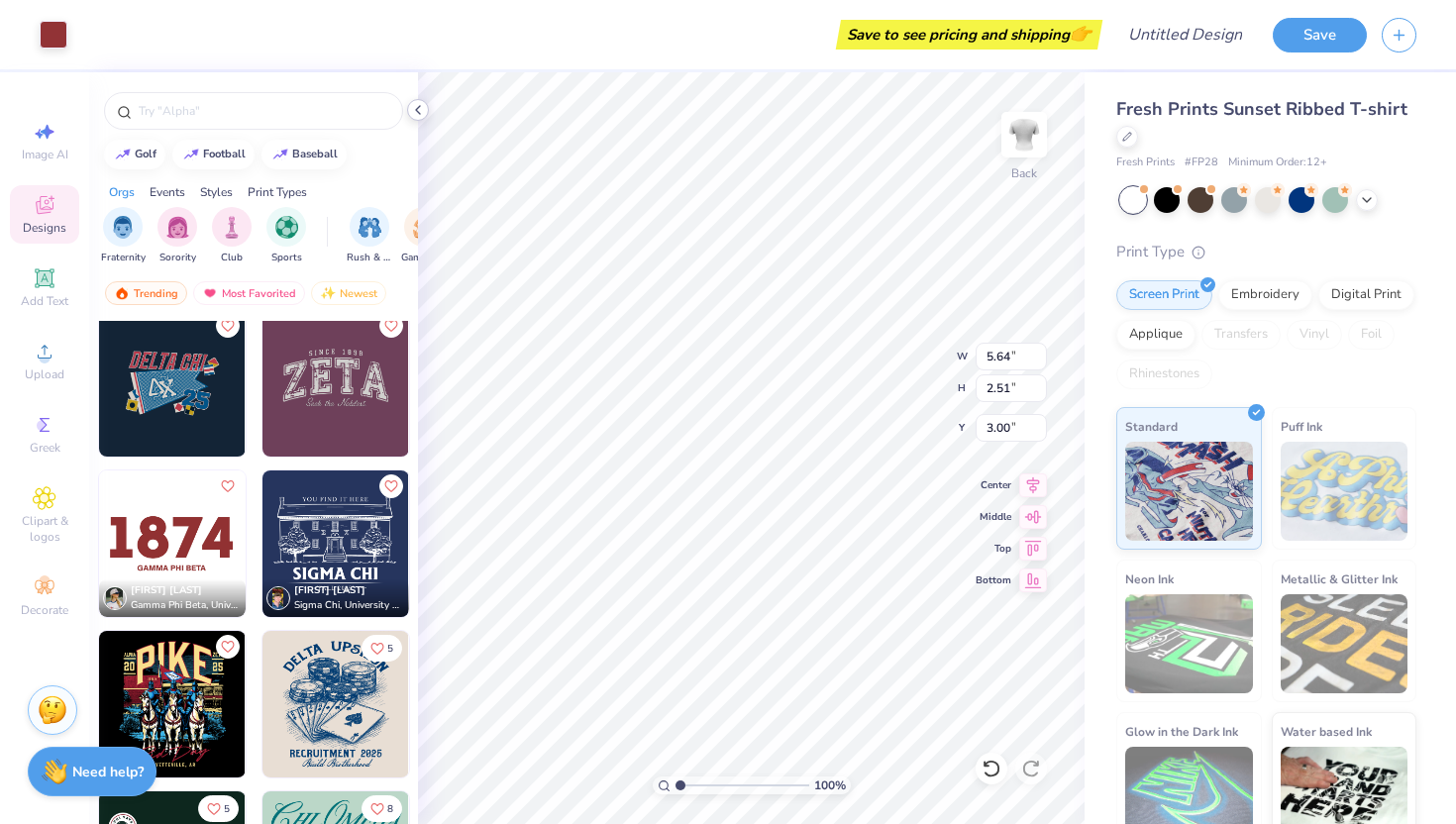 click 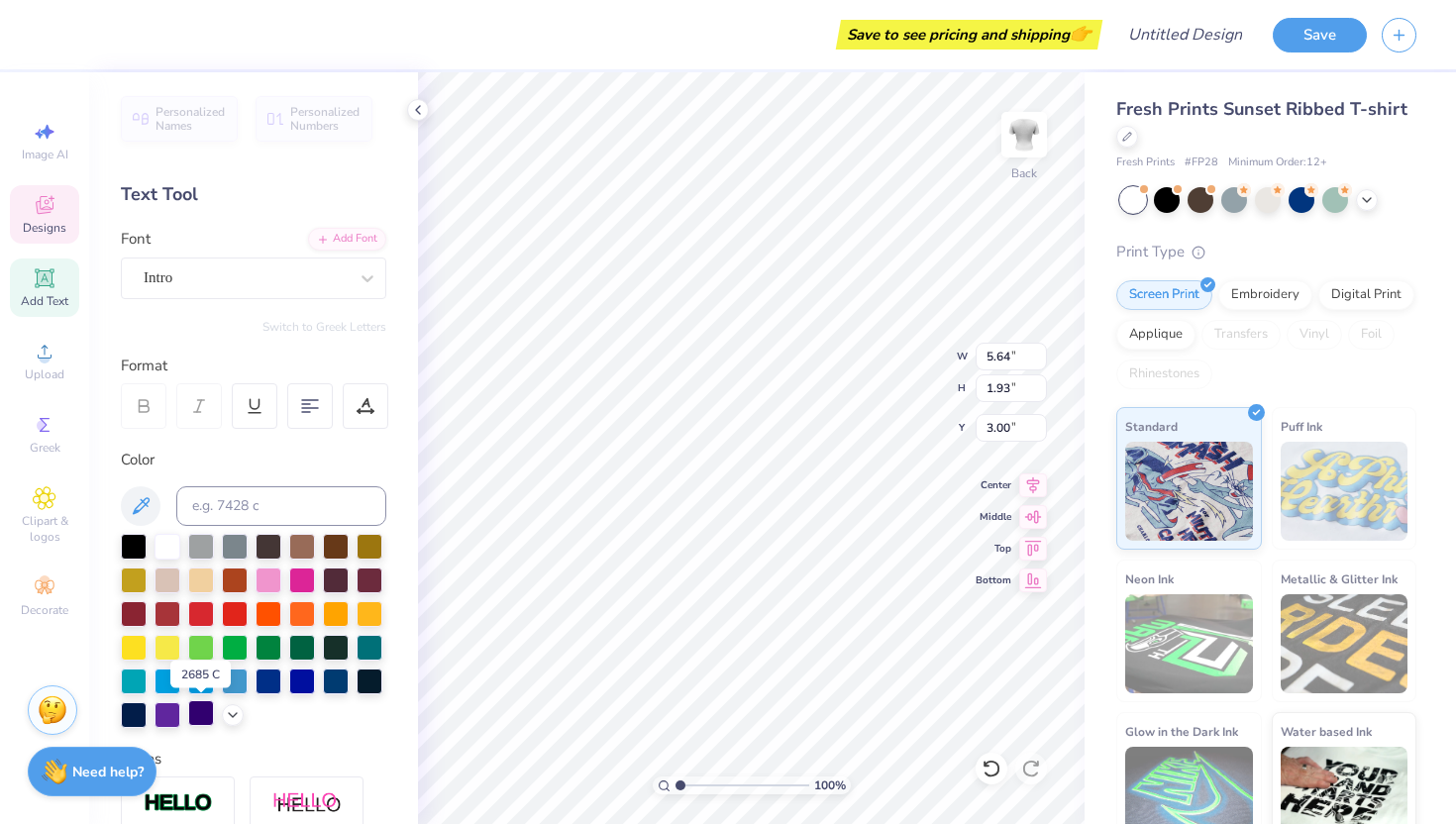 click at bounding box center [201, 713] 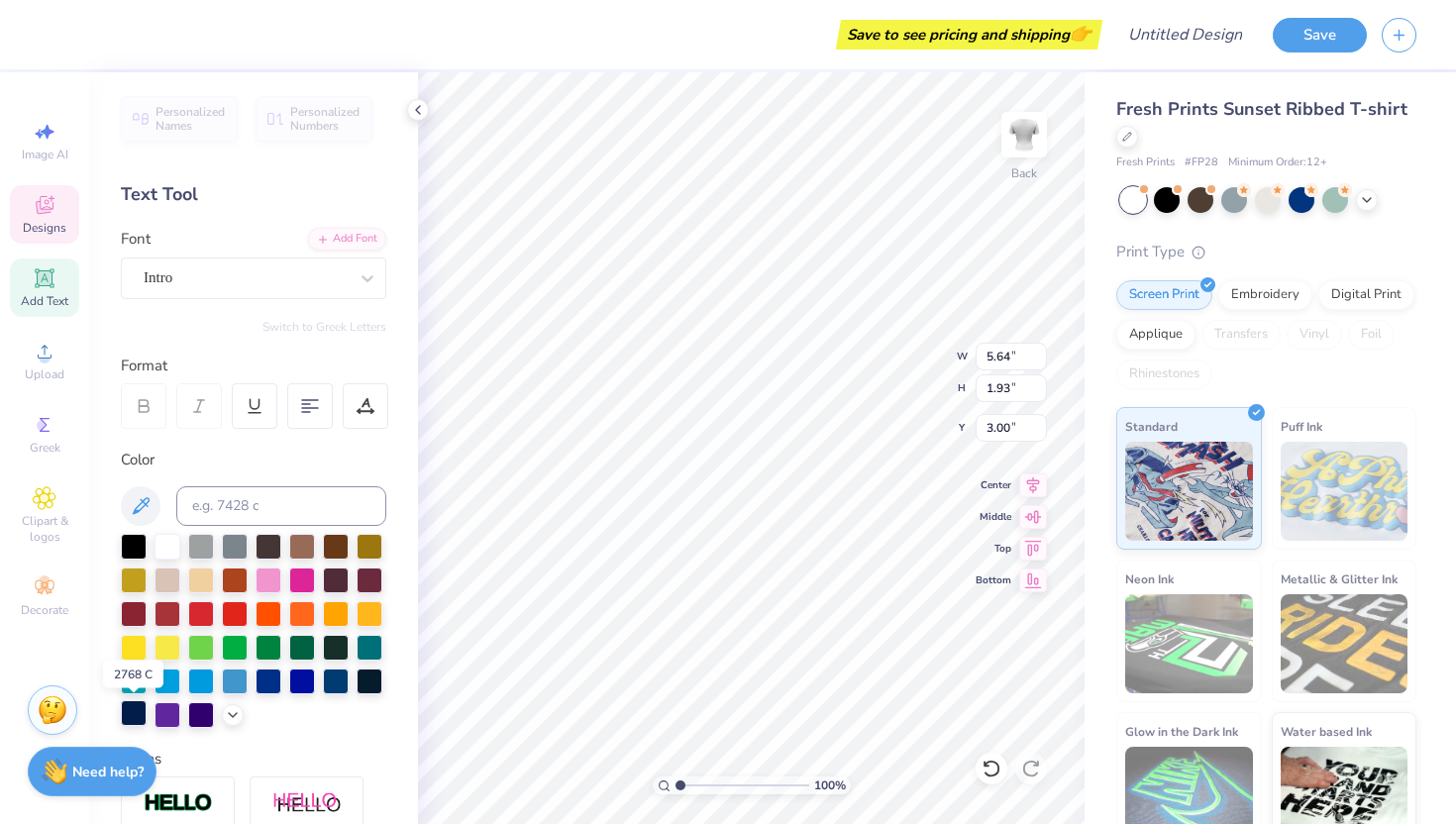click at bounding box center [134, 713] 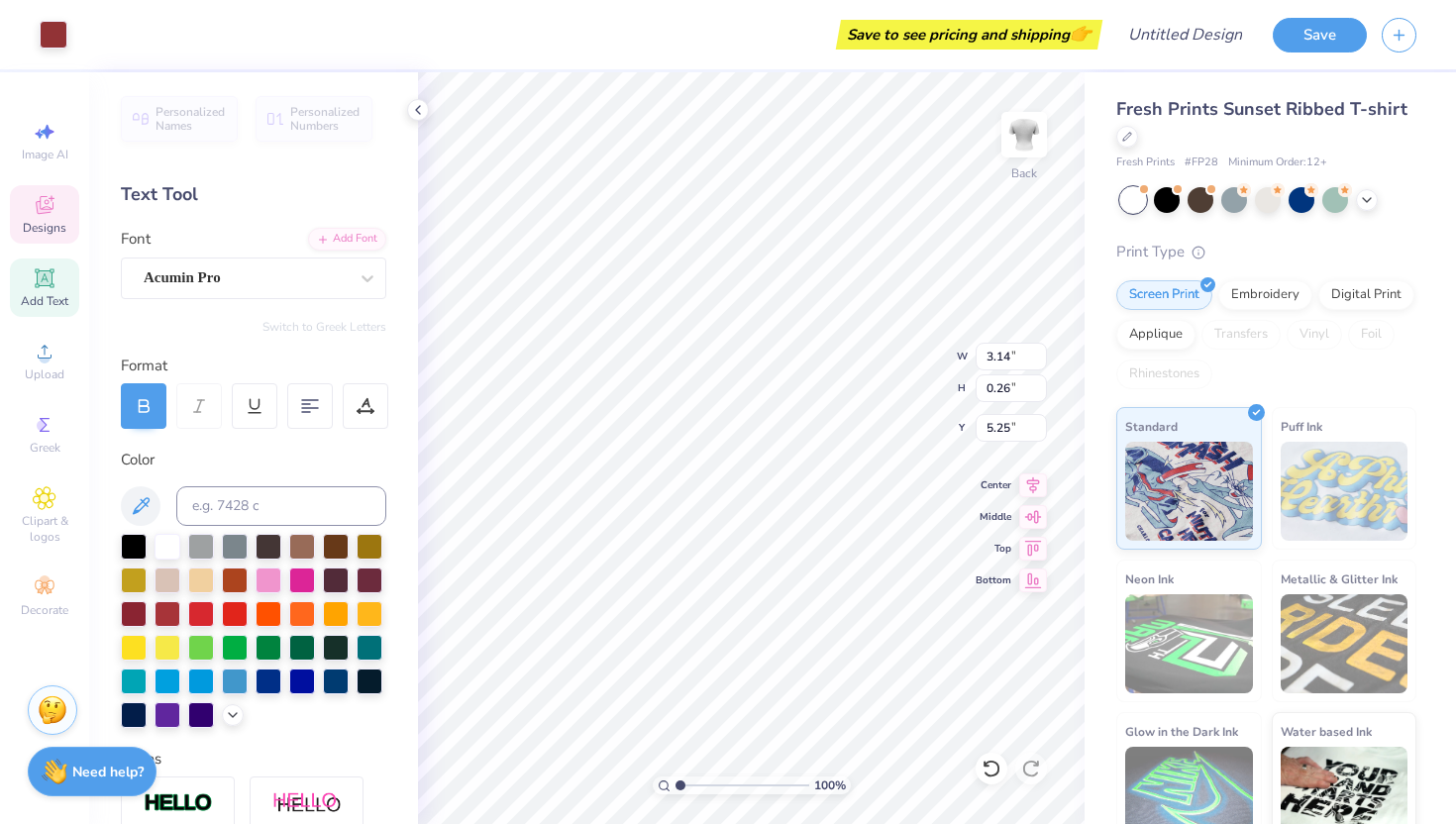 type on "5.26" 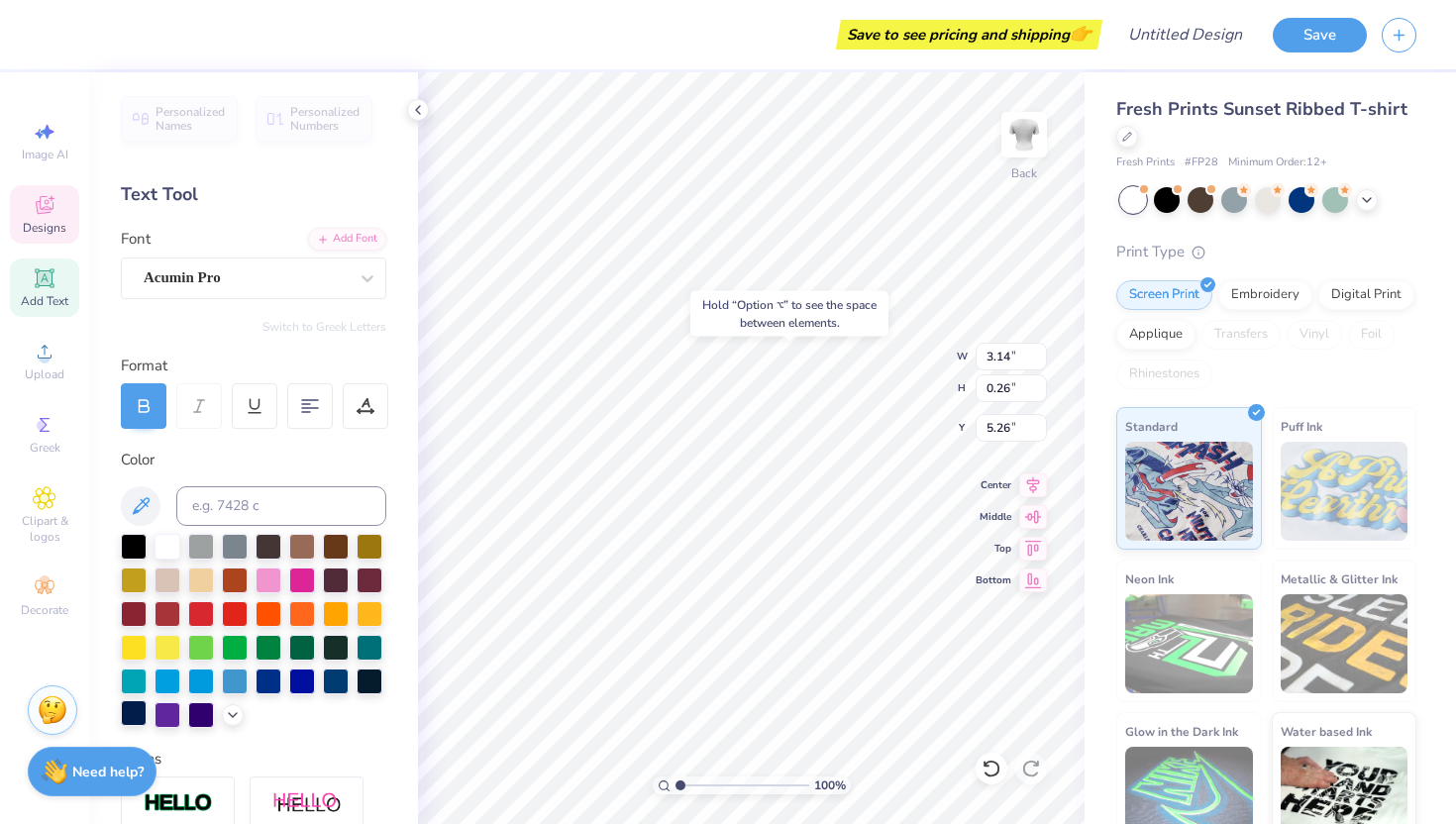 click at bounding box center [134, 713] 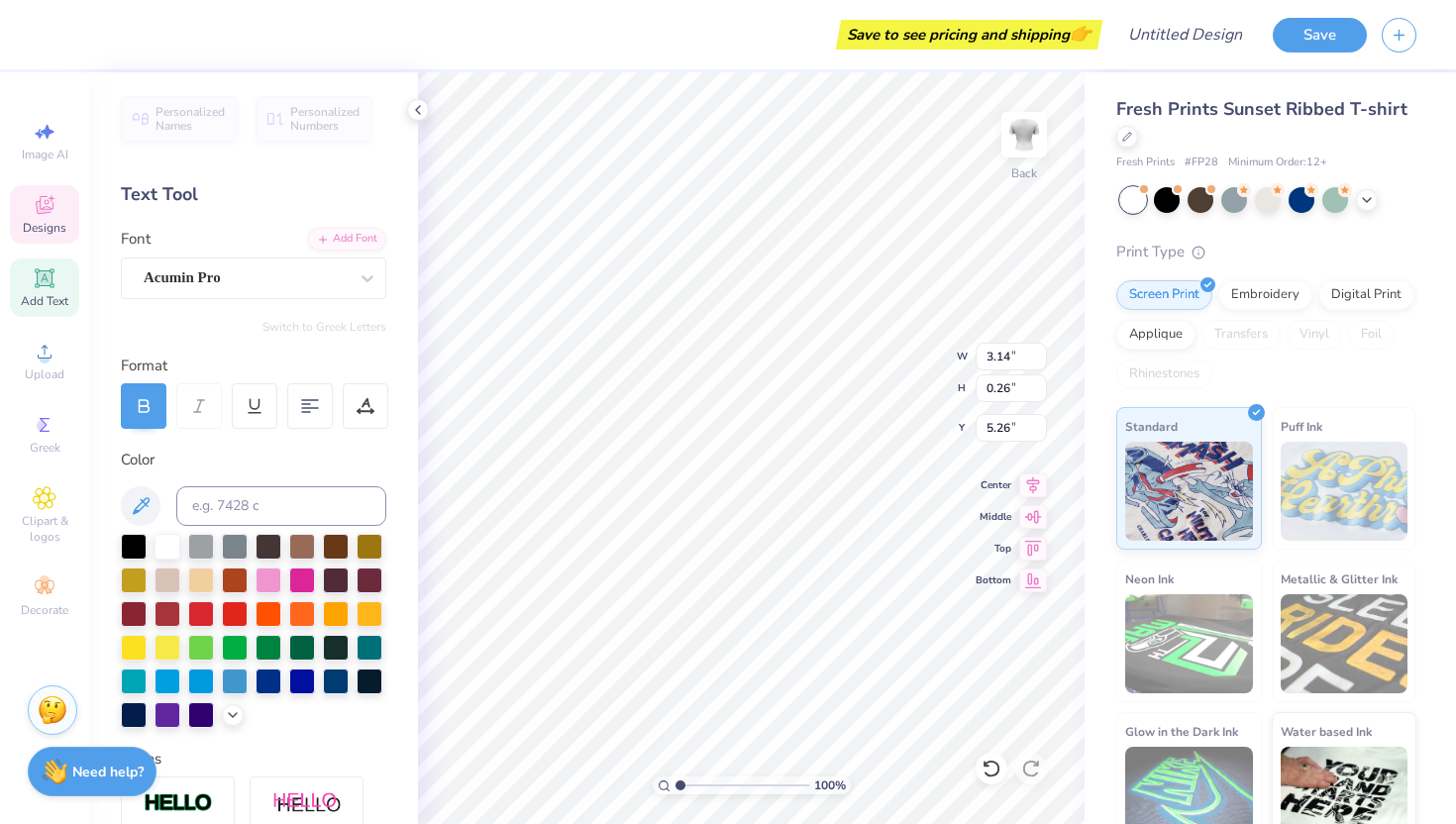 scroll, scrollTop: 0, scrollLeft: 6, axis: horizontal 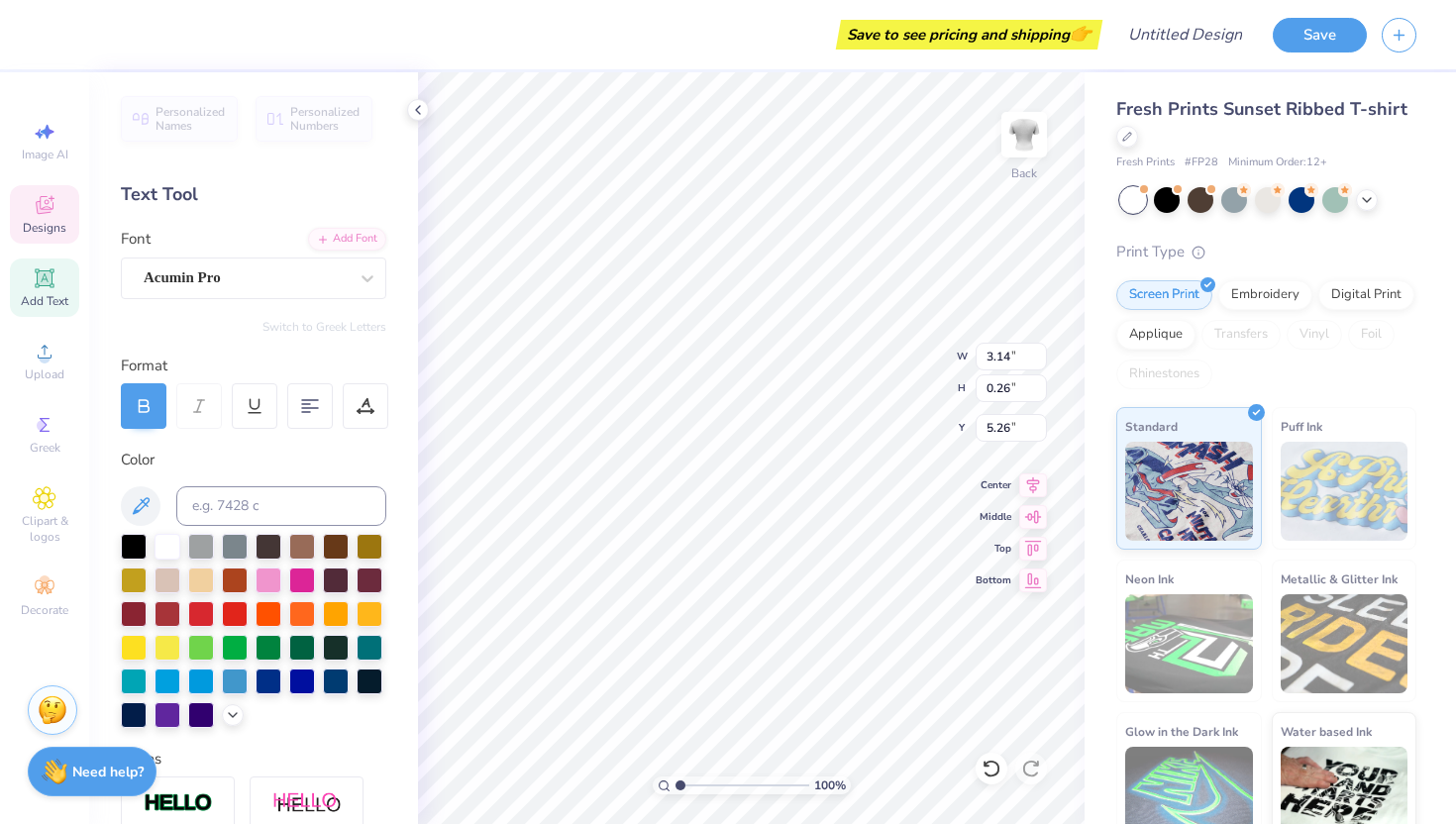 type on "D" 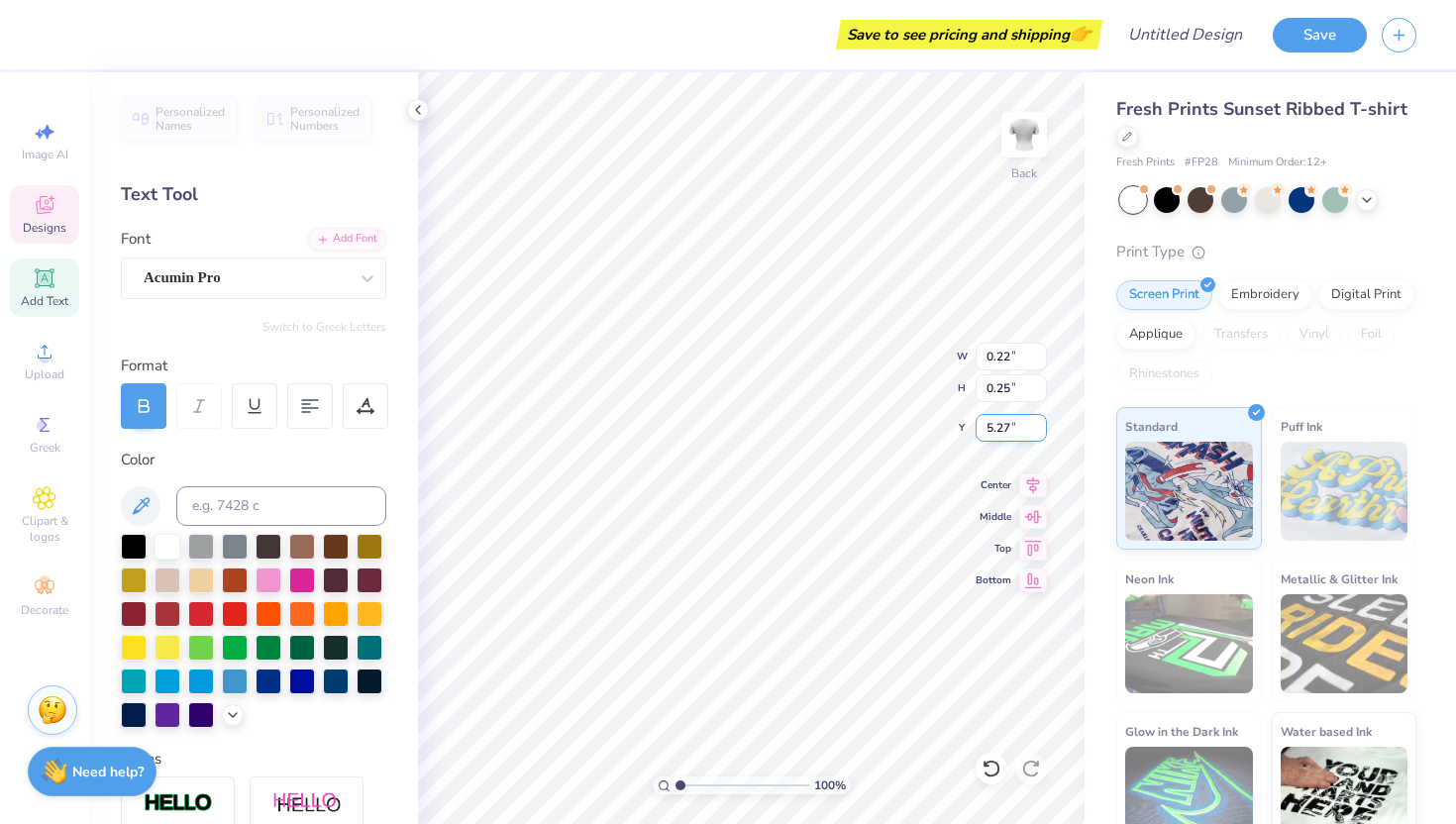type on "0.20" 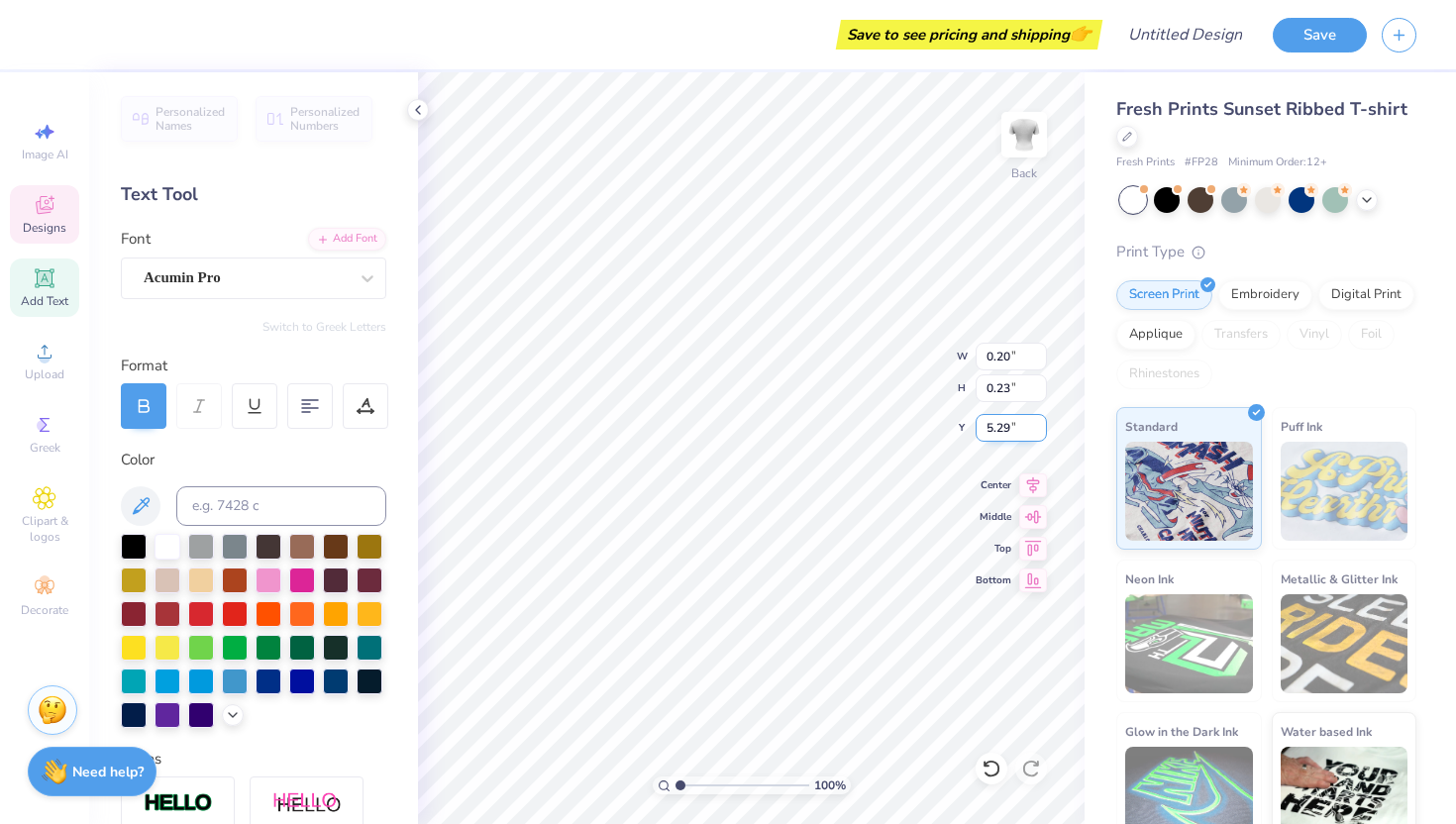 type on "0.10" 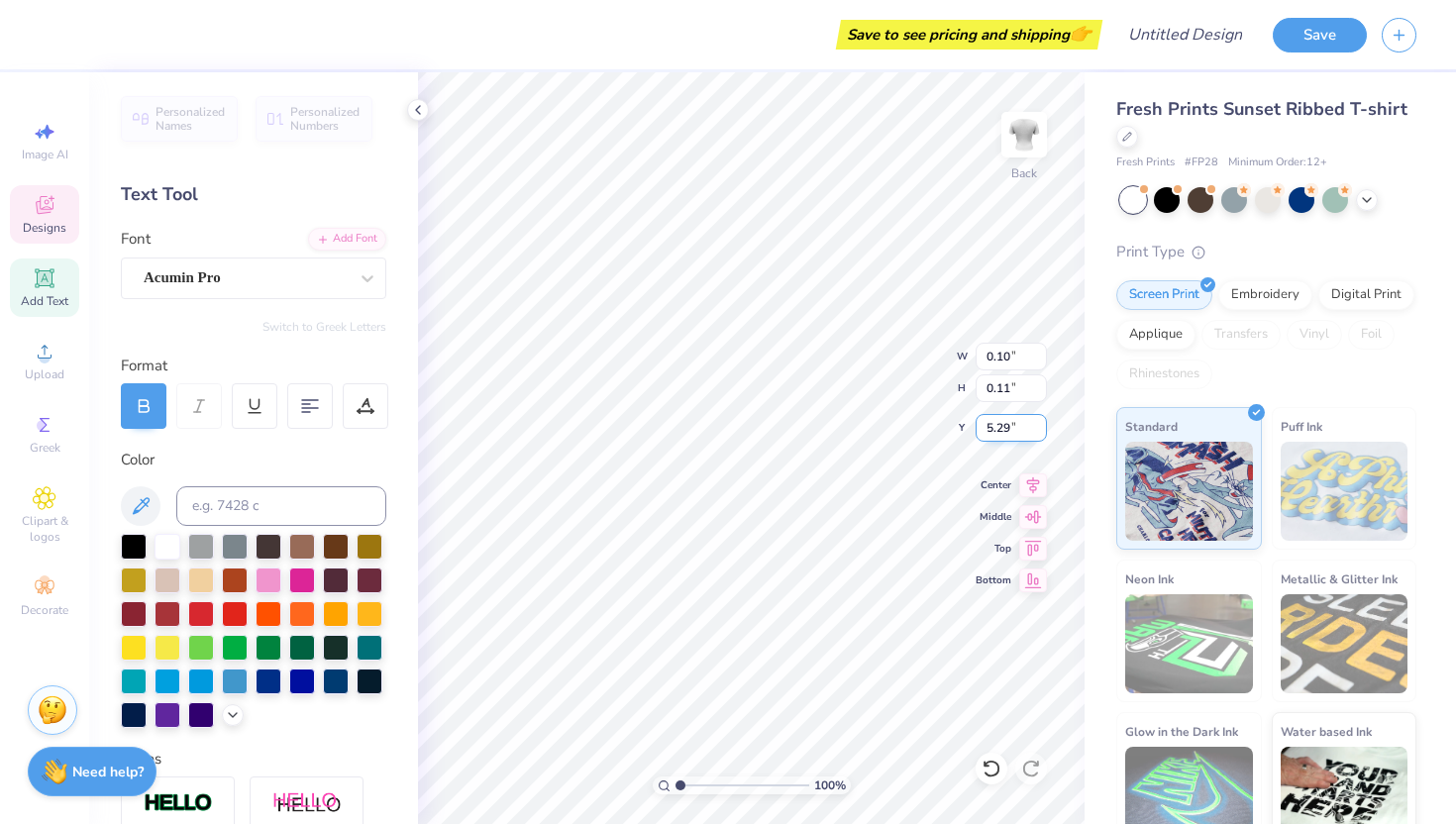 type on "0.08" 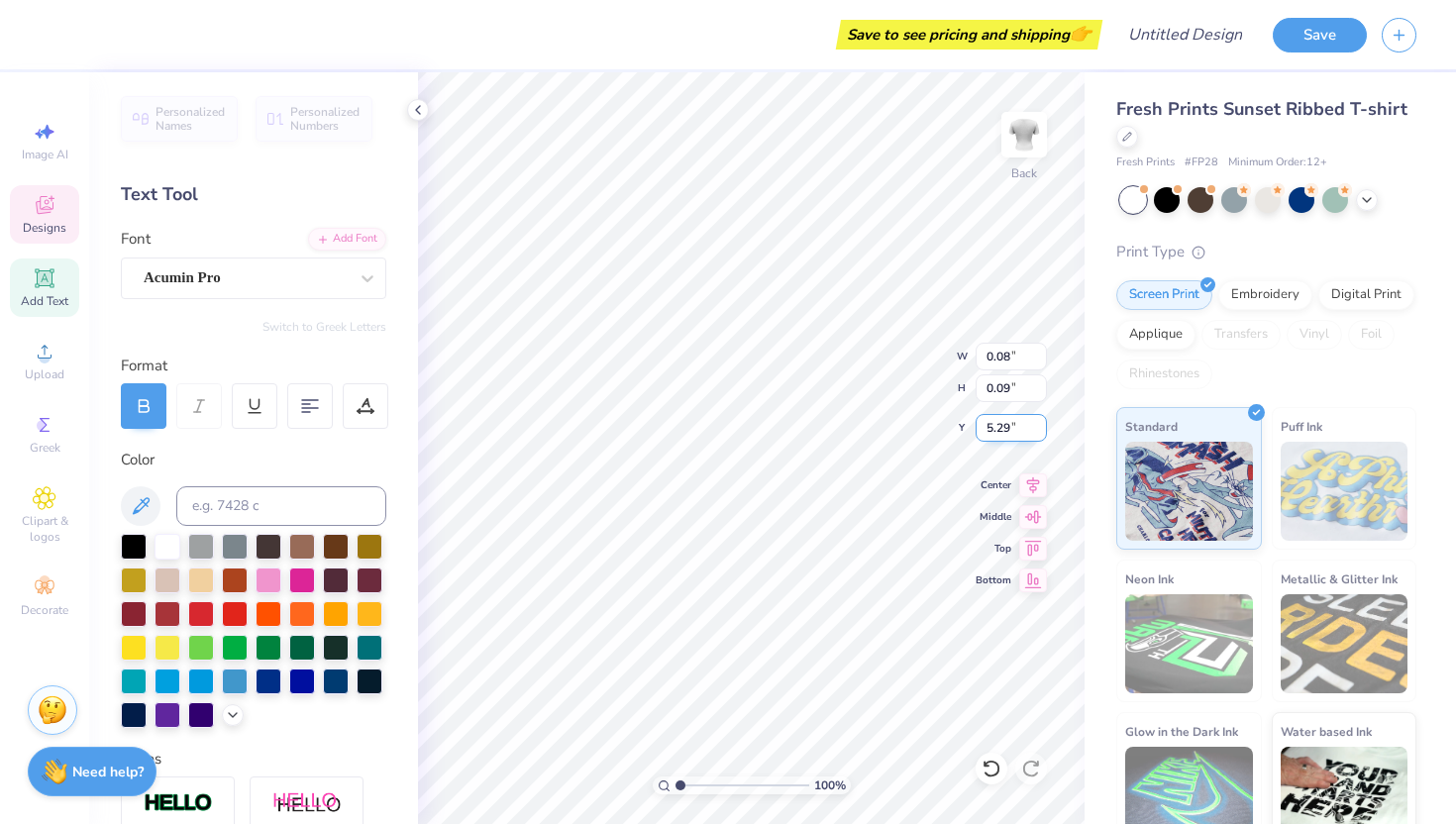 type on "0.05" 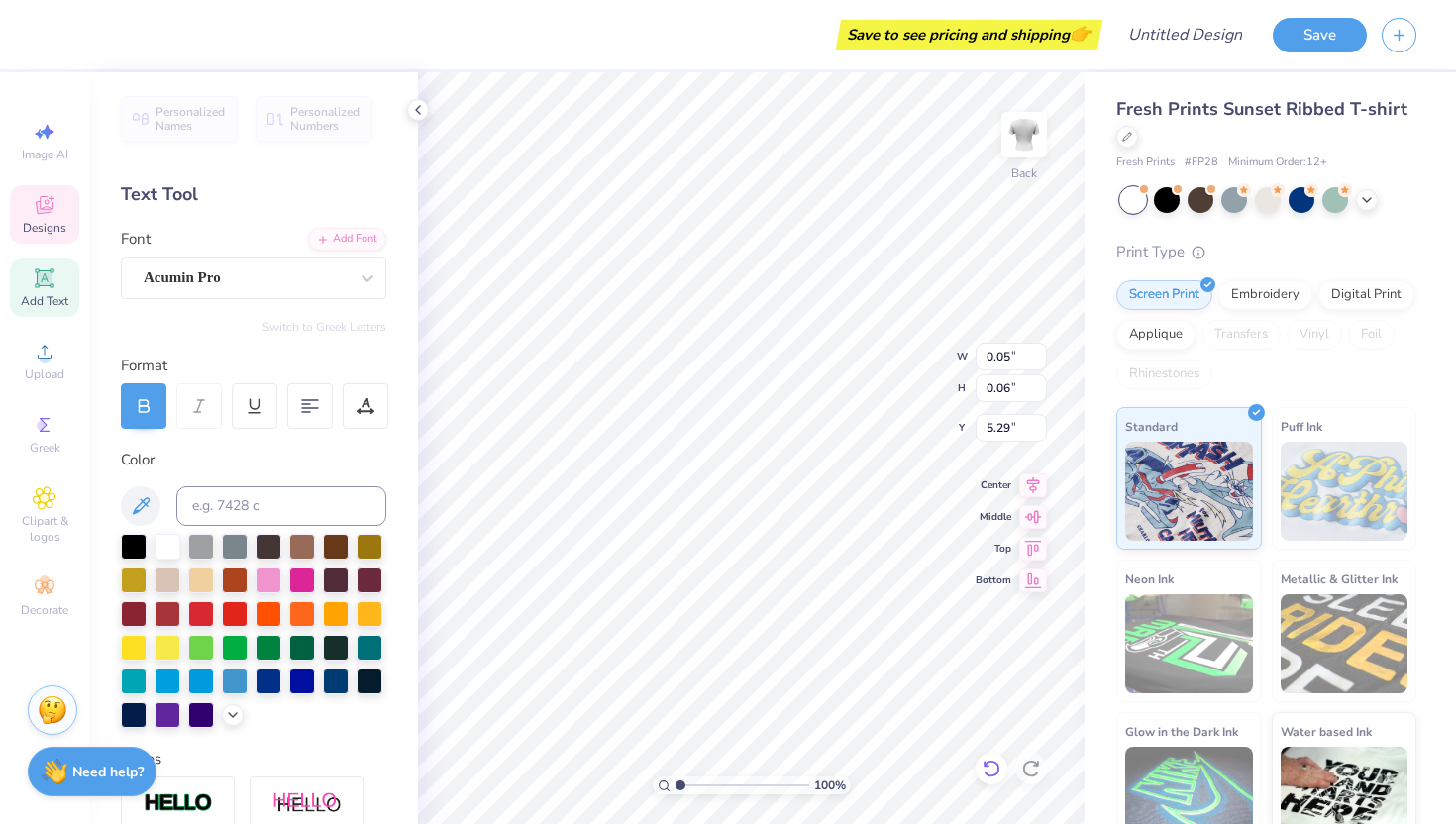 click 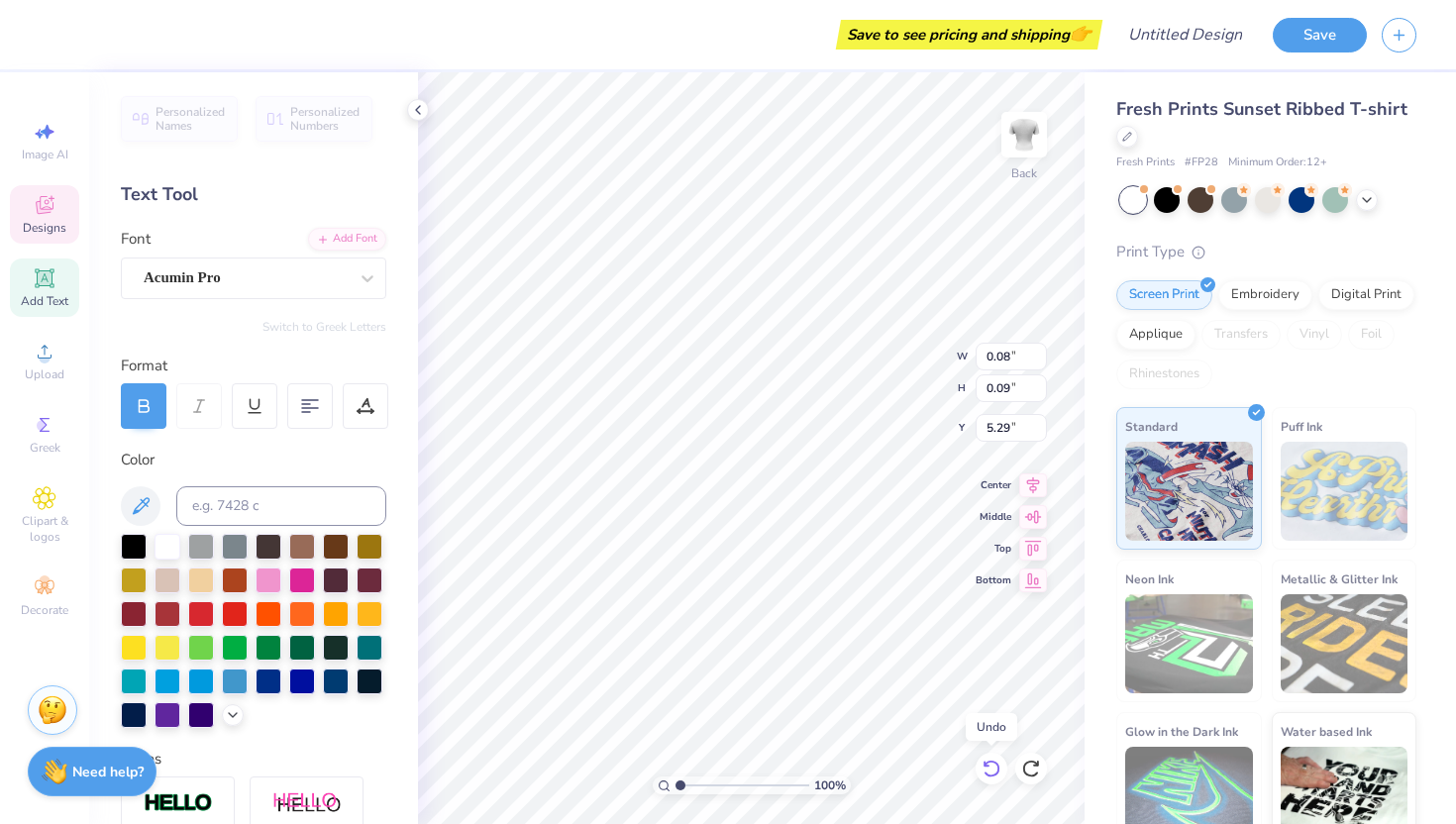 click 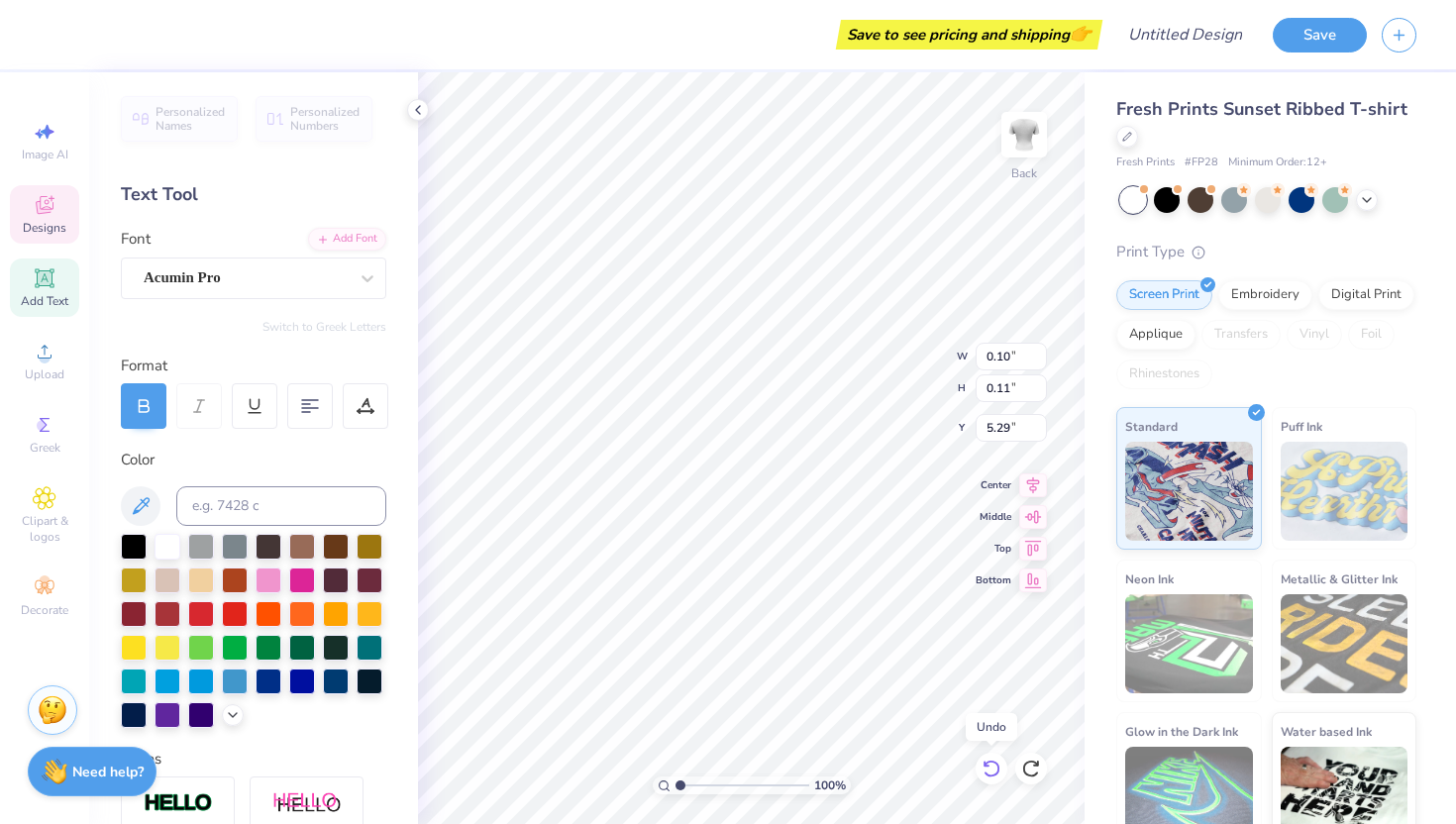 click 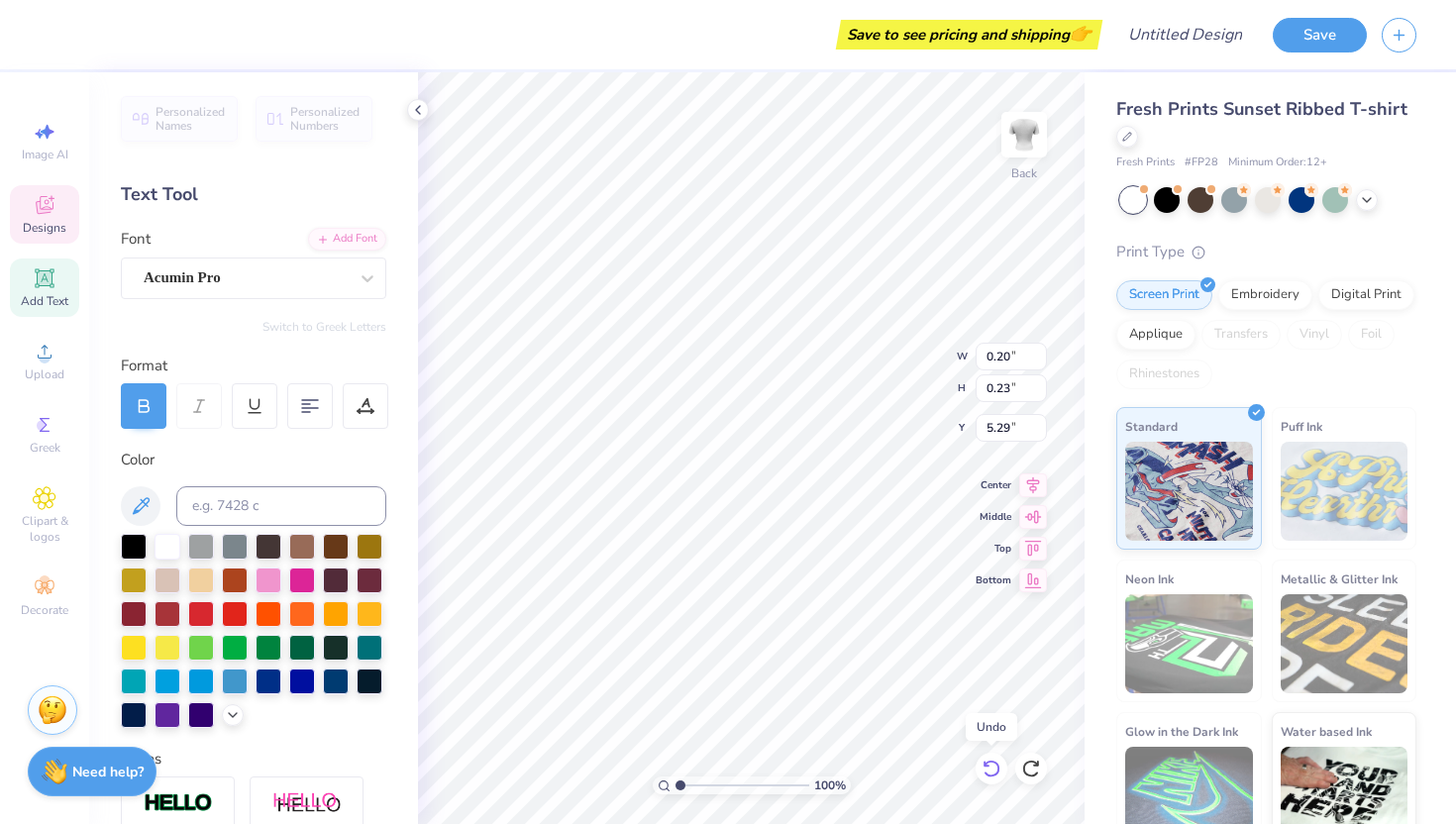 click 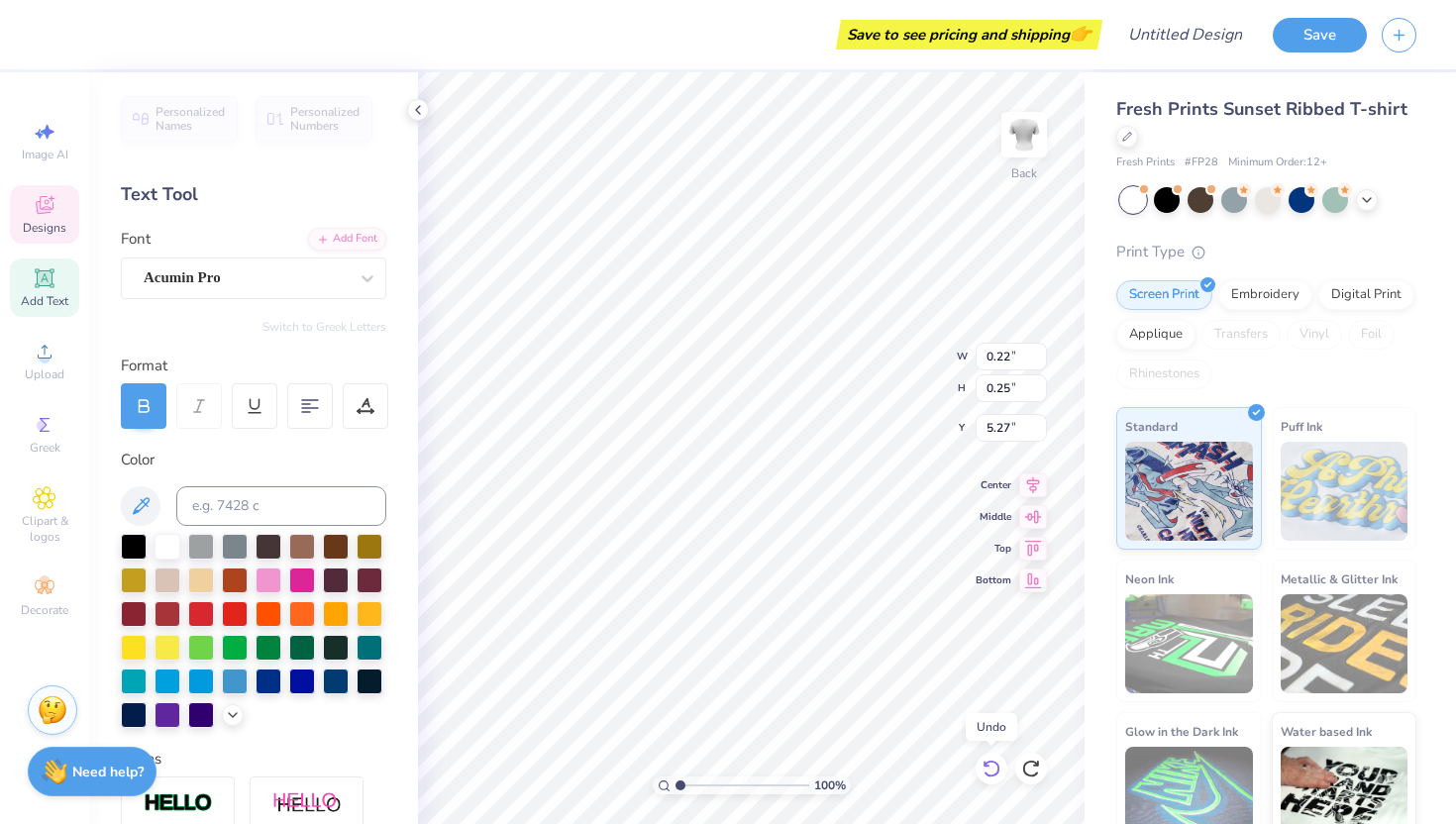 click 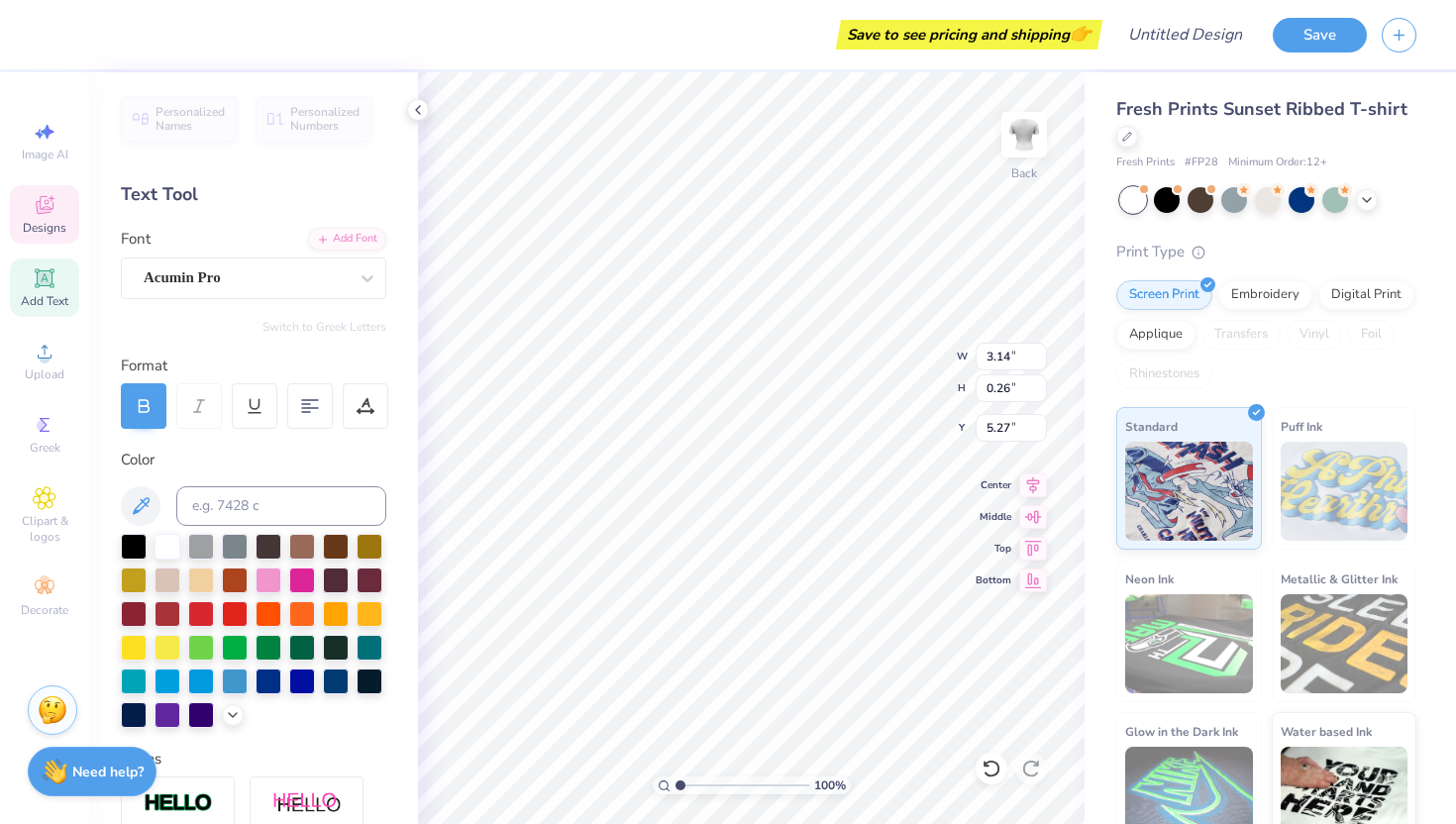 scroll, scrollTop: 0, scrollLeft: 6, axis: horizontal 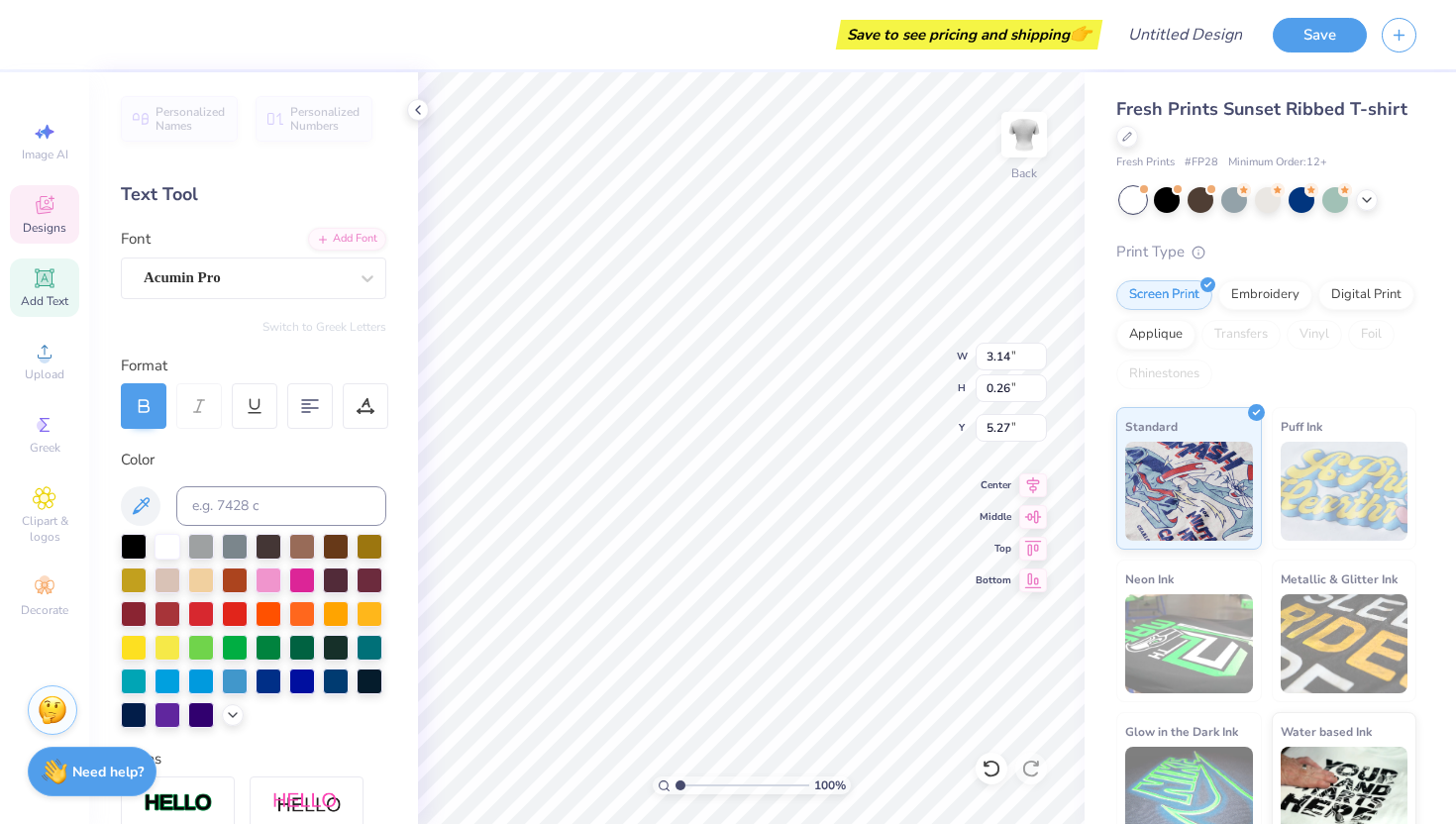 type on "DELTA DELTA DELTA" 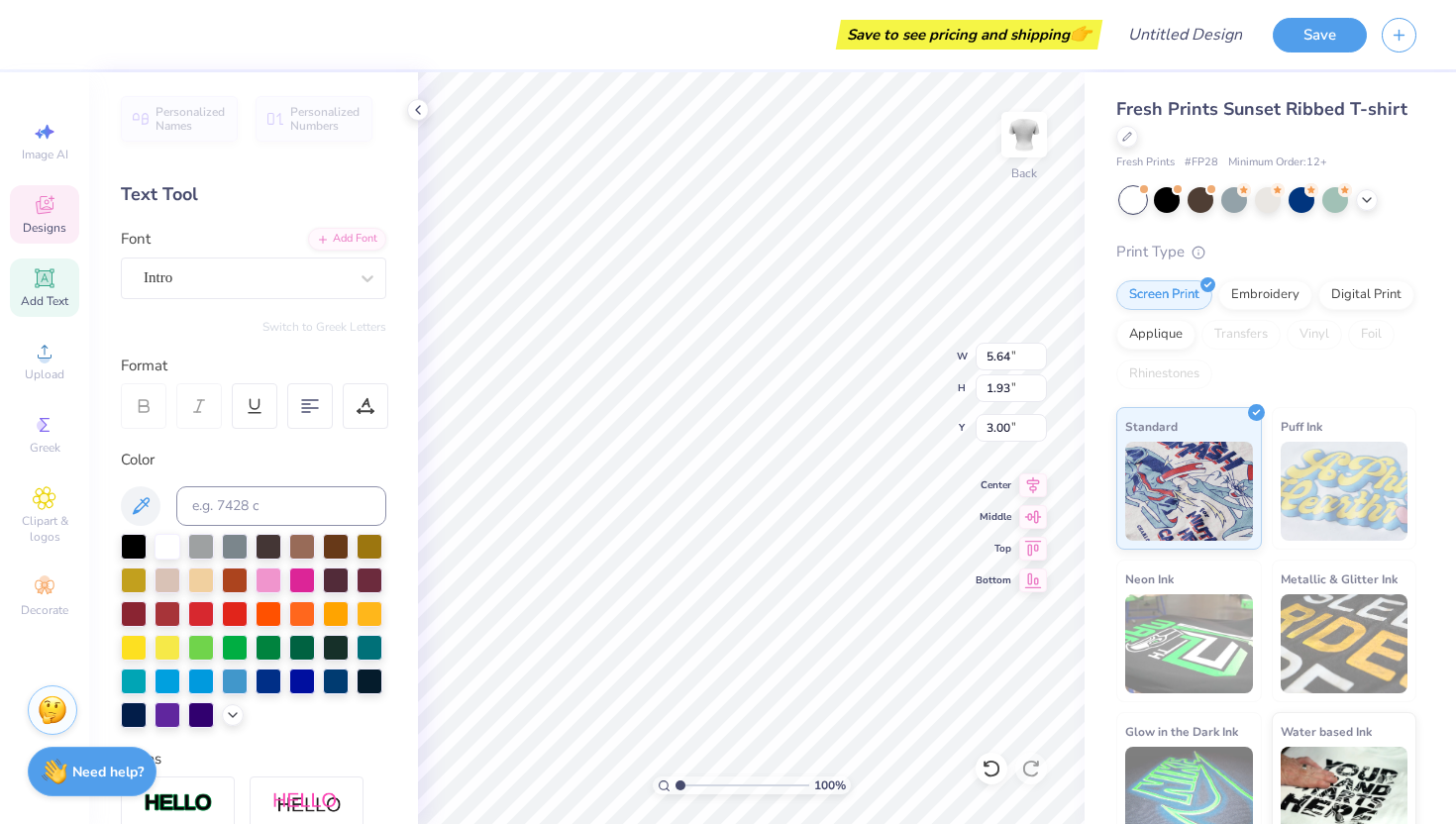 type on "5.64" 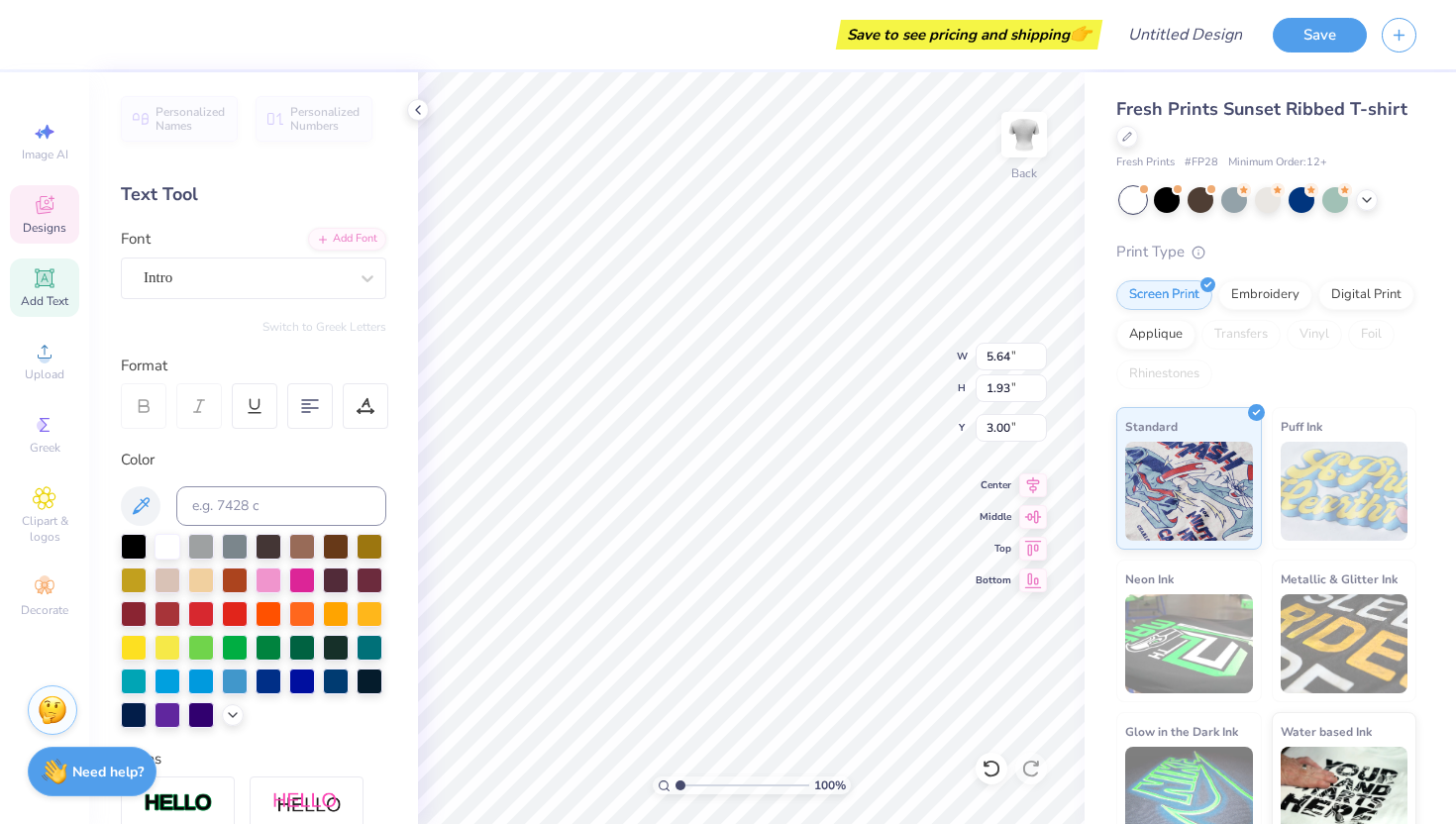 scroll, scrollTop: 0, scrollLeft: 0, axis: both 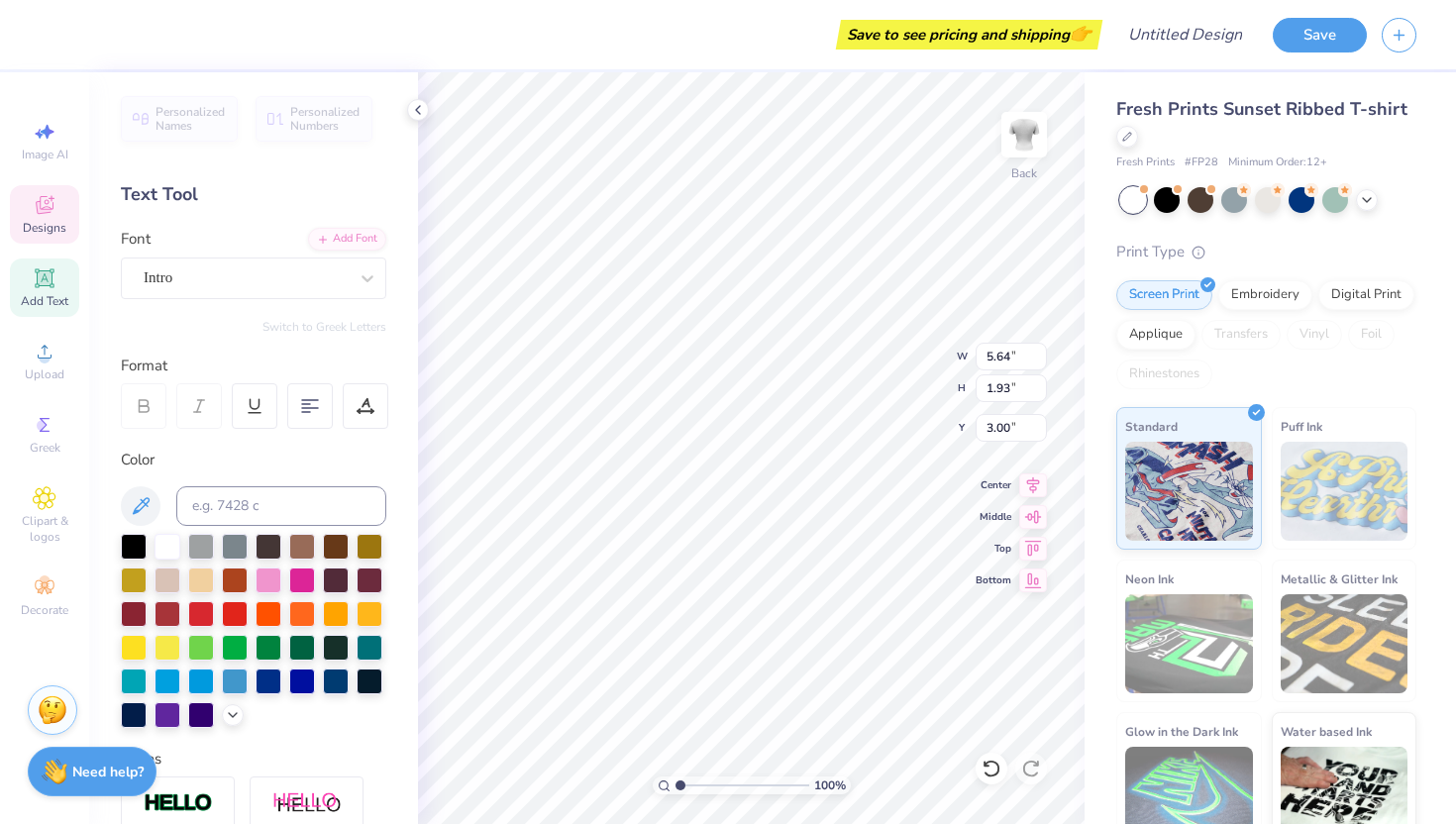 type on "1888" 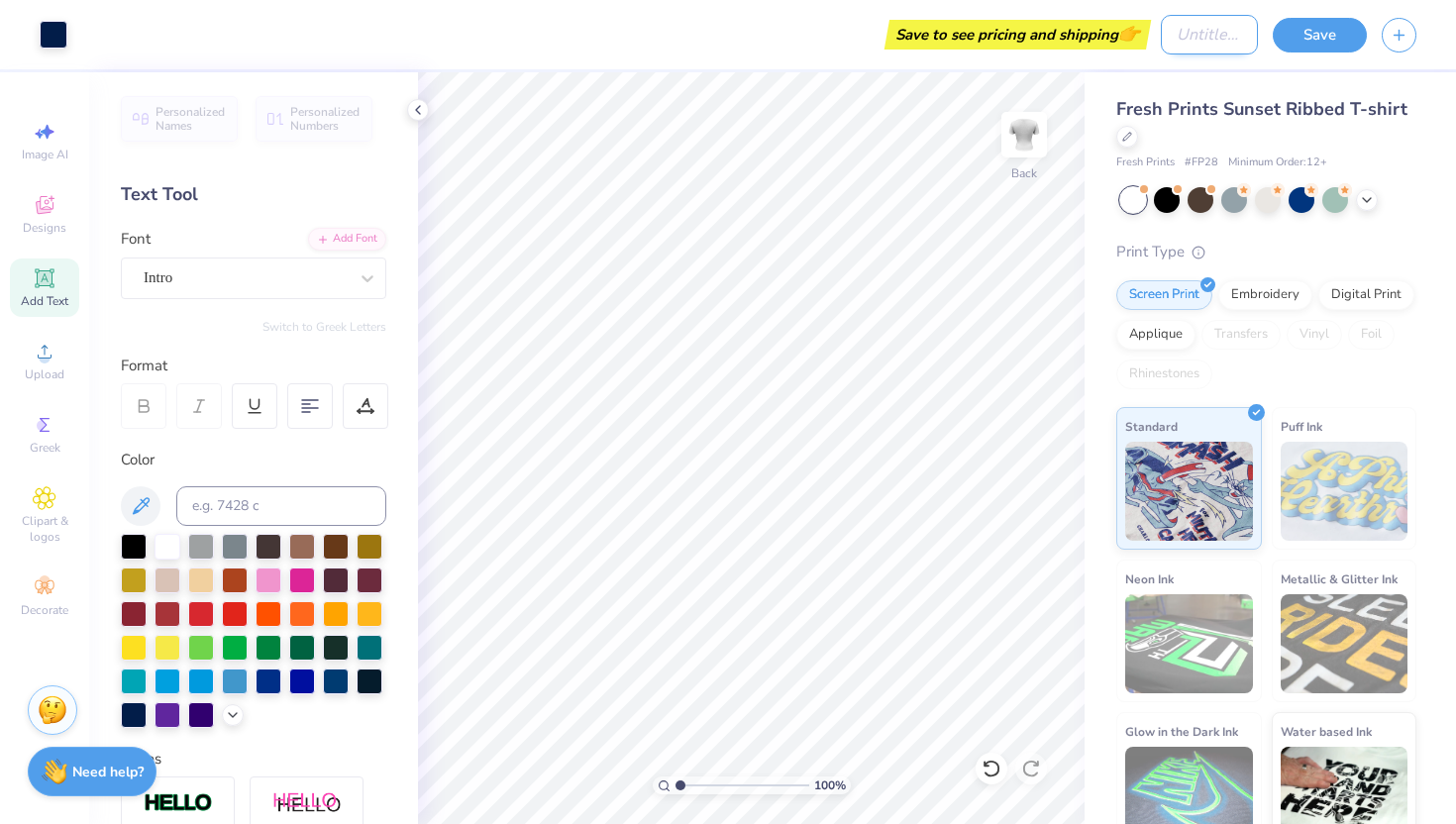 click on "Design Title" at bounding box center (1209, 35) 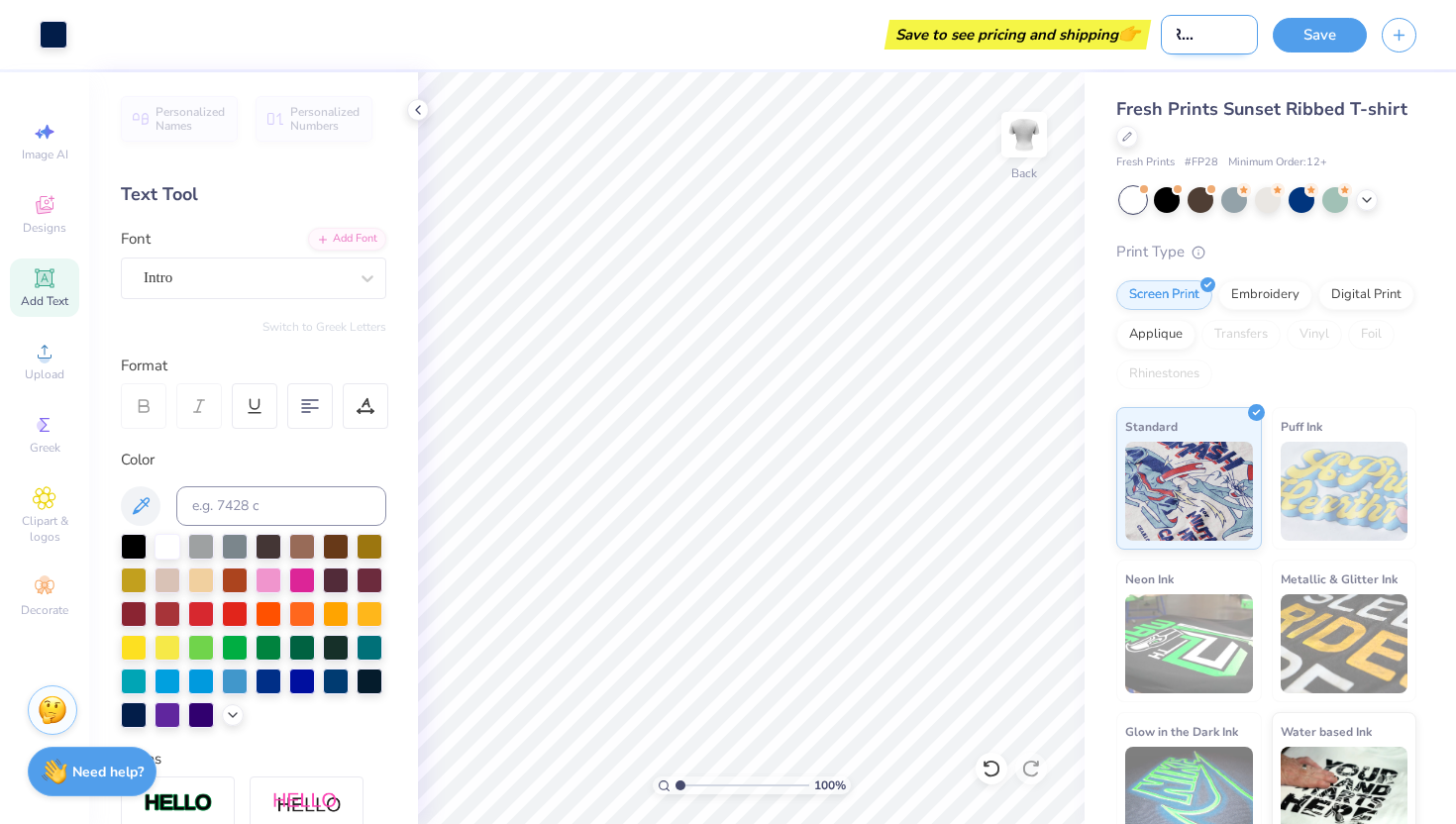 scroll, scrollTop: 0, scrollLeft: 47, axis: horizontal 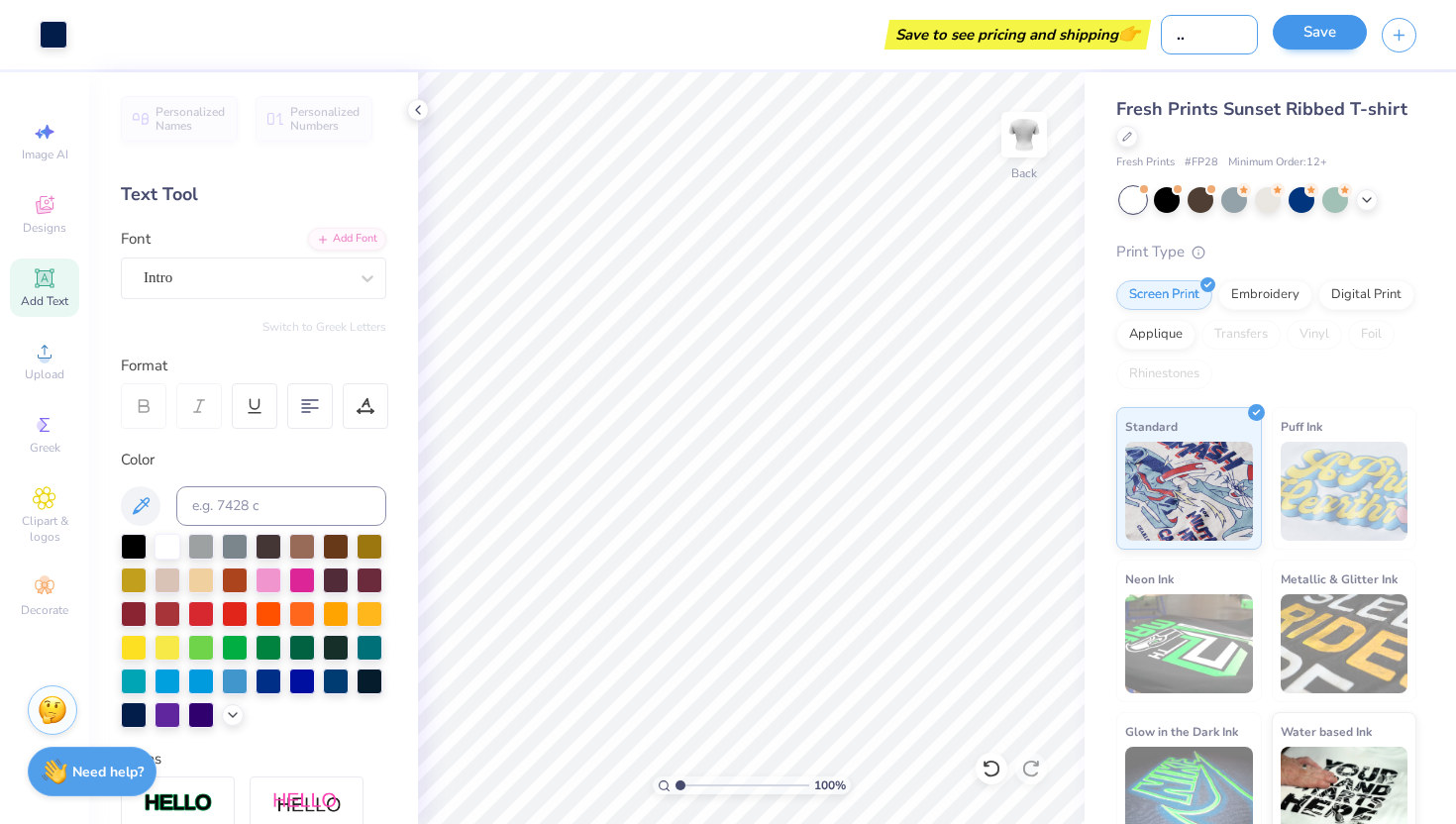 type on "RECRUITMENT" 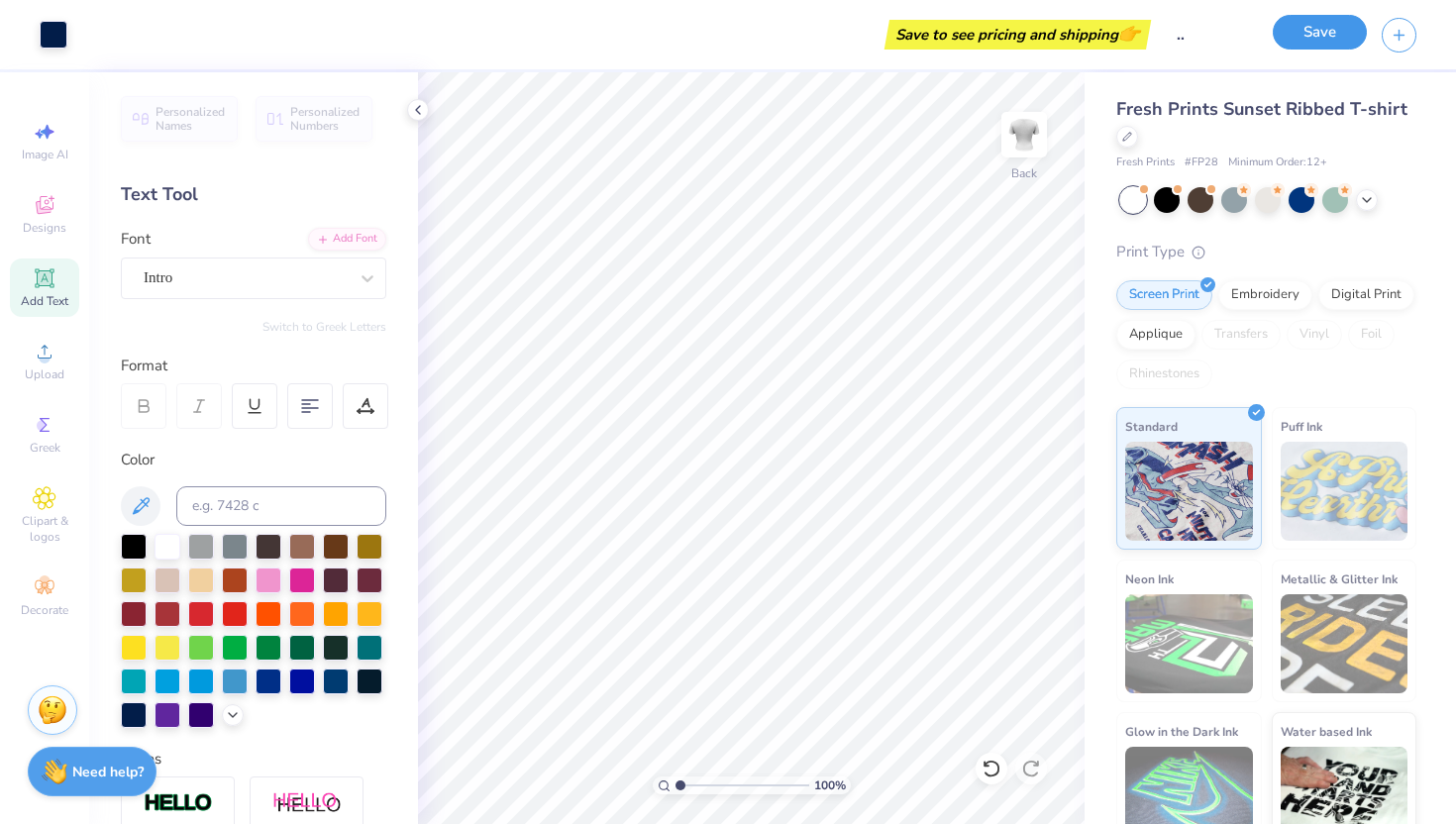 scroll, scrollTop: 0, scrollLeft: 0, axis: both 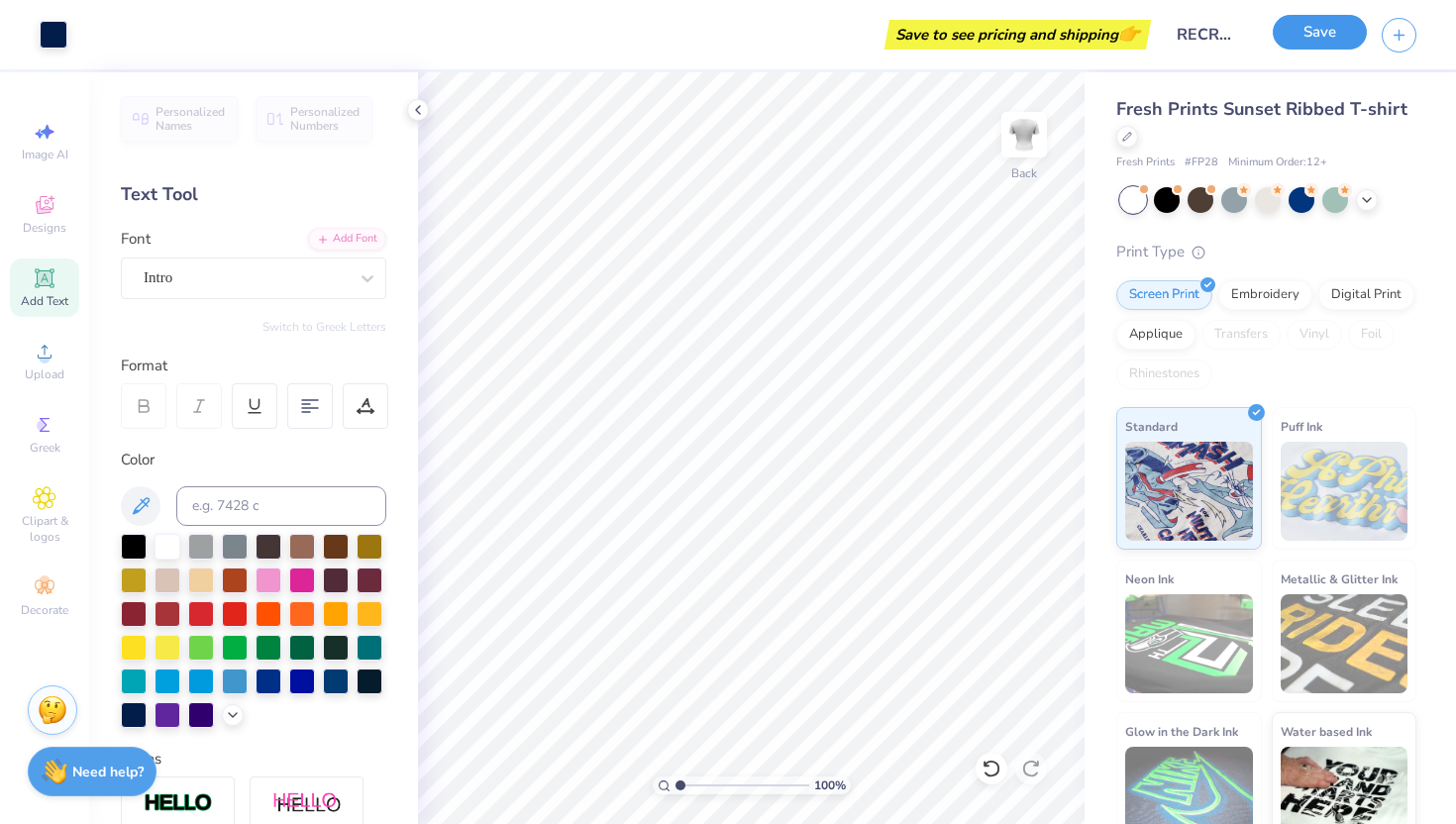 click on "Save" at bounding box center [1319, 32] 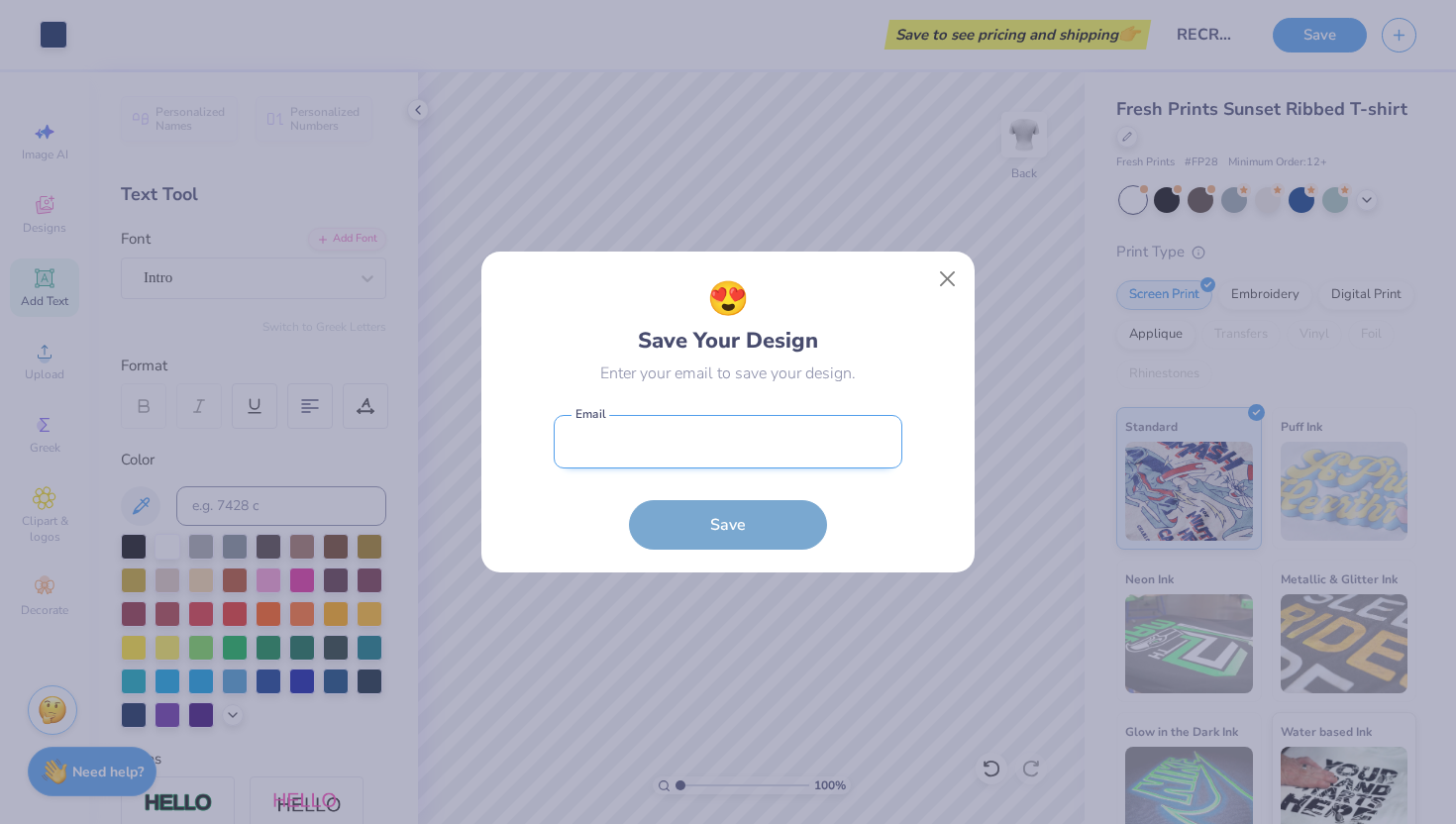click at bounding box center (728, 442) 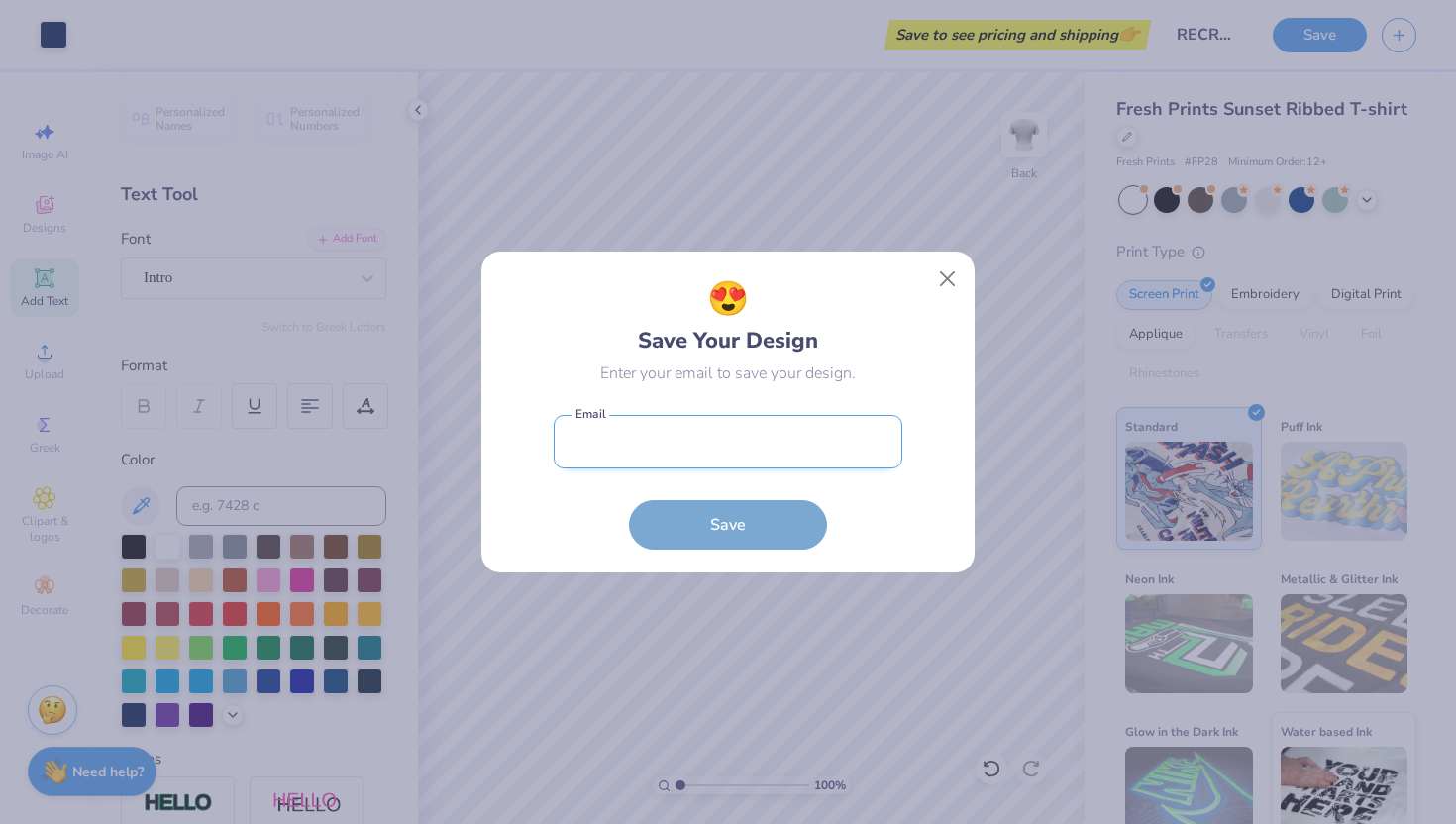 type on "pay.schlachter@gmail.com" 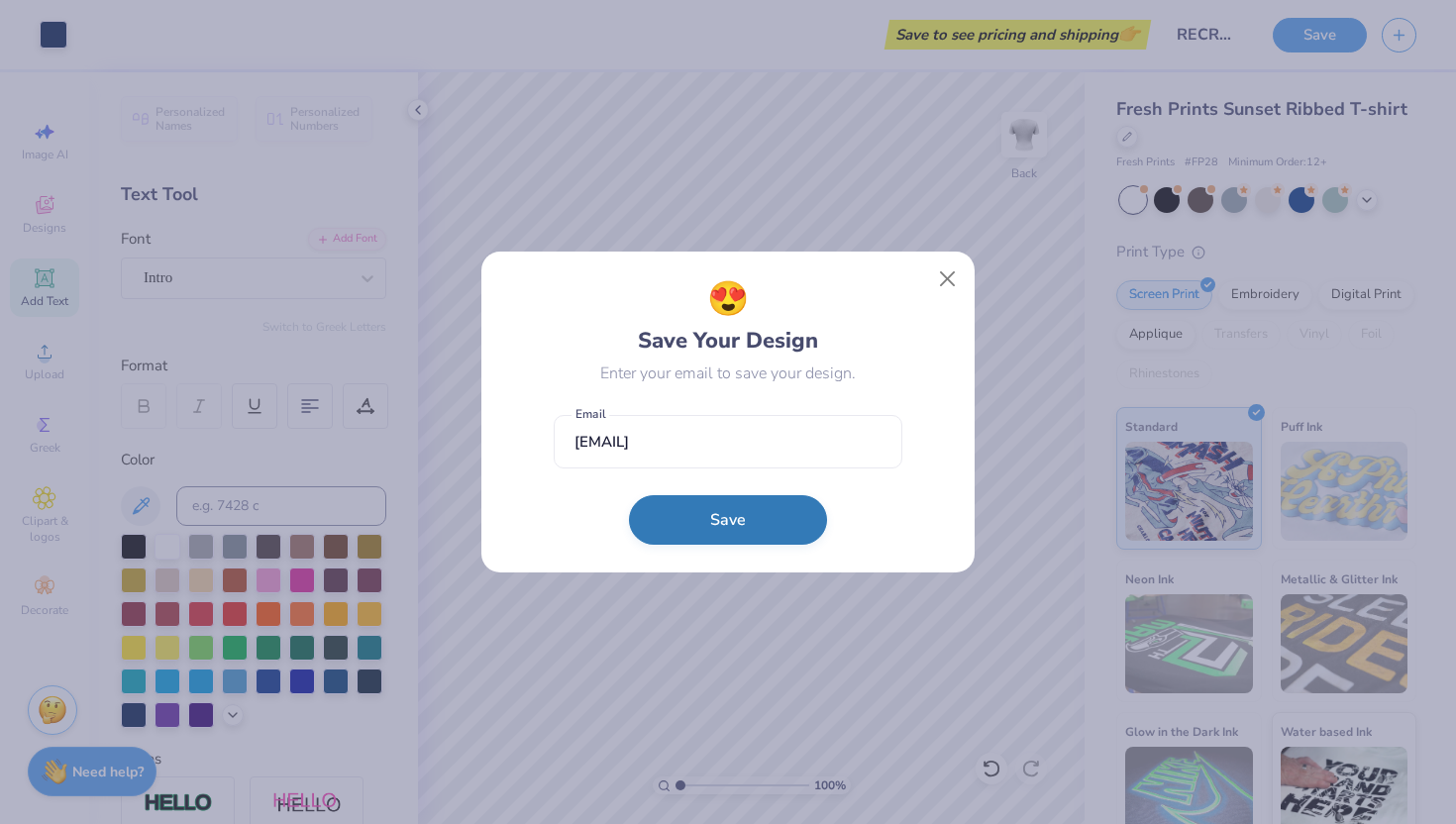 click on "Save" at bounding box center (728, 520) 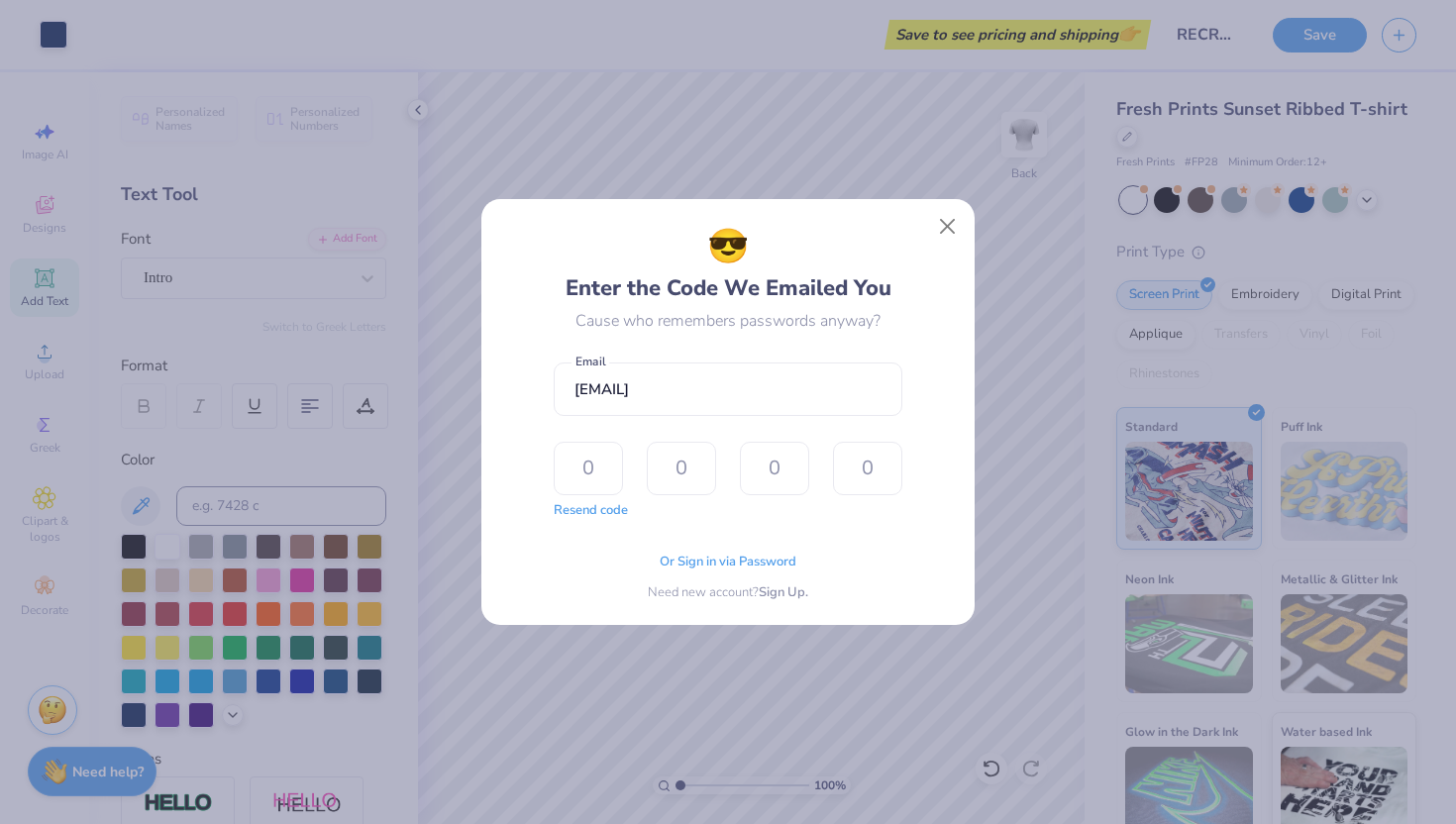 type on "8" 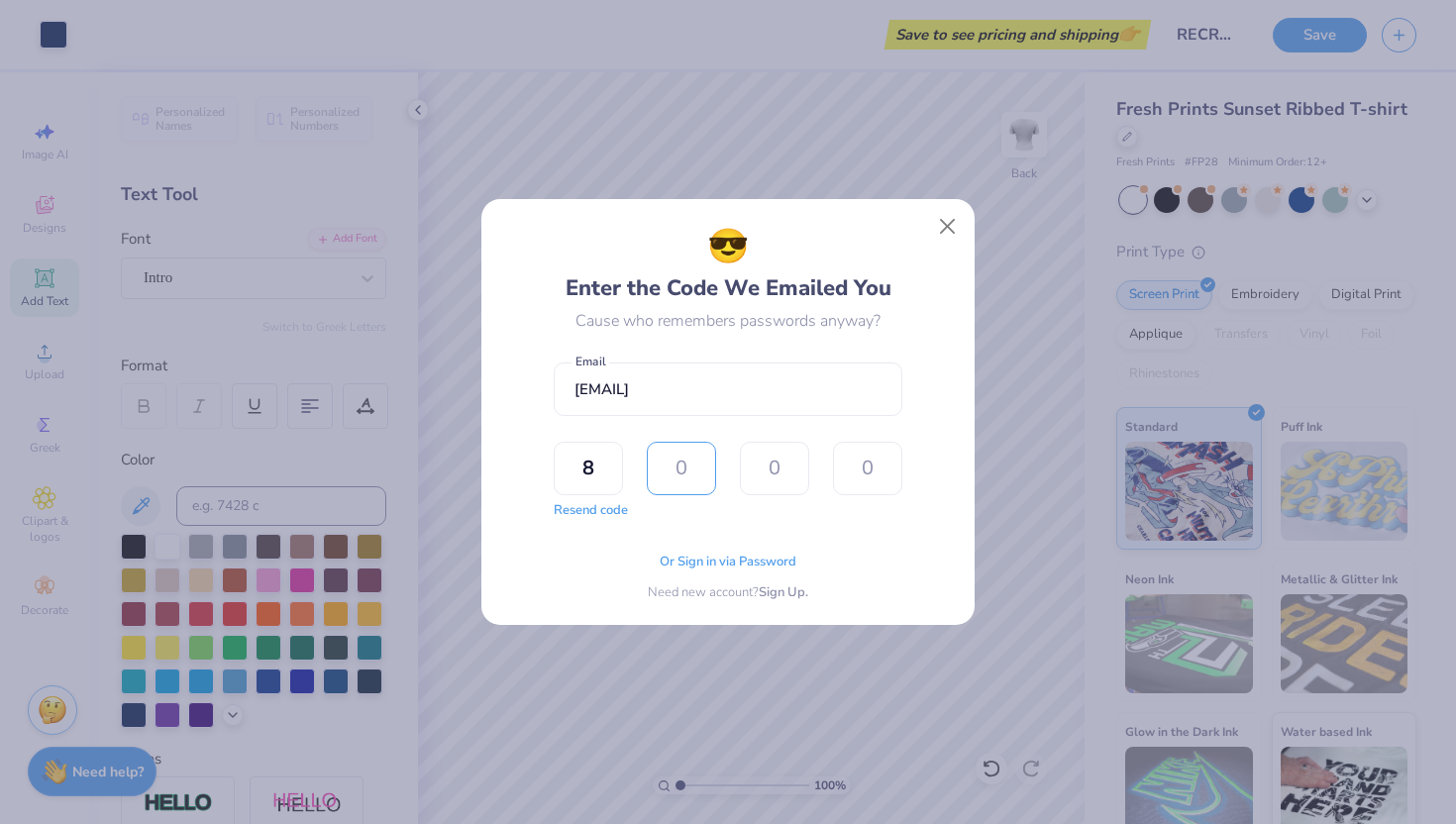 type on "3" 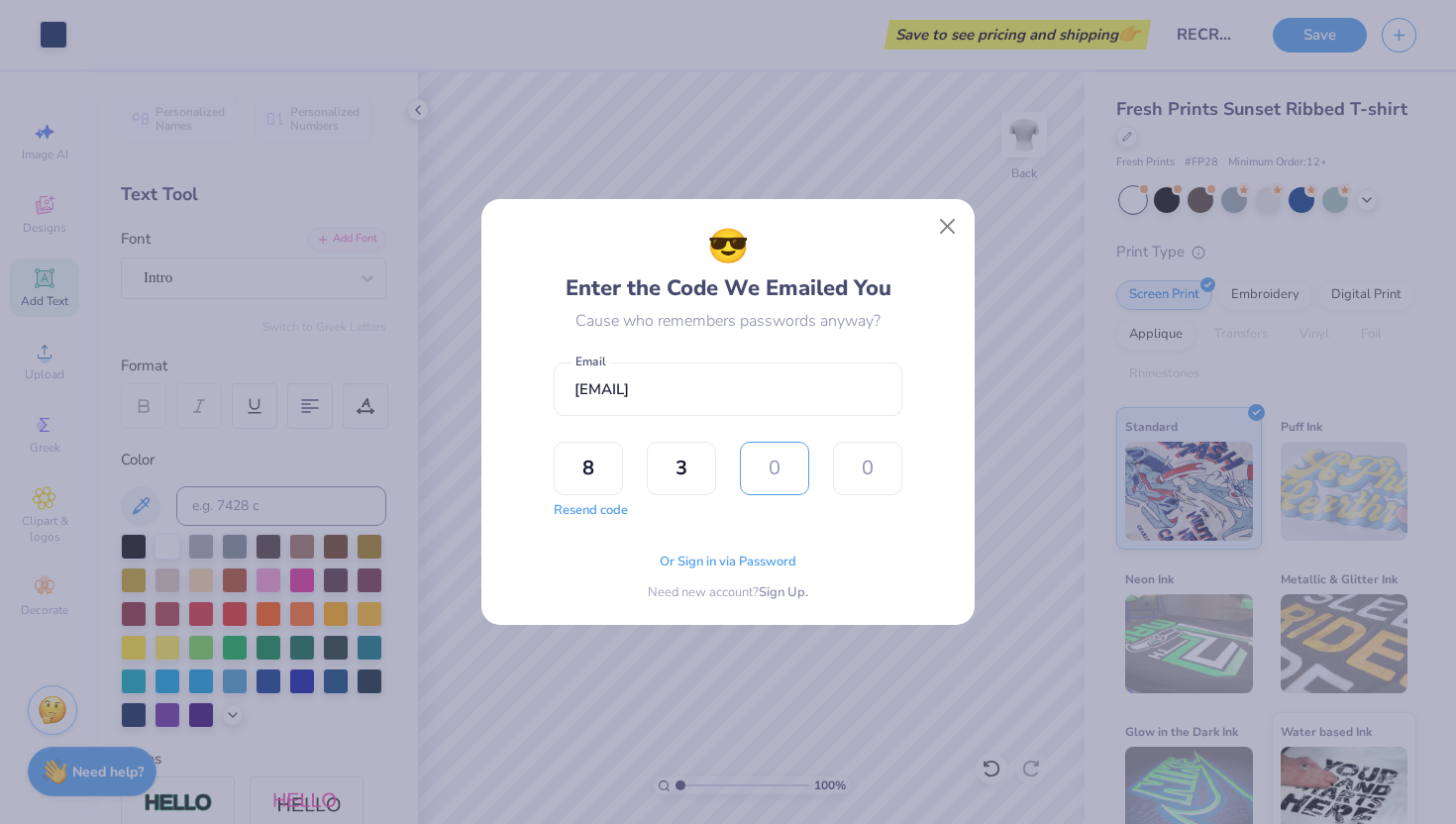 type on "2" 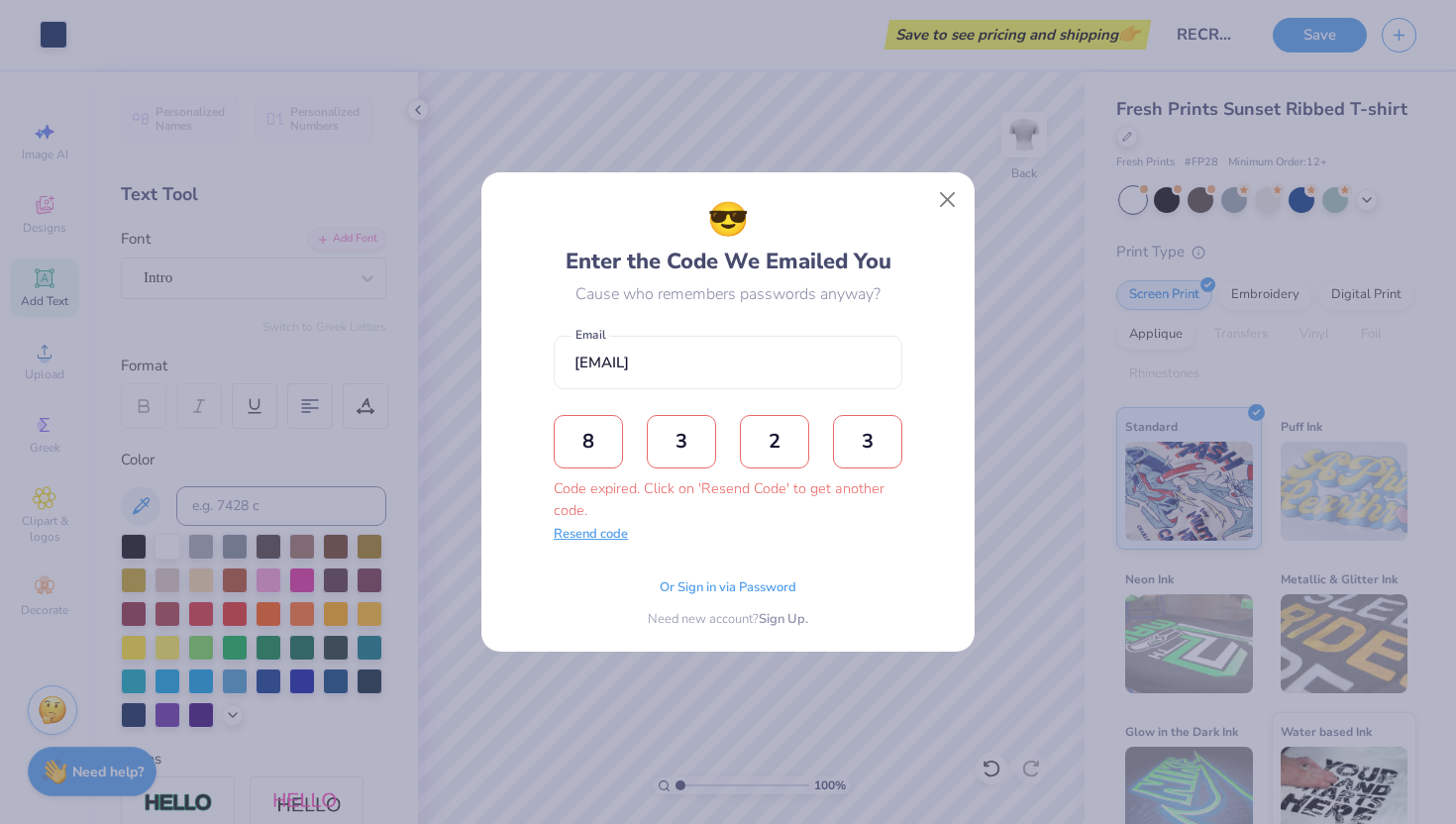 type on "3" 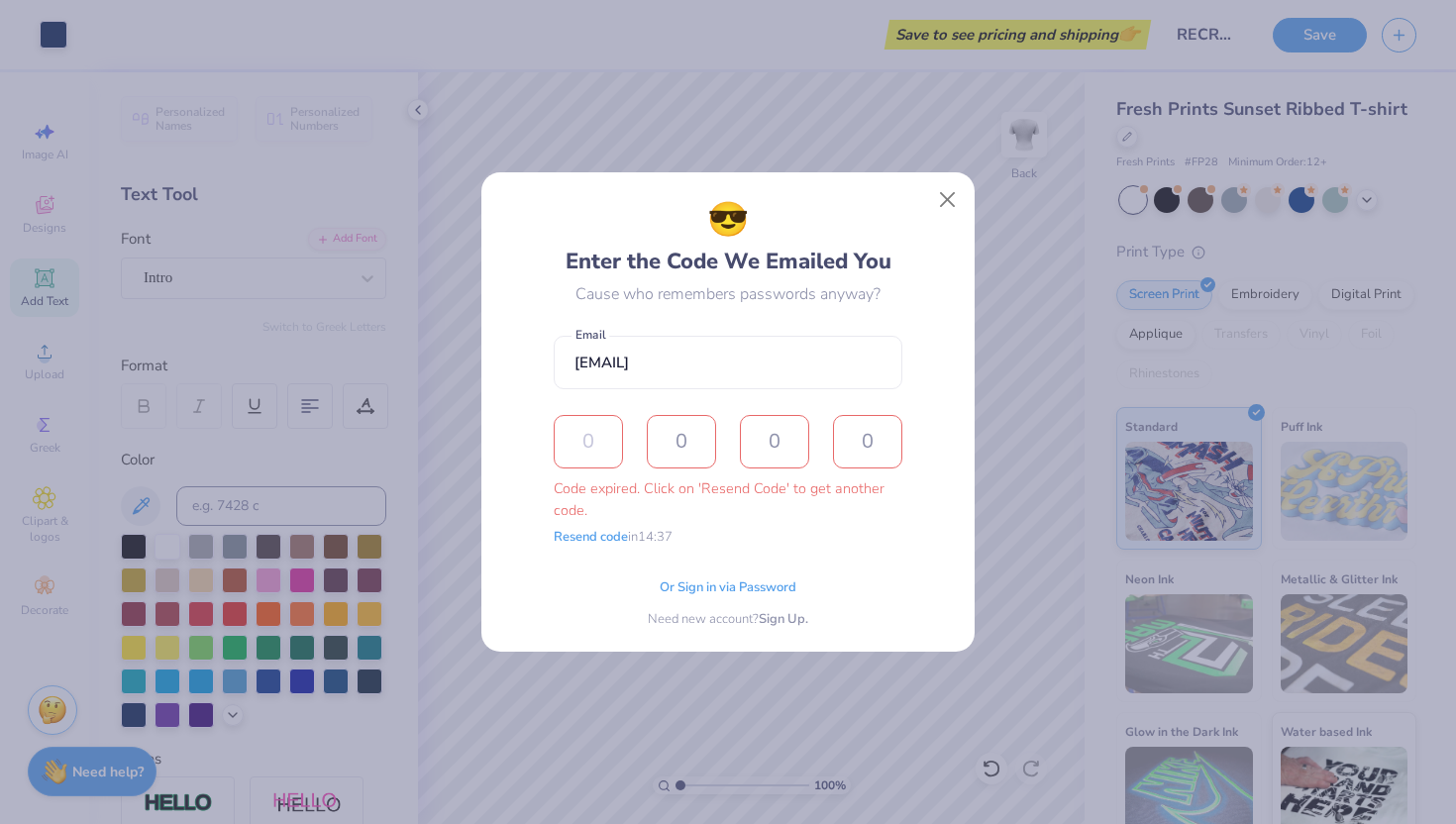 click at bounding box center [588, 442] 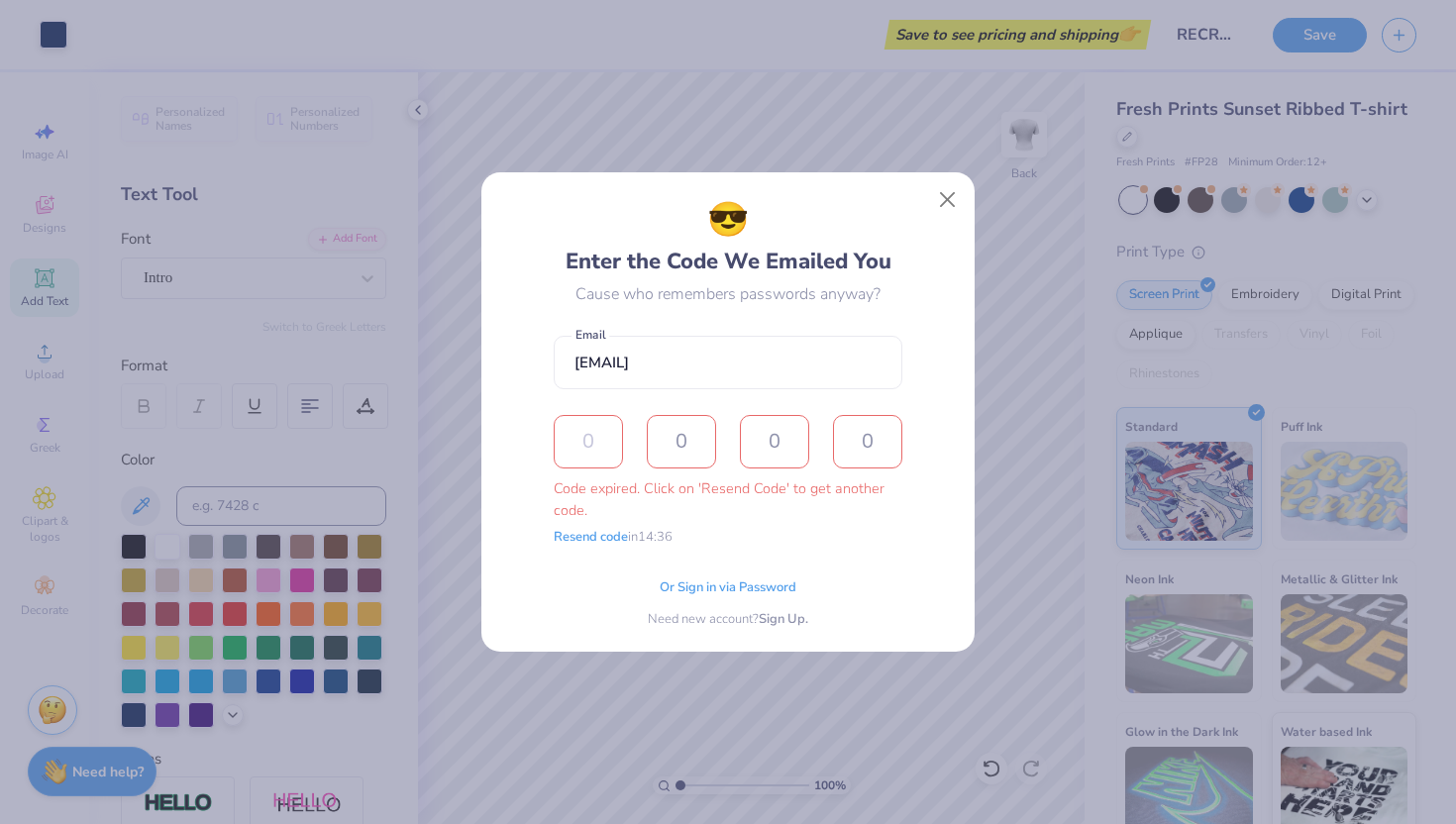 type on "9" 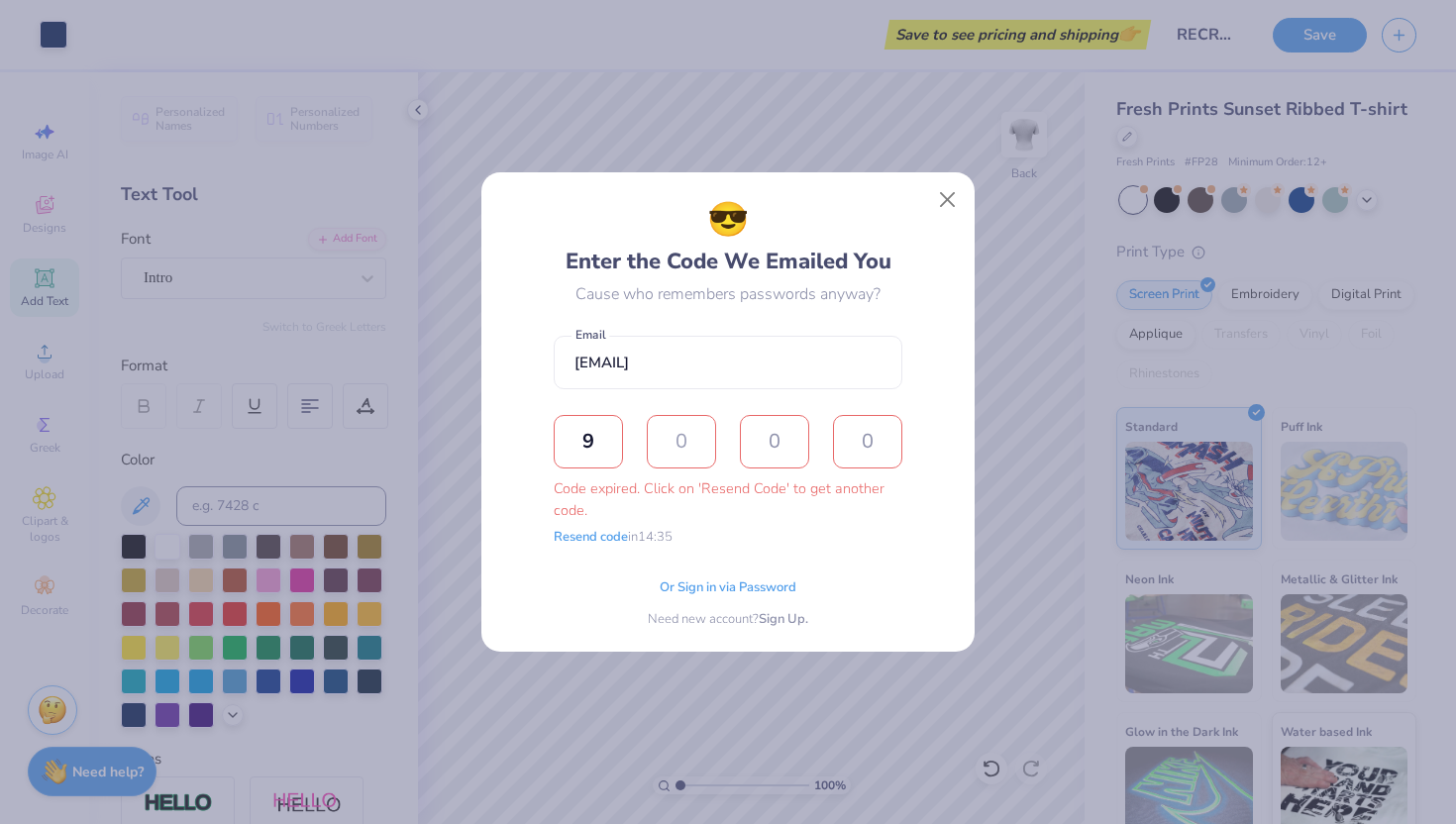 type on "4" 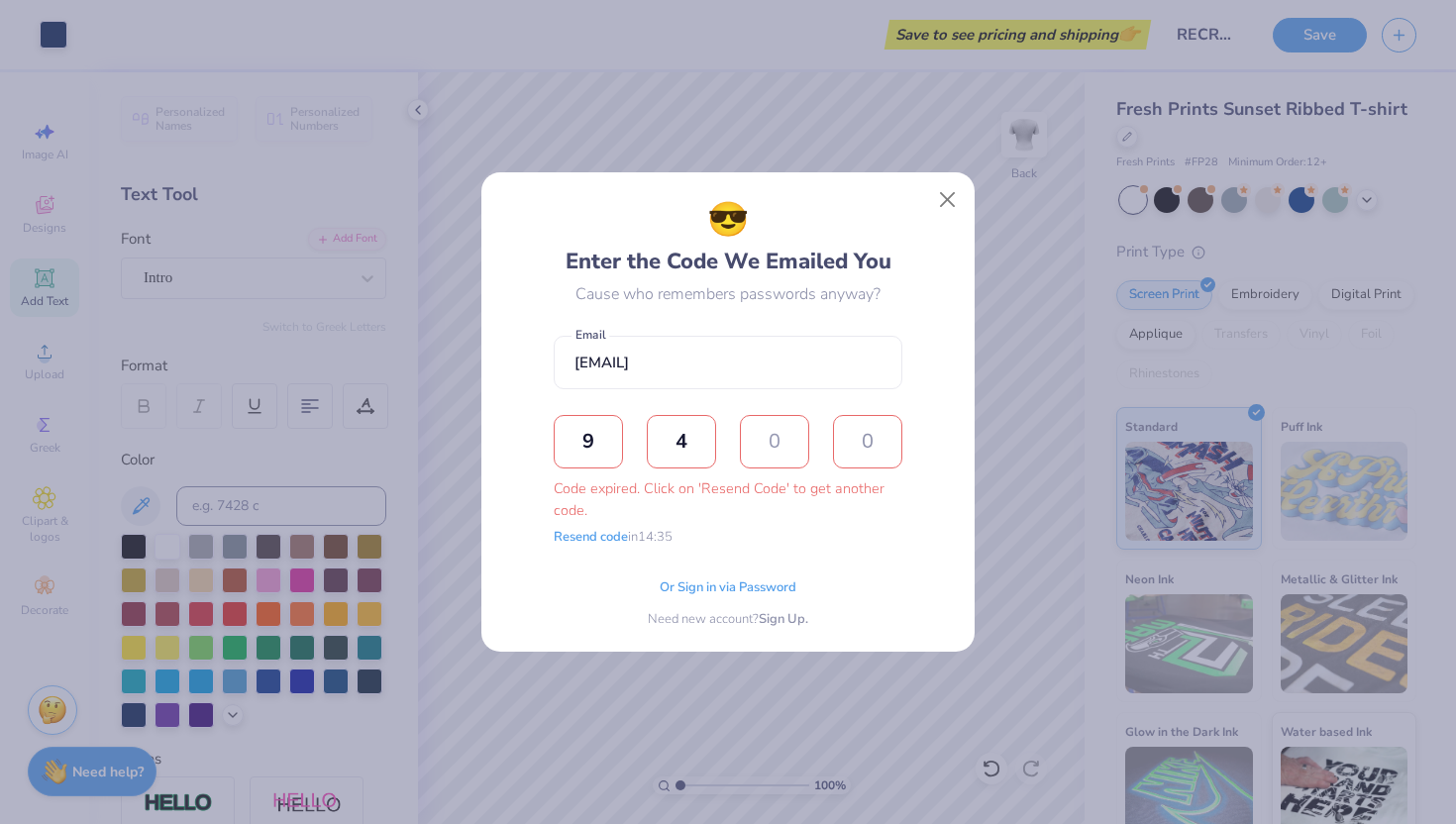 type on "0" 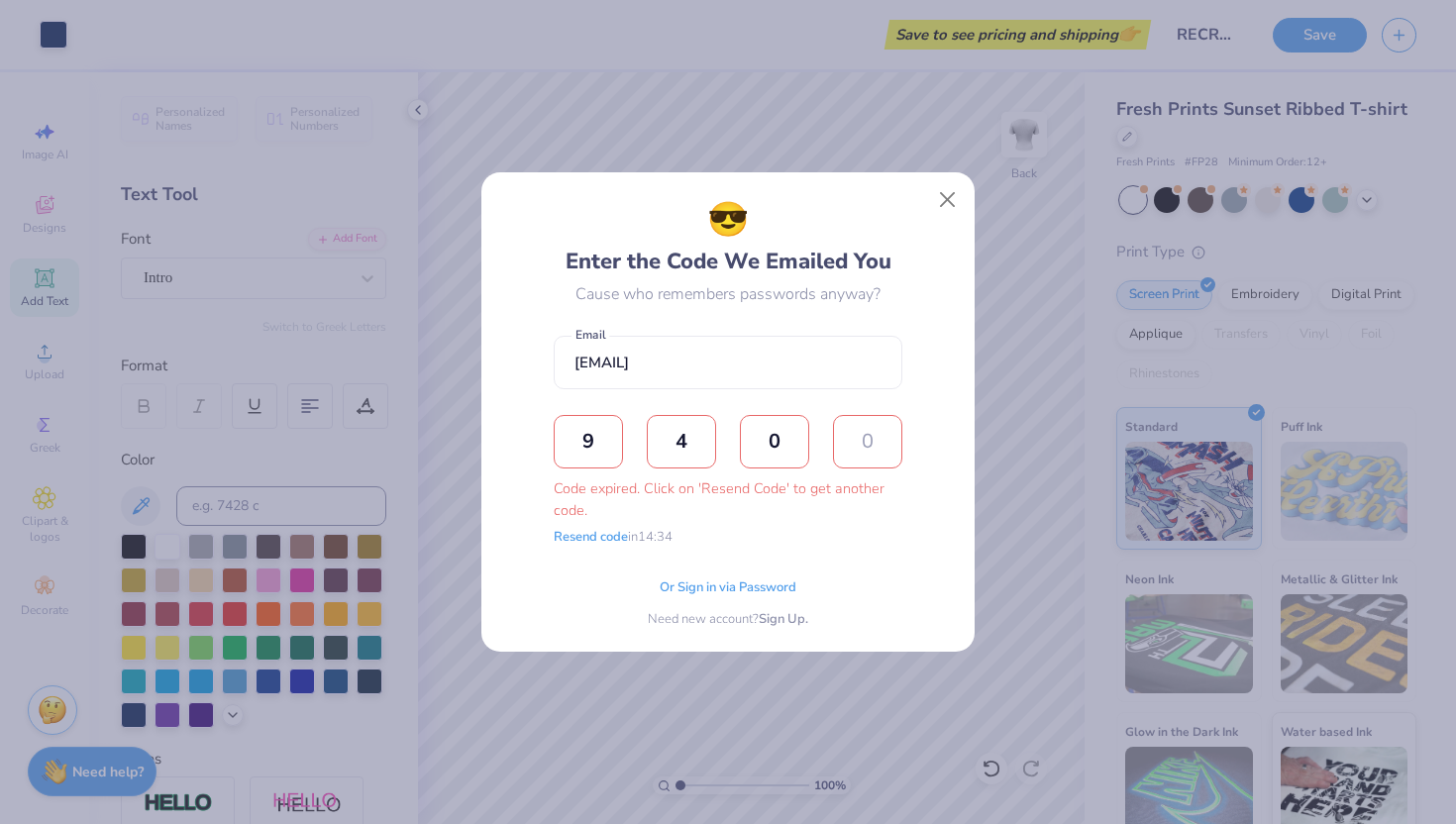 type on "5" 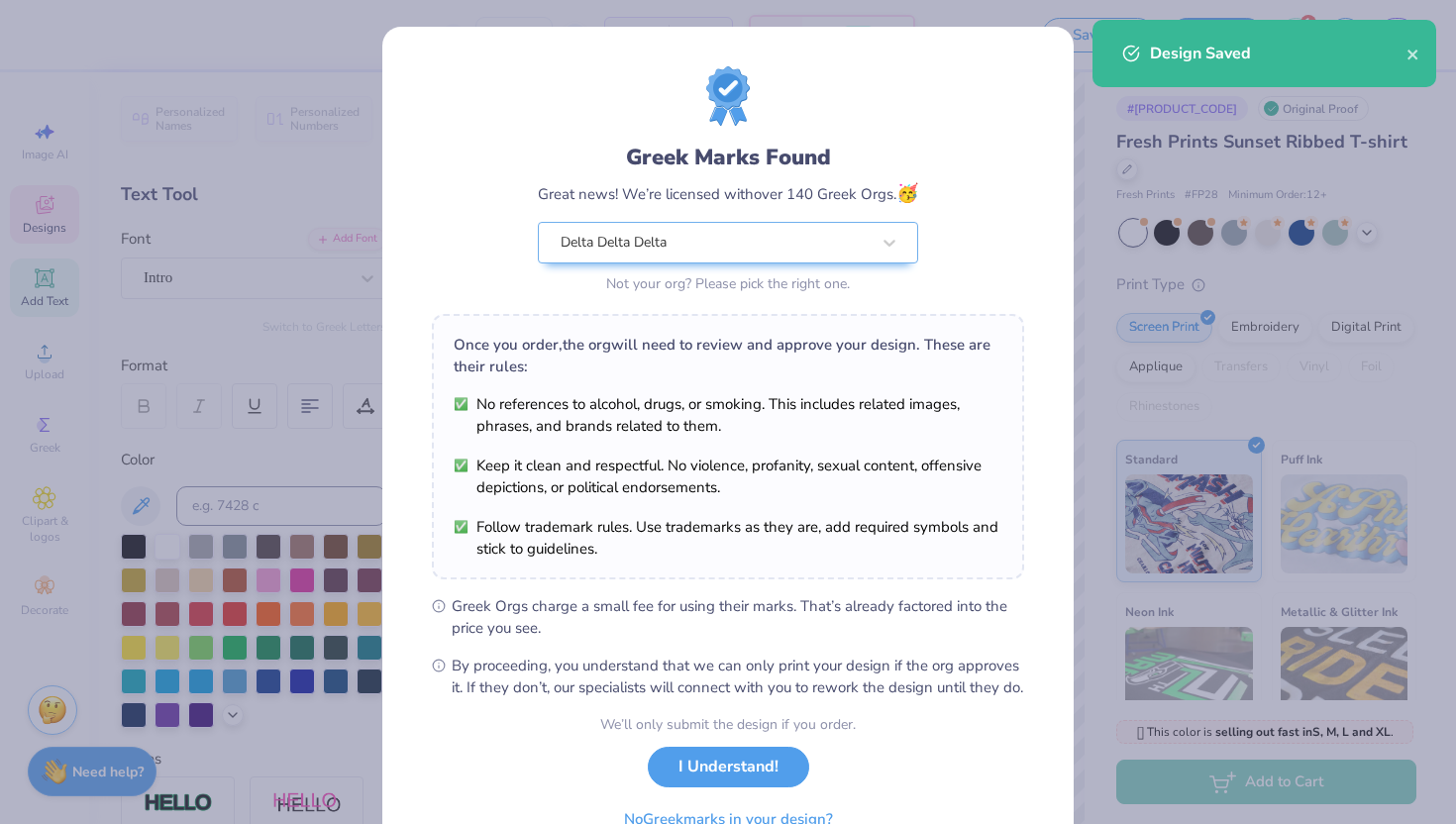 click on "– – Per Item – – Total Est.  Delivery N/A FREE Design Title RECRUITMENT Save as Save 1 PS Image AI Designs Add Text Upload Greek Clipart & logos Decorate Personalized Names Personalized Numbers Text Tool  Add Font Font Intro Switch to Greek Letters Format Color Styles Text Shape 100  % Back W 6.02 6.02 " H 1.93 1.93 " Y 3.00 3.00 " Center Middle Top Bottom Submit to feature on our public gallery. # 503519A Original Proof Fresh Prints Sunset Ribbed T-shirt Fresh Prints # FP28 Minimum Order:  12 +   Print Type Screen Print Embroidery Digital Print Applique Transfers Vinyl Foil Rhinestones Standard Puff Ink Neon Ink Metallic & Glitter Ink Glow in the Dark Ink Water based Ink 🫣   This color is   selling out fast in  S, M, L and XL . 🫣   There are only  266 Ss, 245 Ms, 59 Ls and 26 XLs  left of this color. Order now before that's gone. Not ready to order yet? Switch to a color with stock Switch to a similar product with stock Add to Cart Stuck?  Our Art team will Need help?" at bounding box center (728, 412) 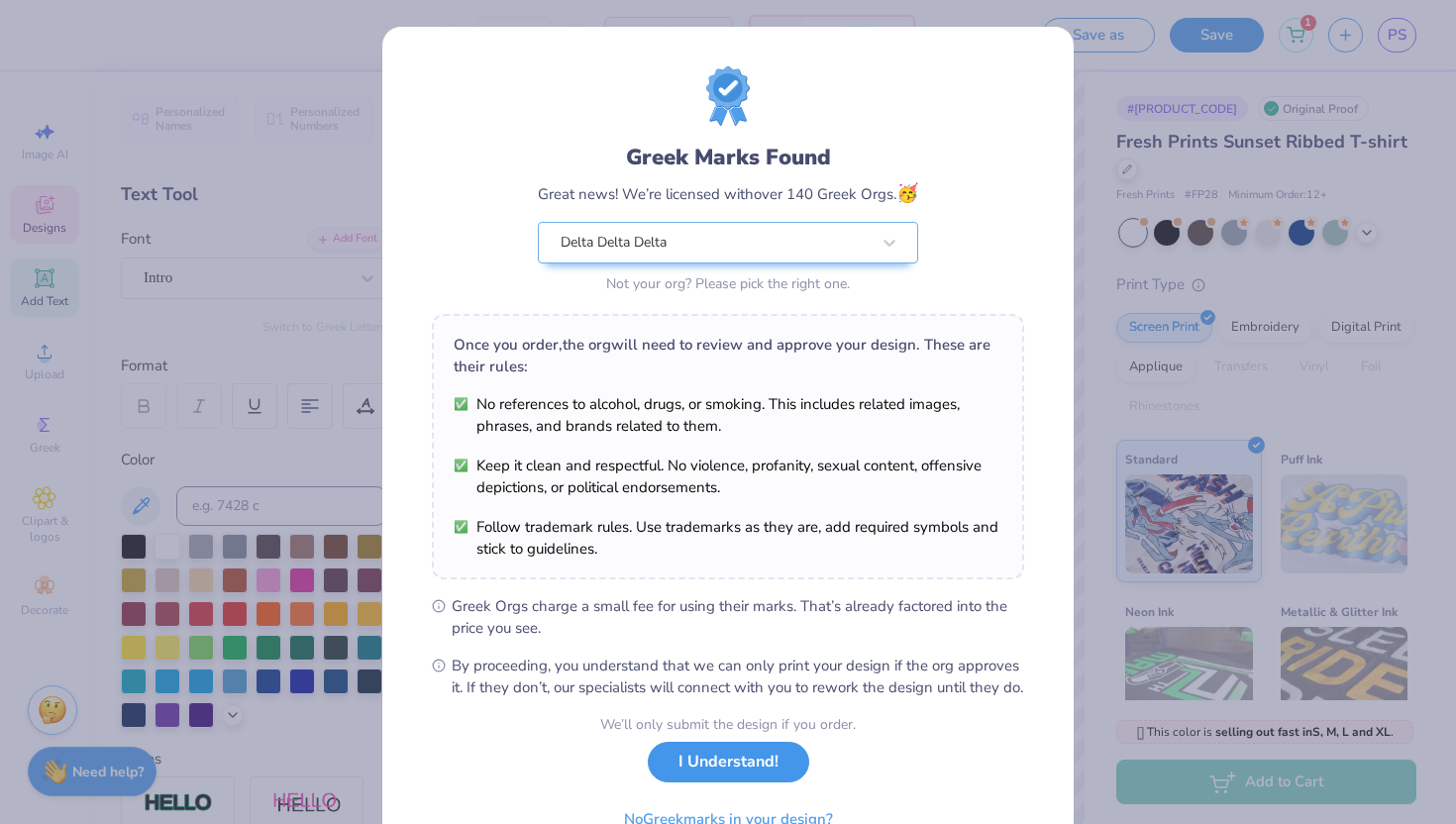 click on "I Understand!" at bounding box center (728, 762) 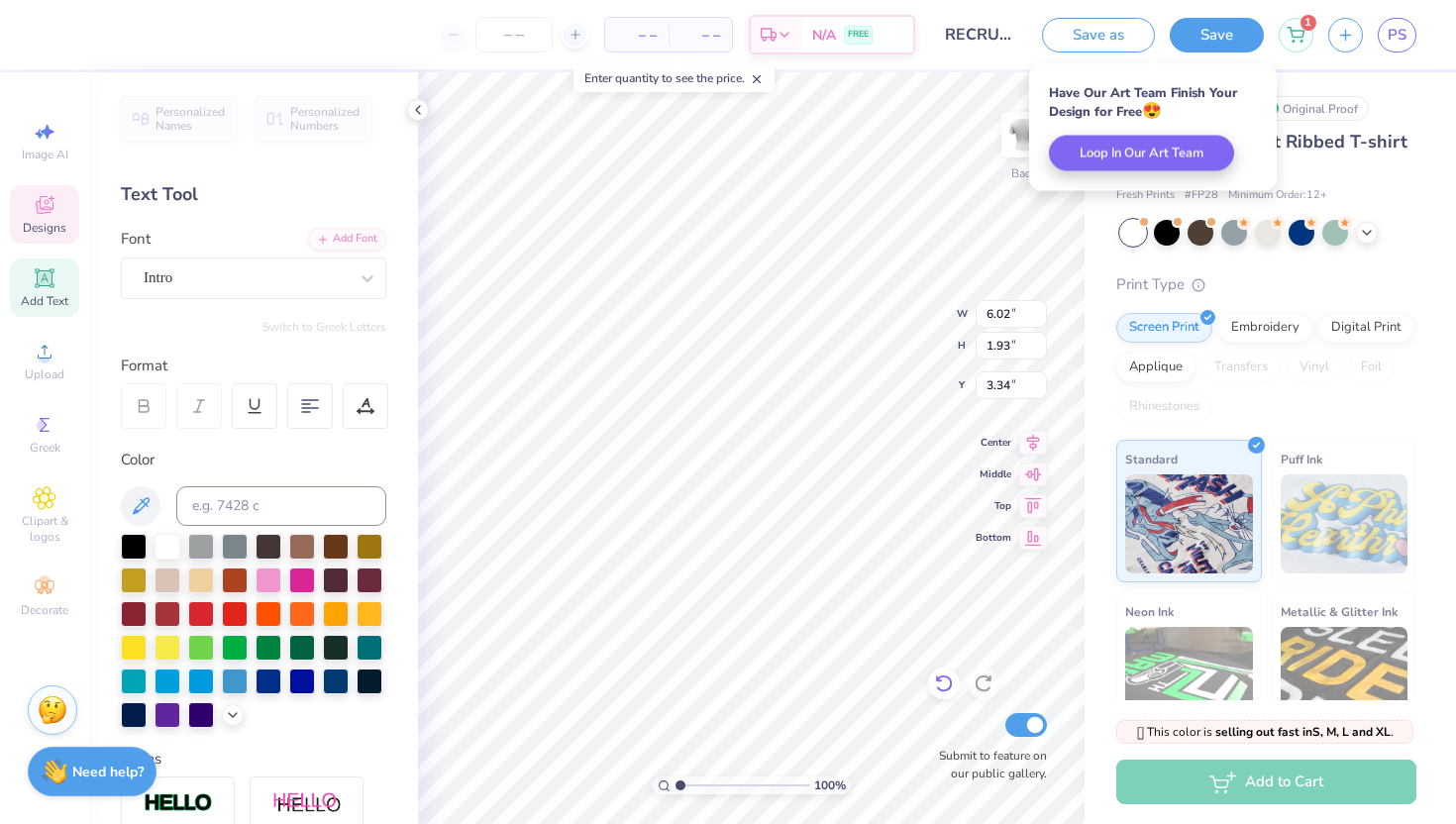 click 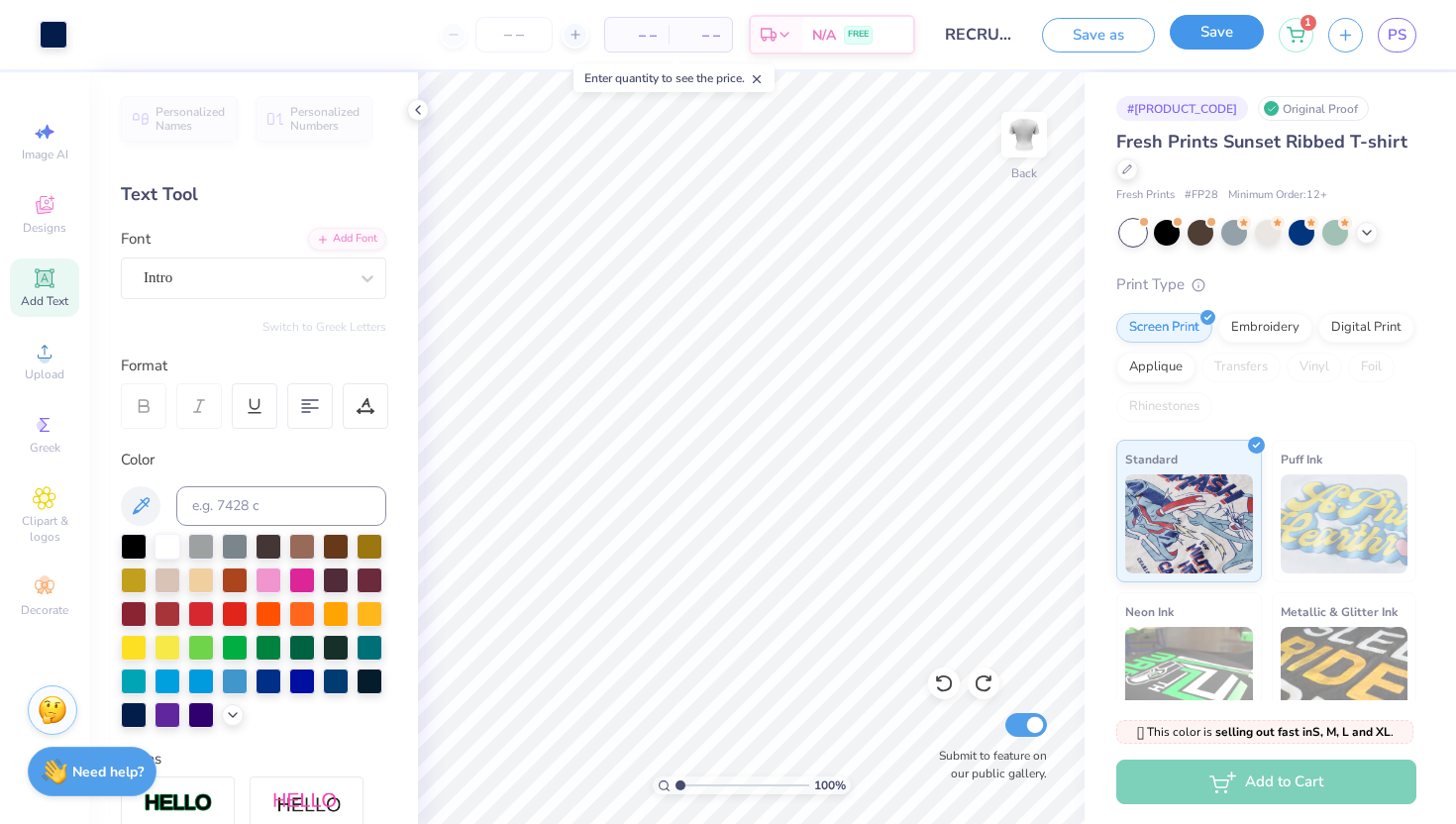click on "Save" at bounding box center (1216, 32) 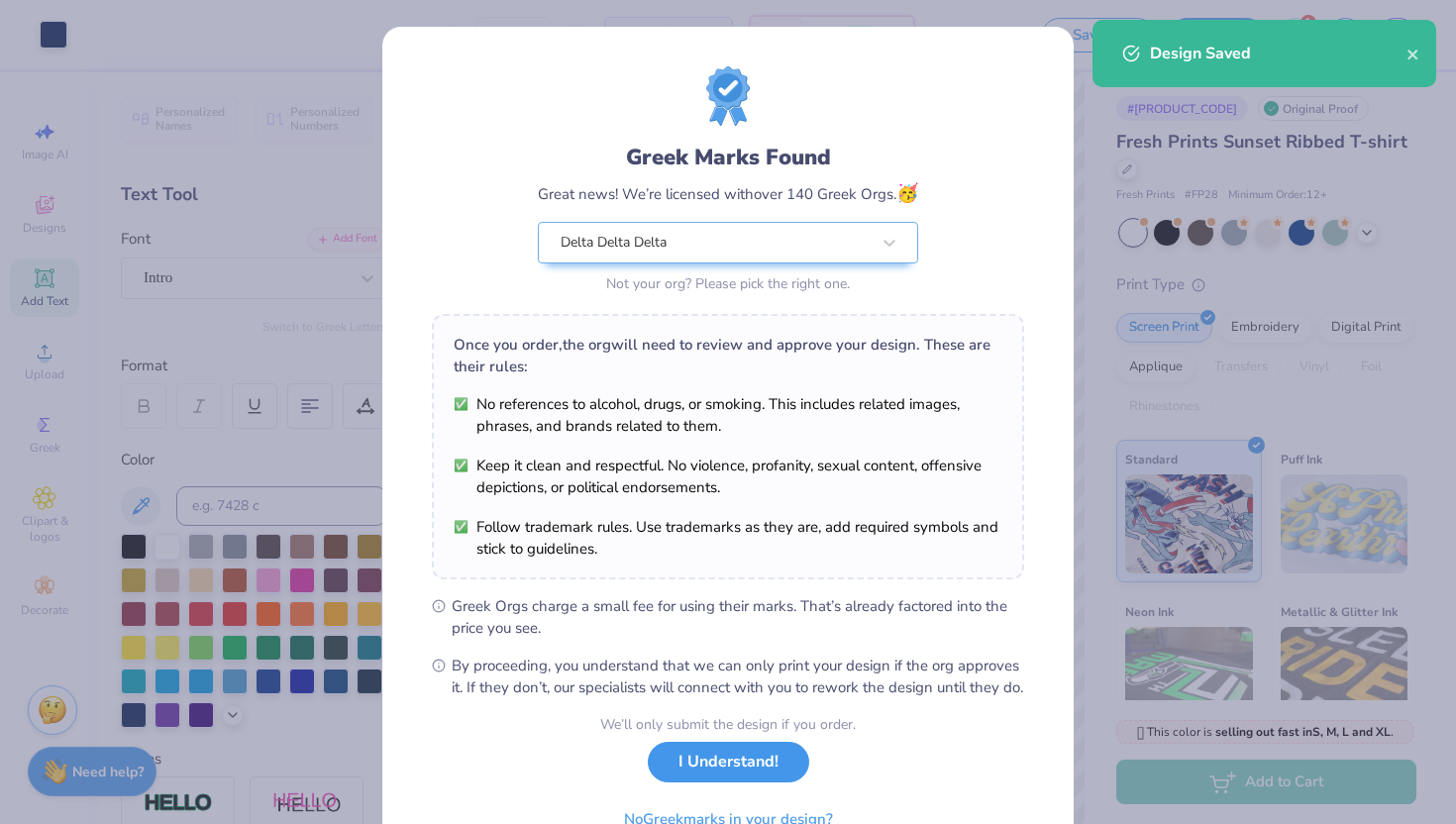 click on "We’ll only submit the design if you order. I Understand! No  Greek  marks in your design?" at bounding box center (728, 776) 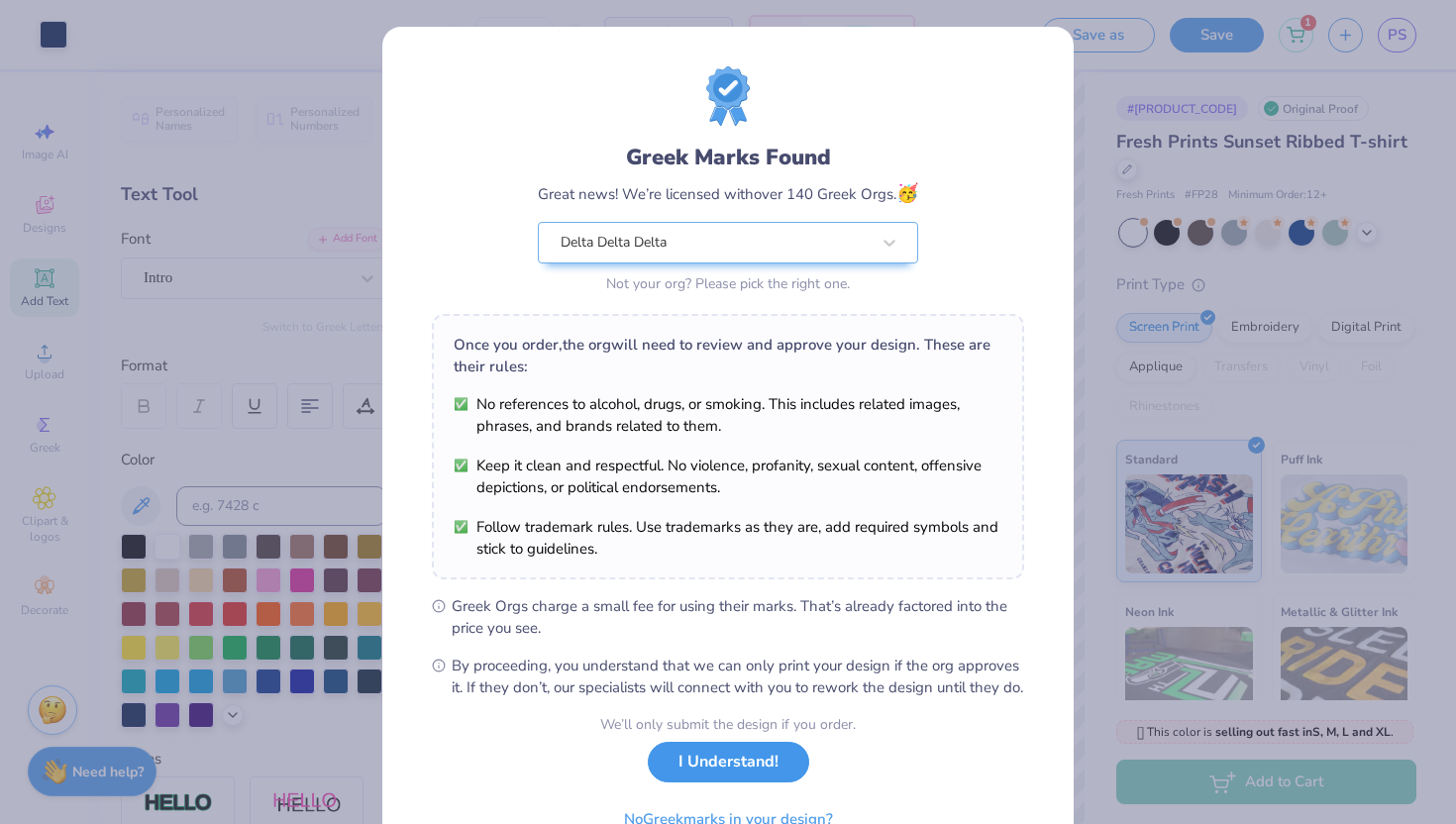 click on "I Understand!" at bounding box center (728, 762) 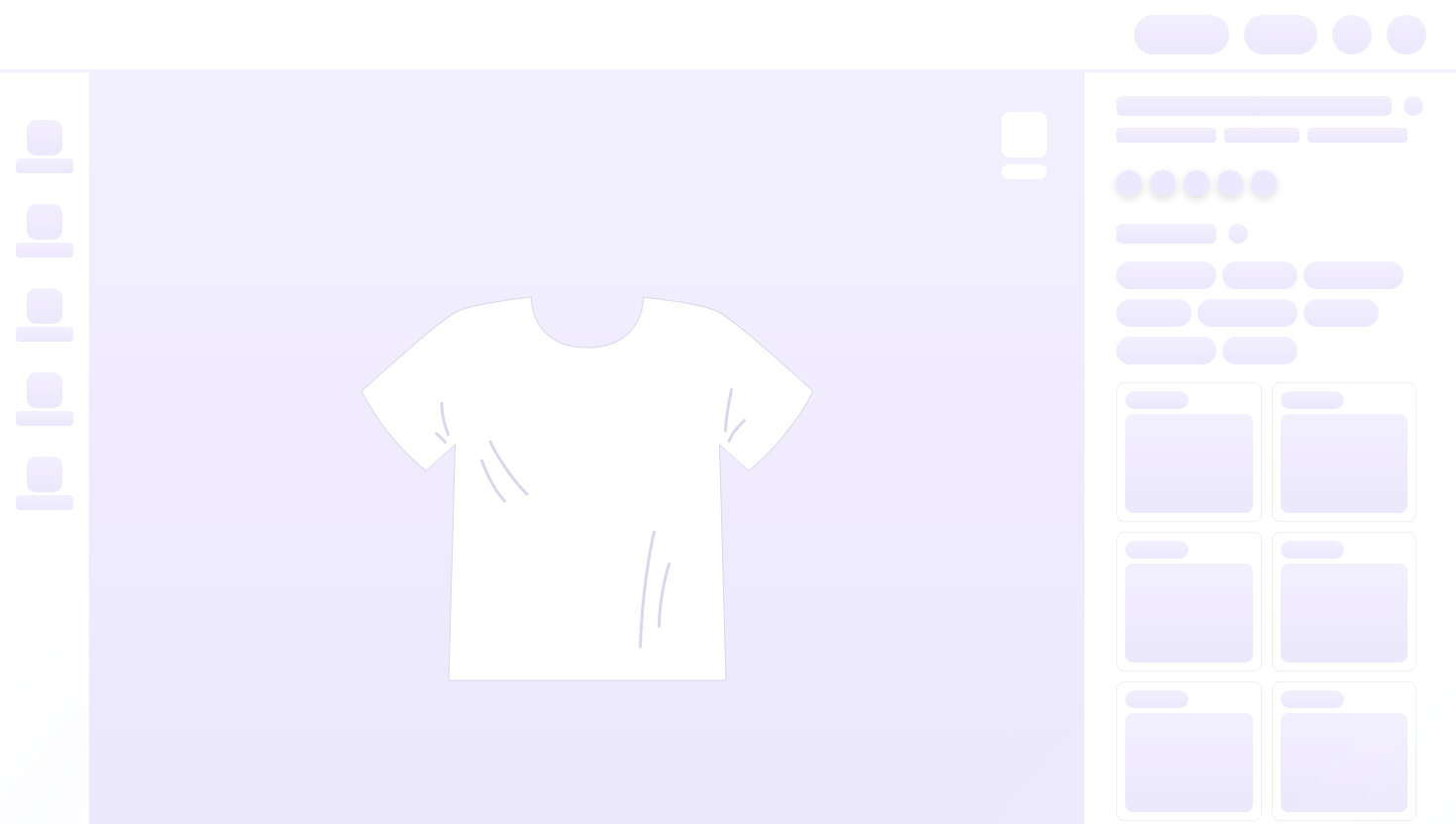 scroll, scrollTop: 0, scrollLeft: 0, axis: both 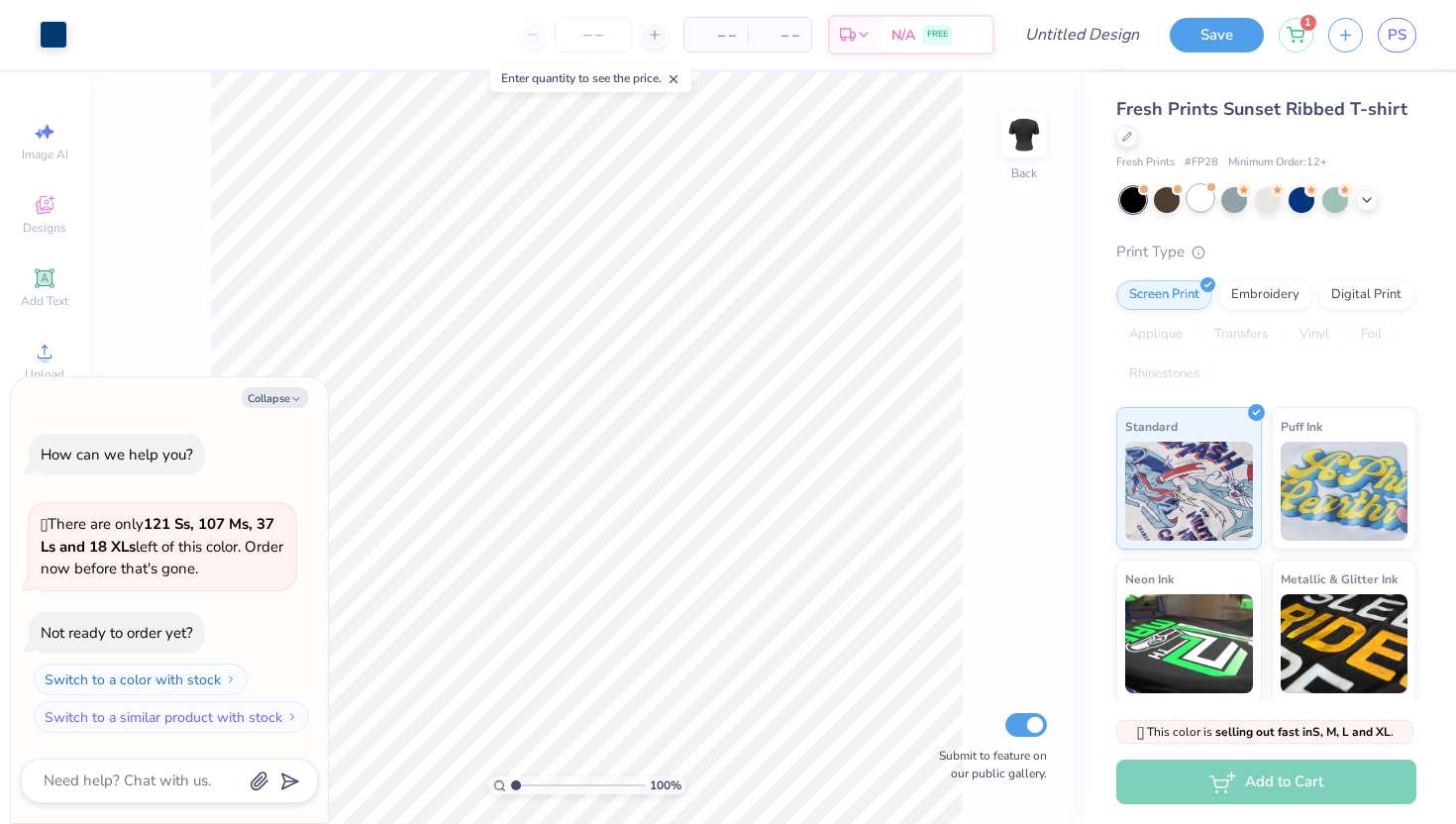click at bounding box center [1200, 198] 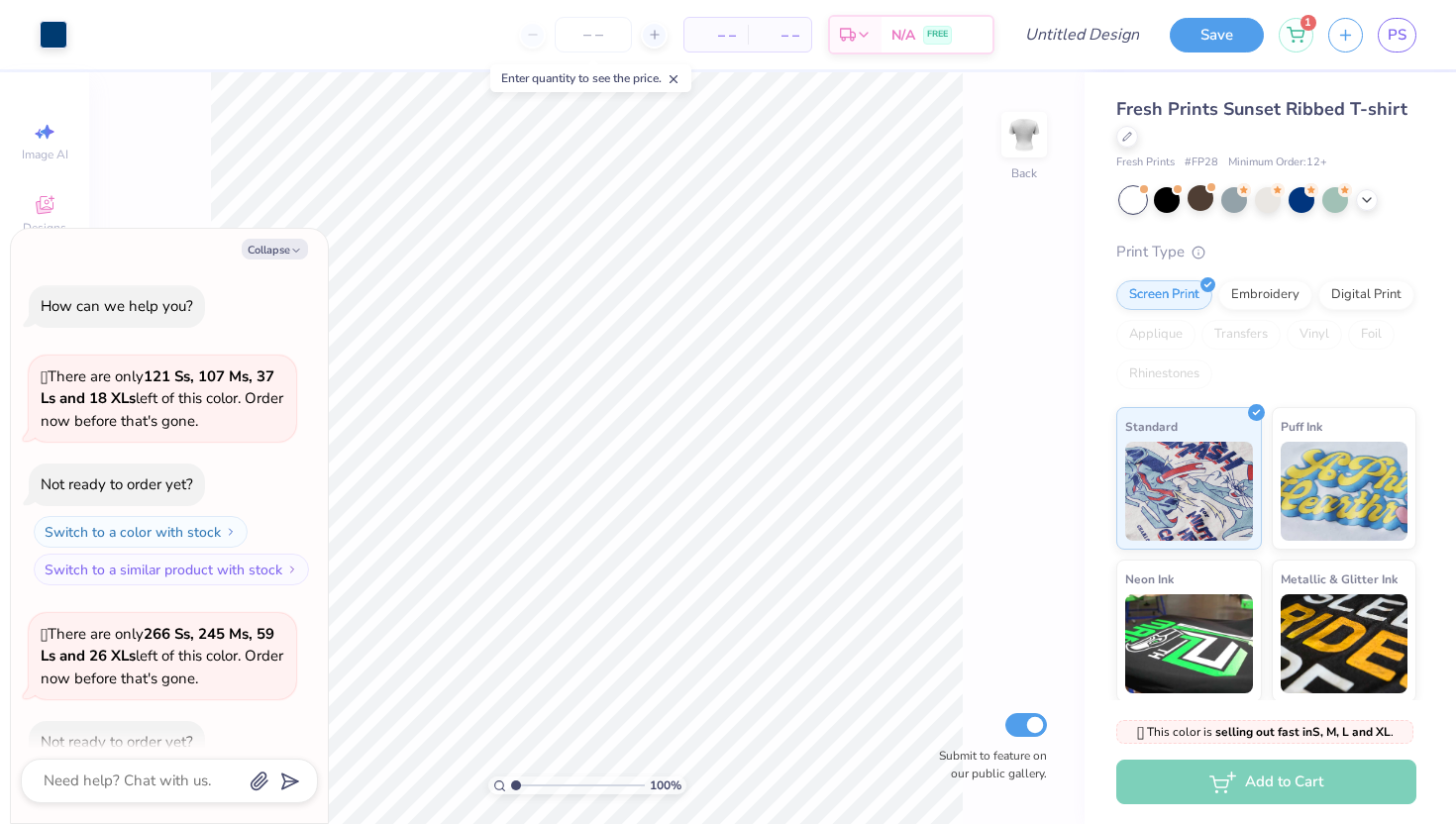 scroll, scrollTop: 109, scrollLeft: 0, axis: vertical 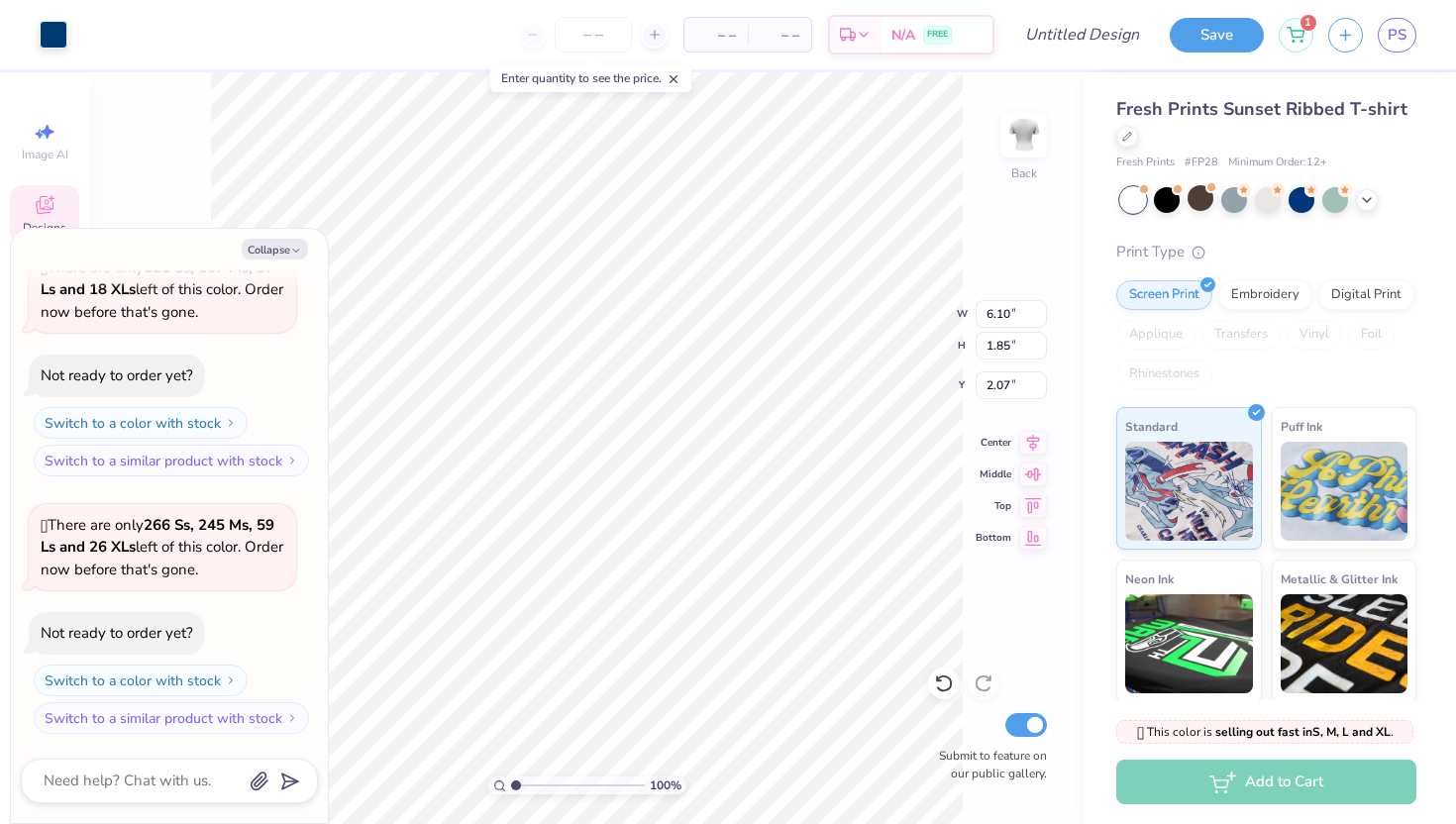 type on "x" 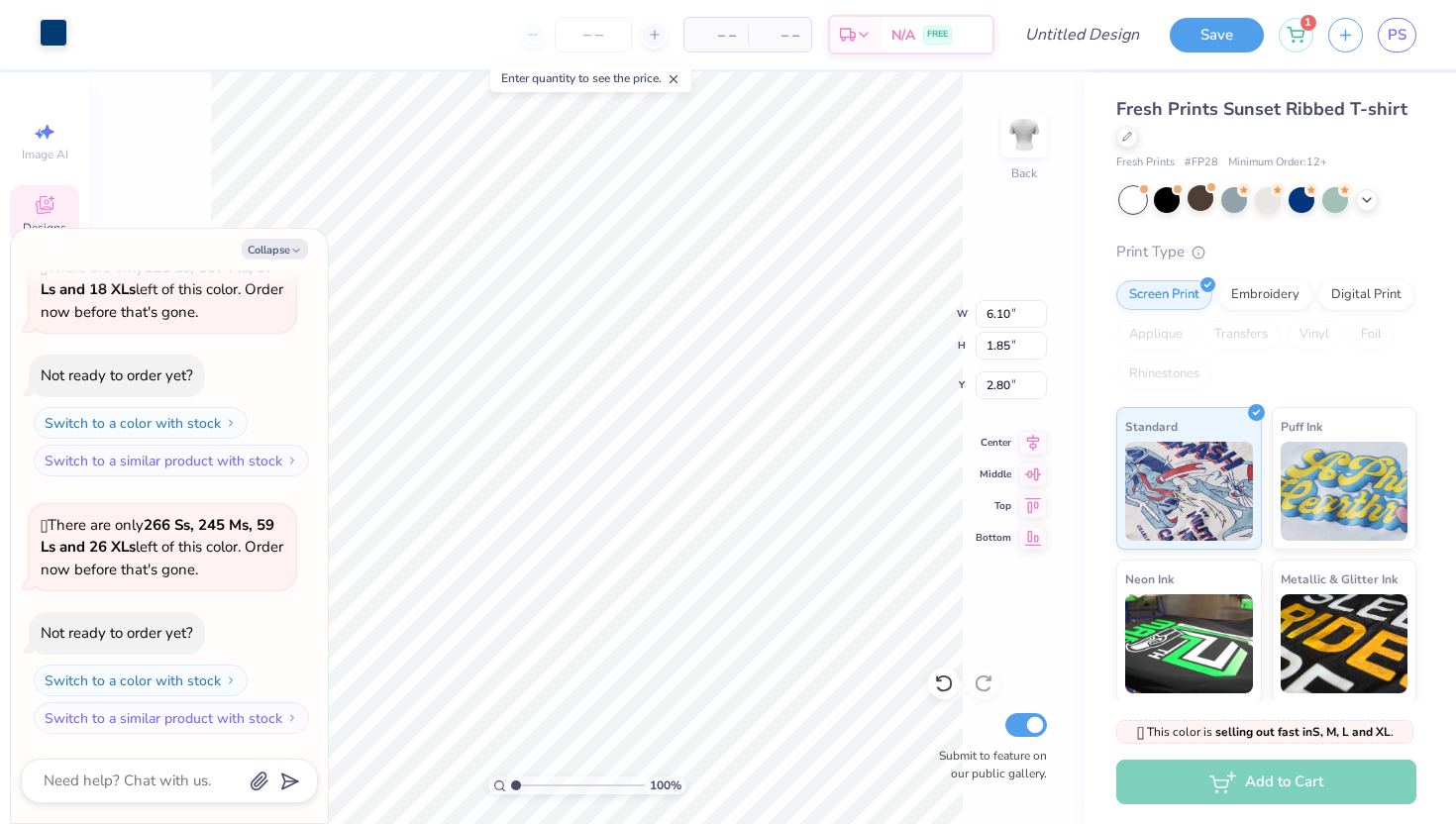 click at bounding box center [53, 33] 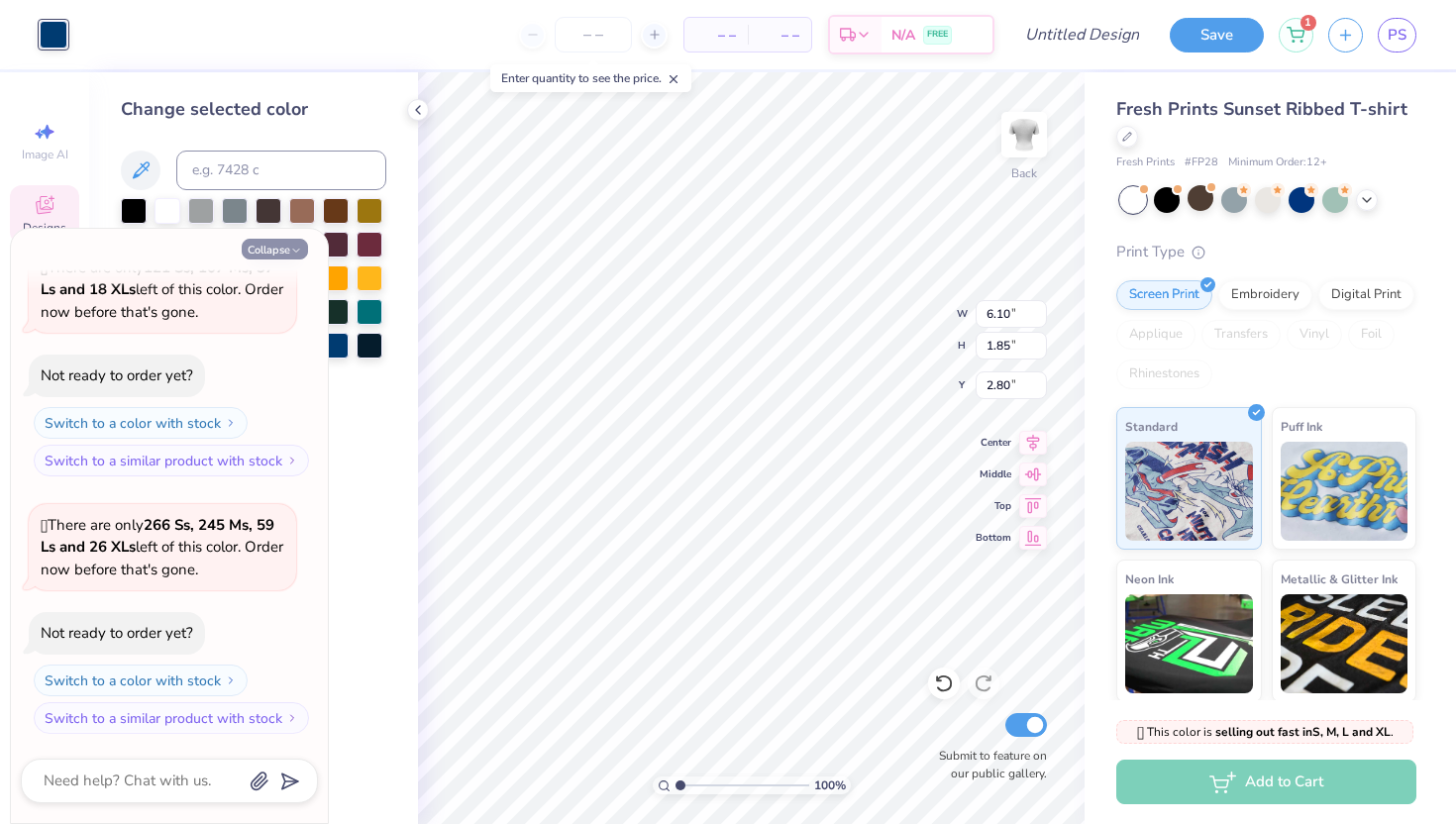 click on "Collapse" at bounding box center (274, 249) 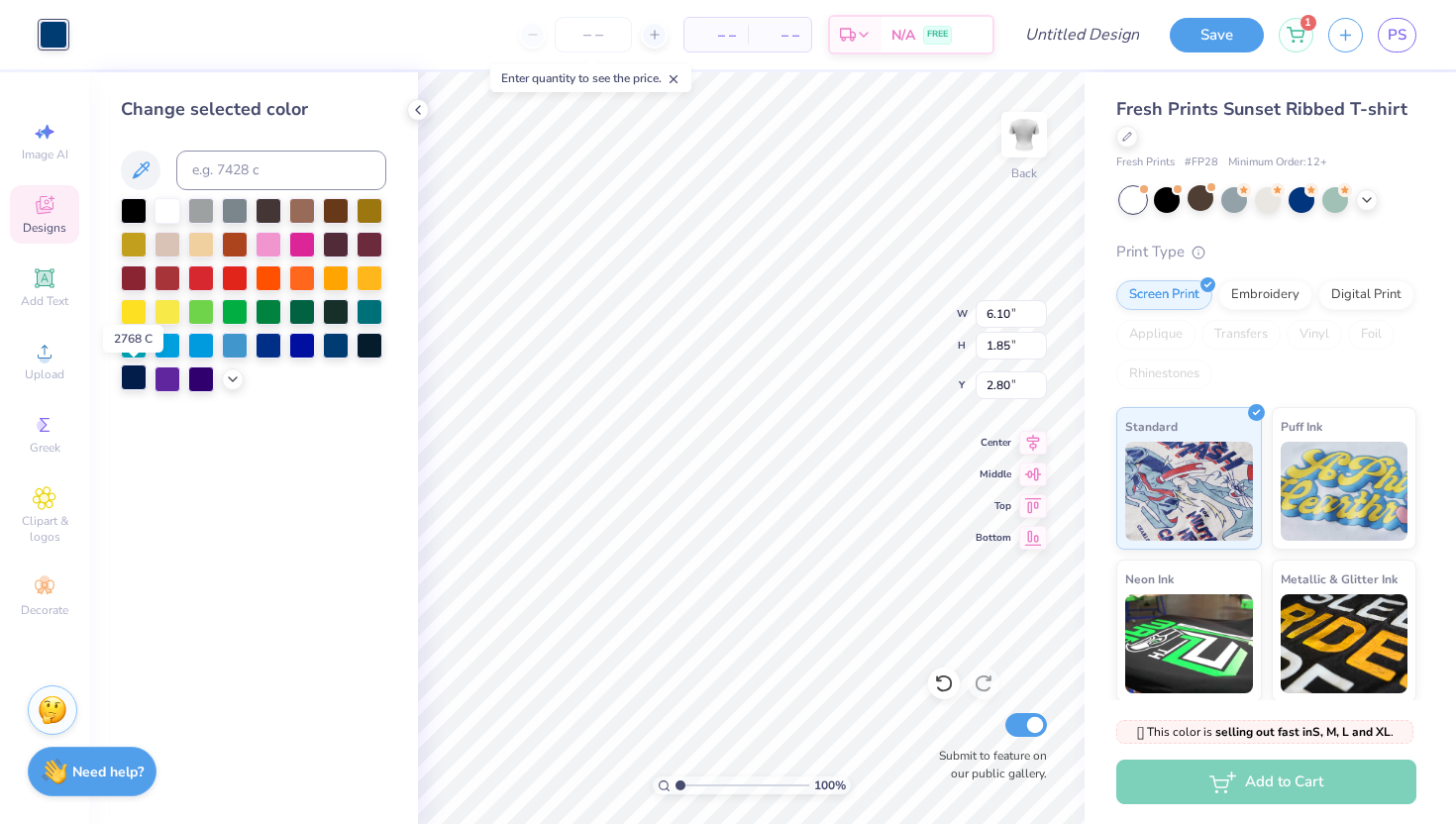 click at bounding box center (134, 377) 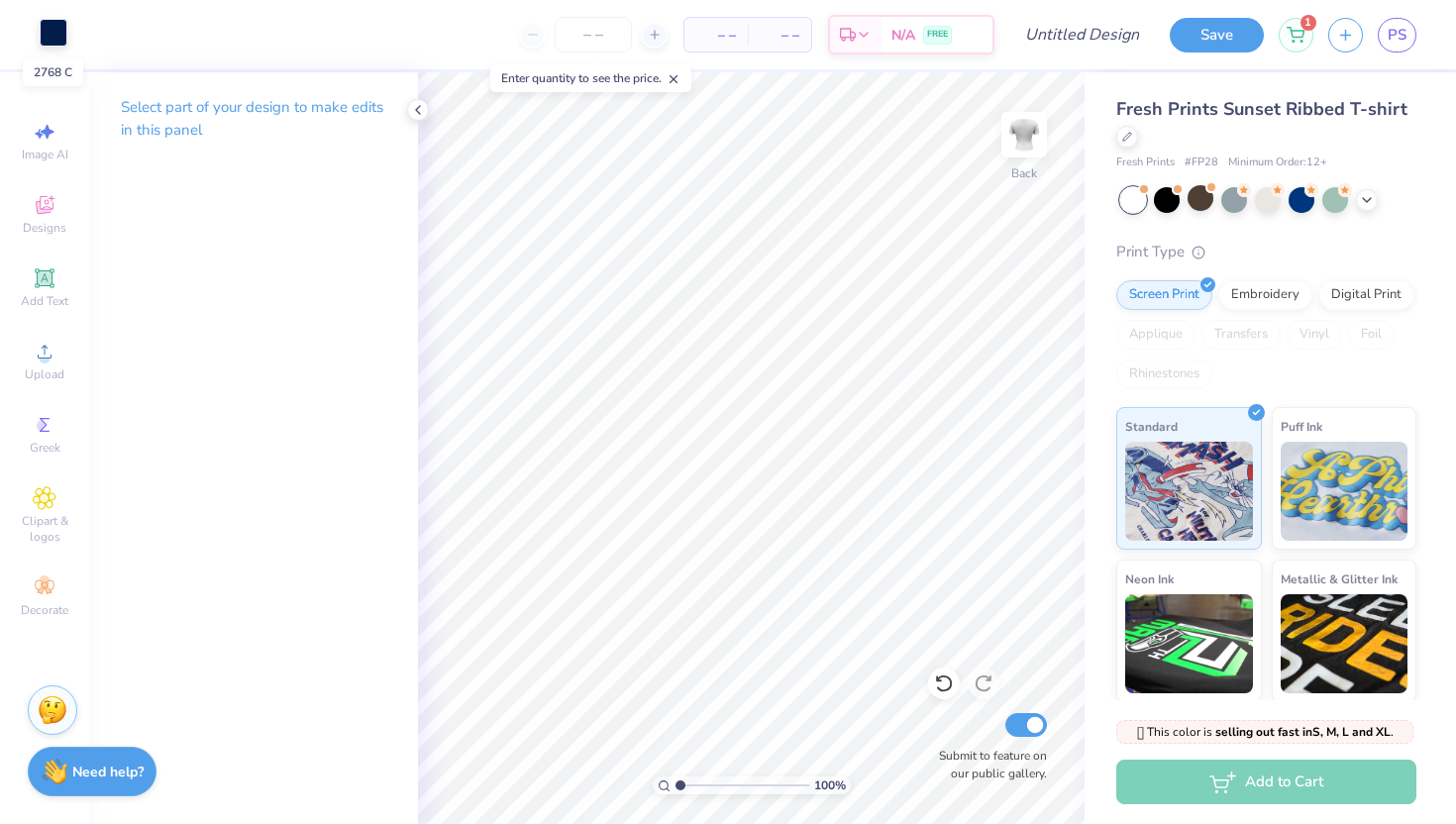 click at bounding box center [53, 33] 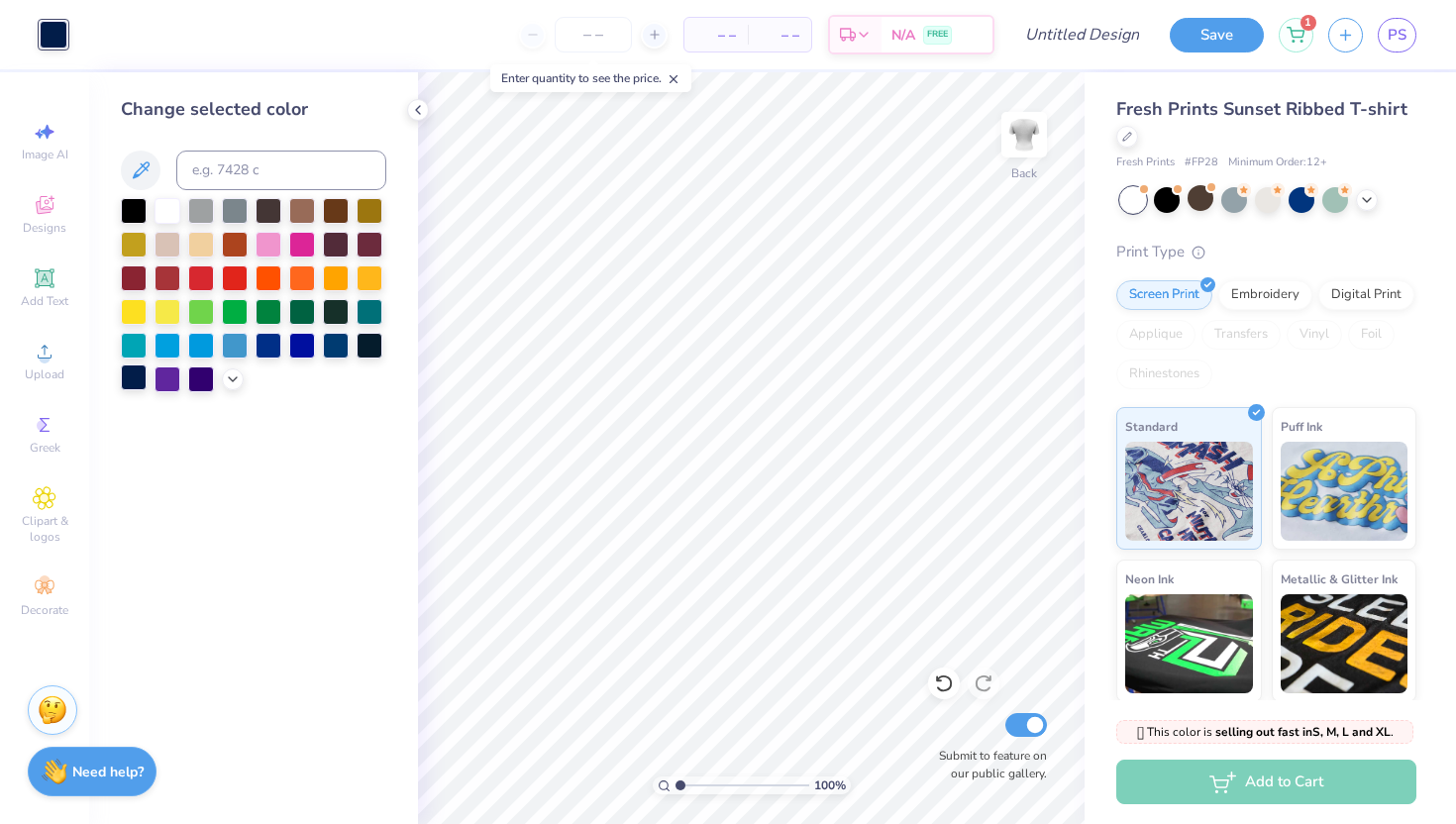 click at bounding box center (134, 377) 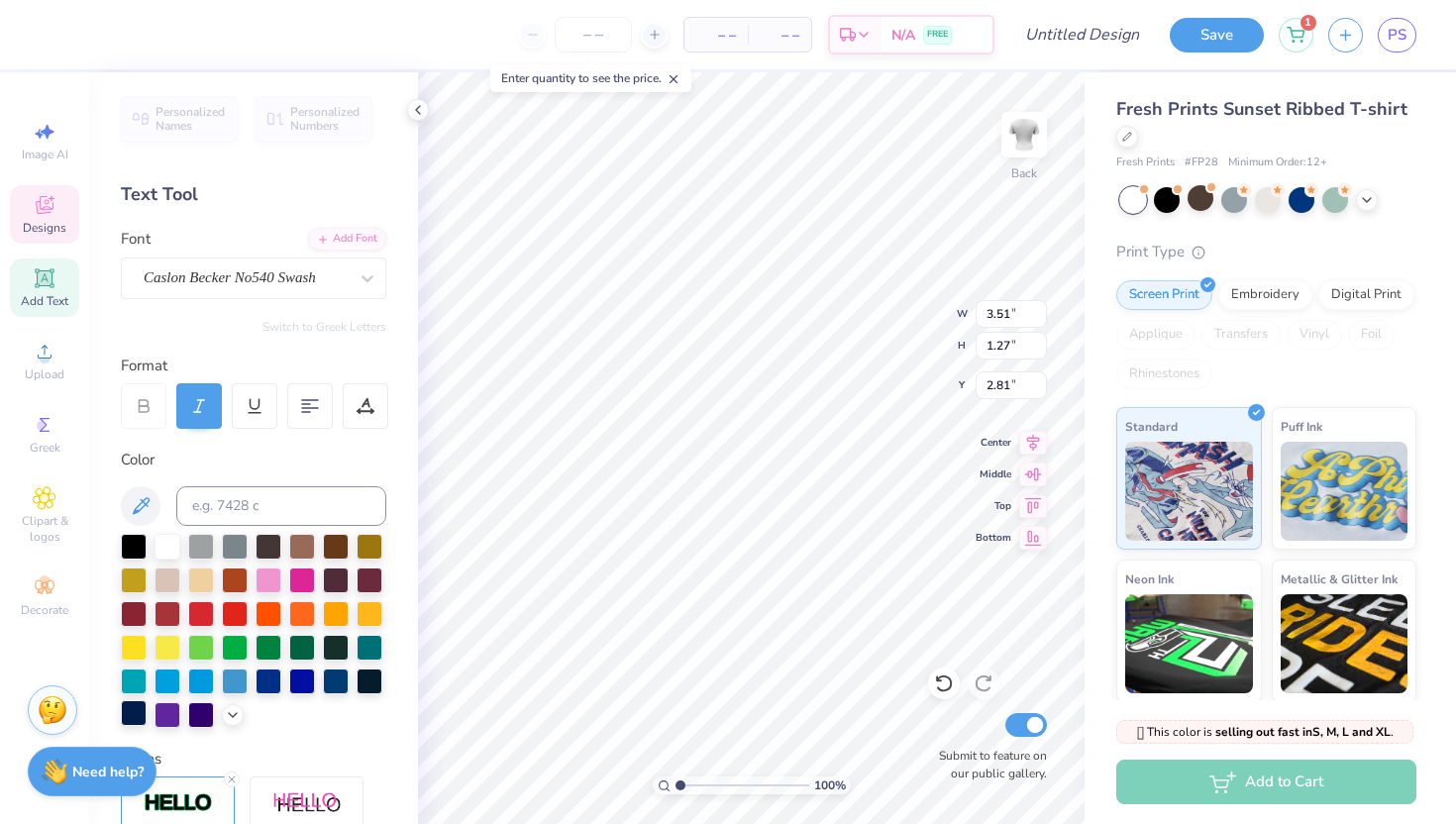 click at bounding box center (134, 713) 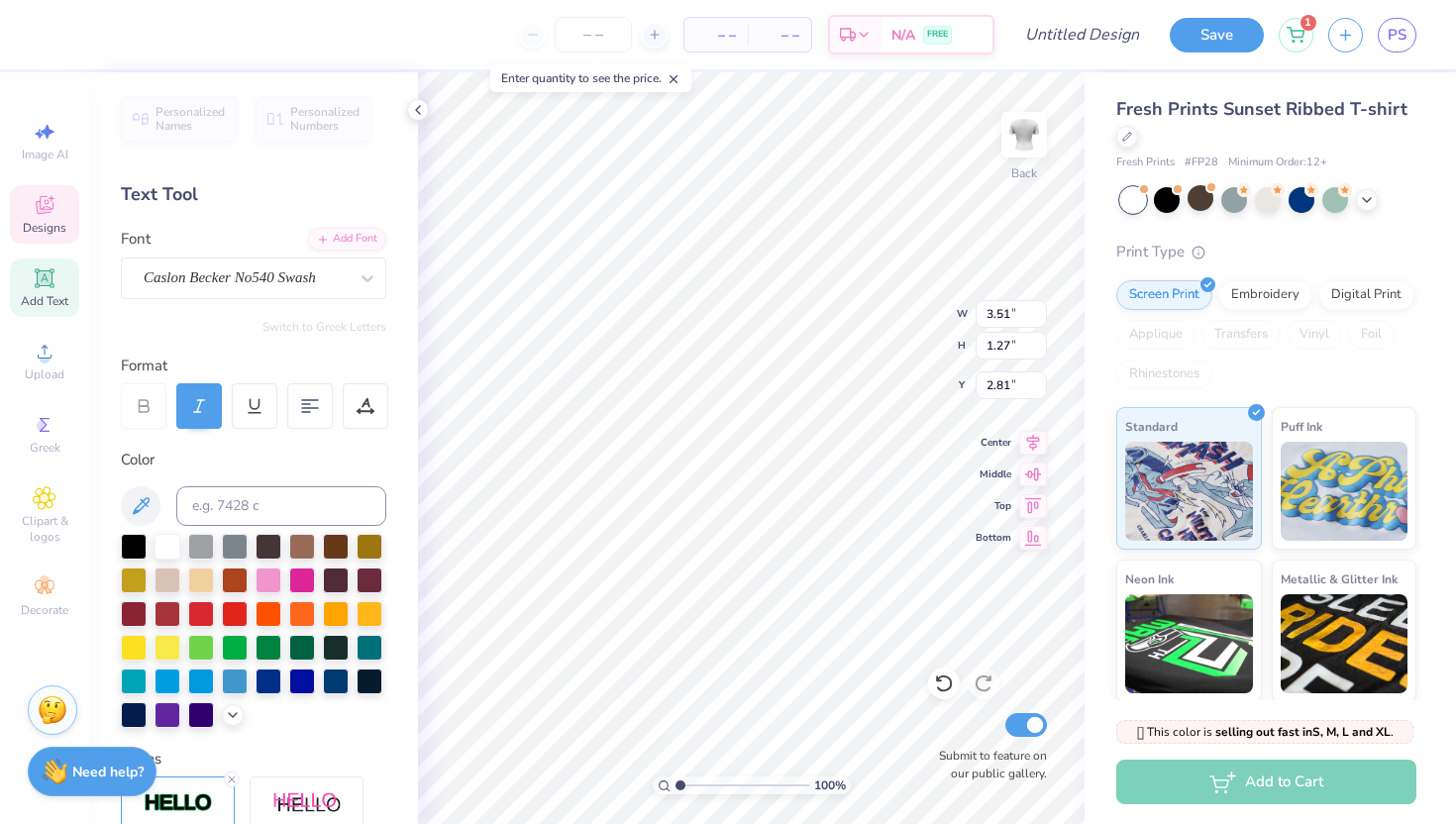 type on "2.49" 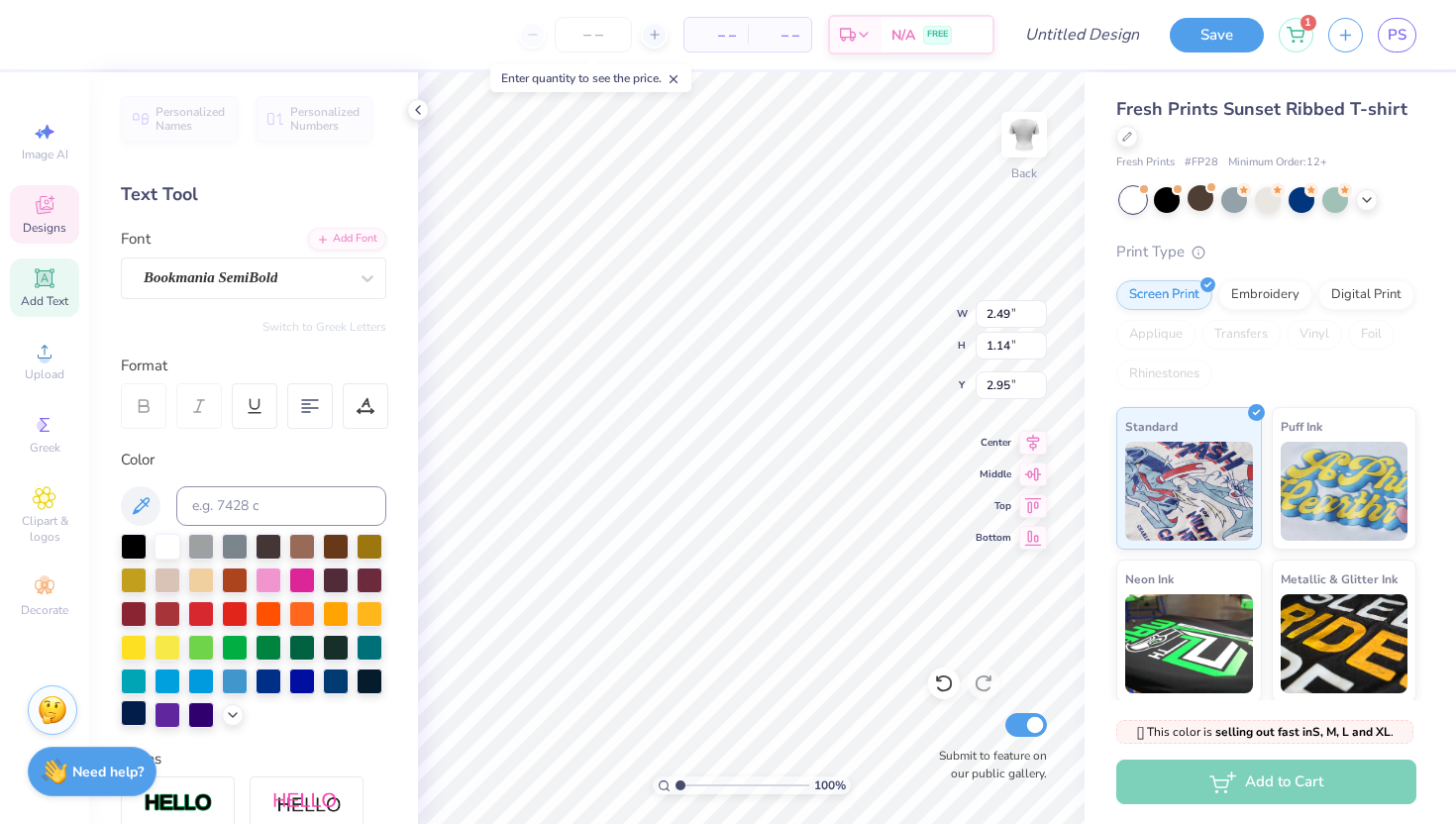 click at bounding box center (134, 713) 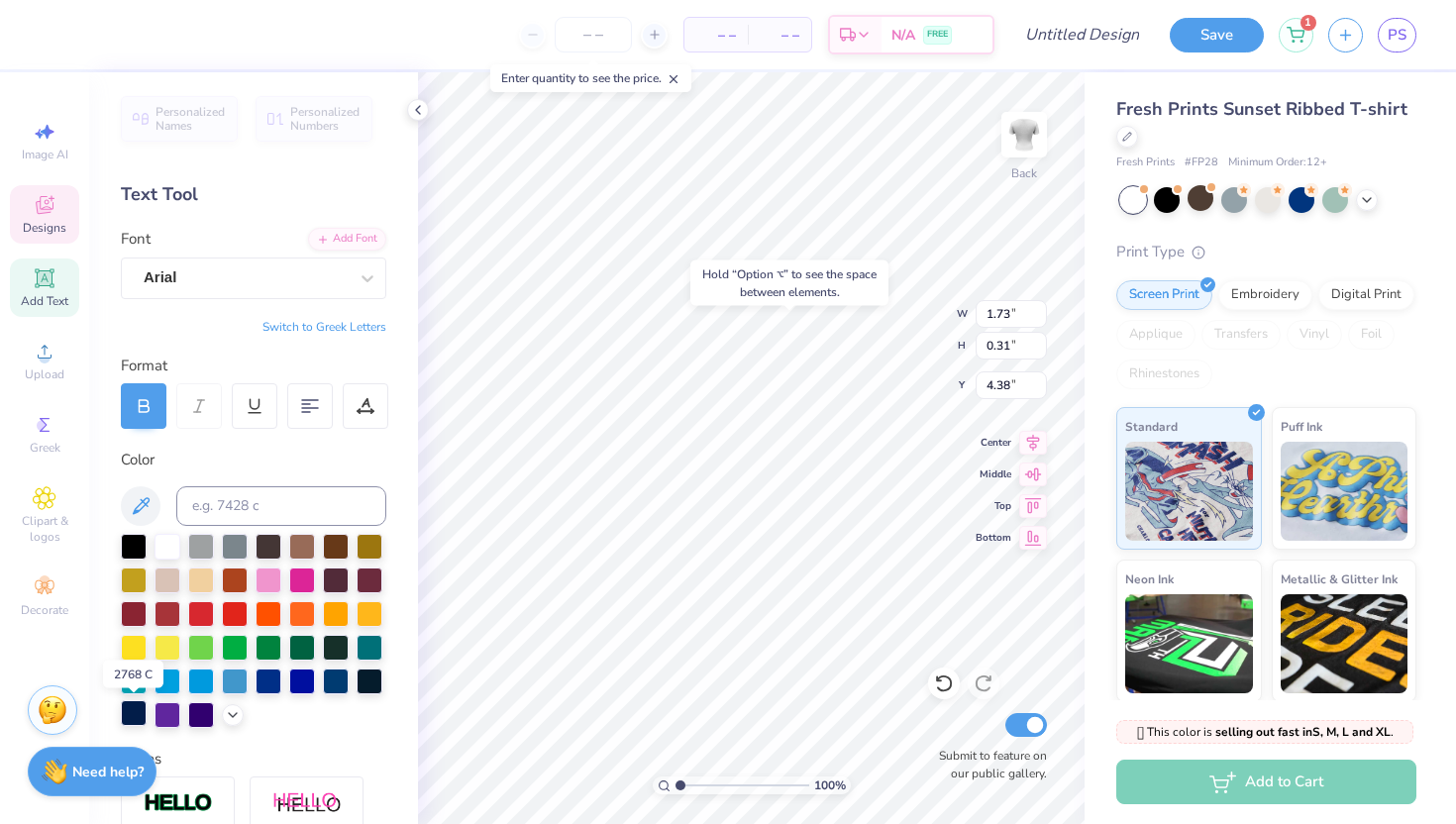 click at bounding box center [134, 713] 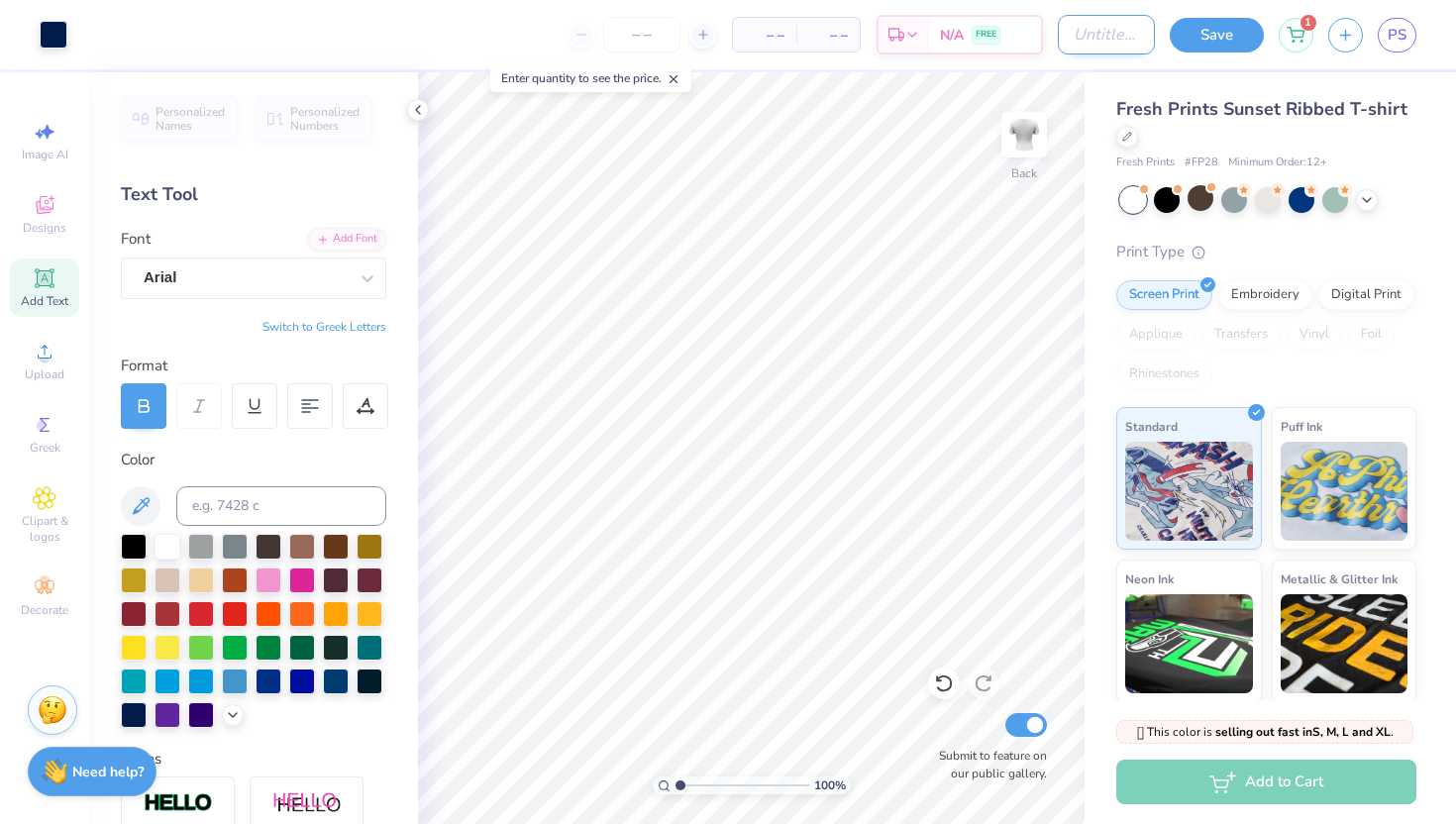 click on "Design Title" at bounding box center (1106, 35) 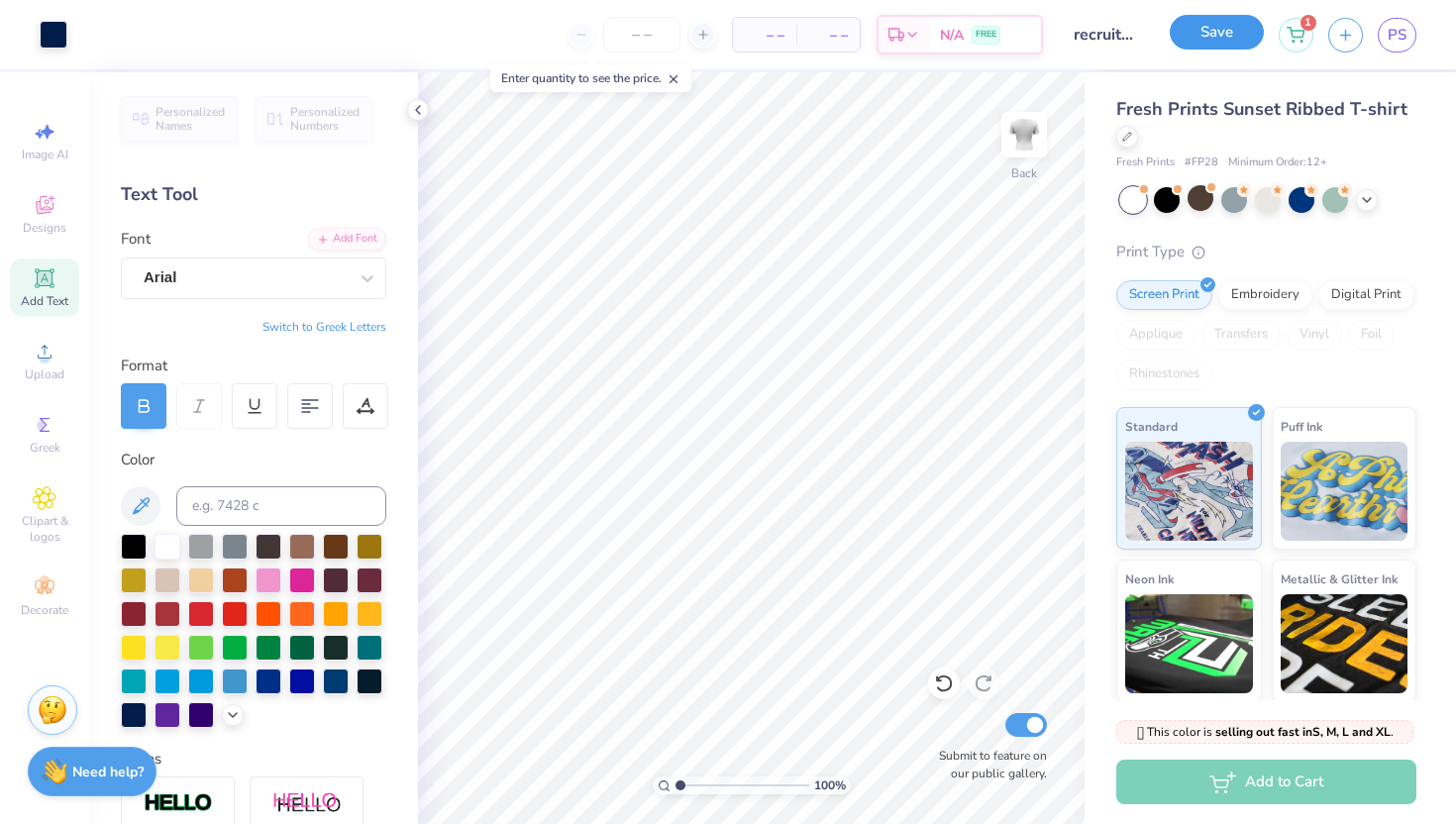 click on "Save" at bounding box center [1216, 32] 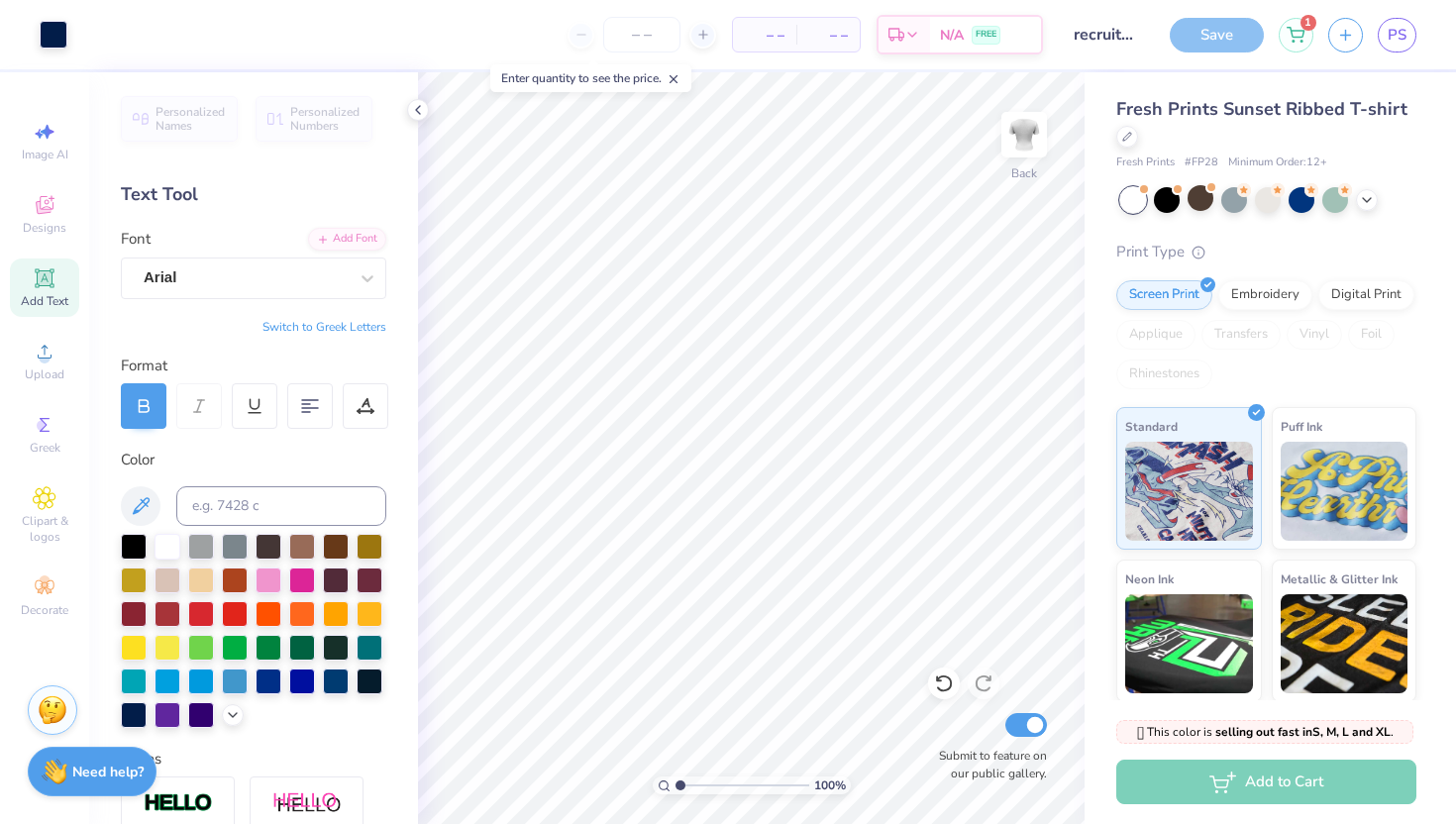 click on "Save" at bounding box center (1216, 35) 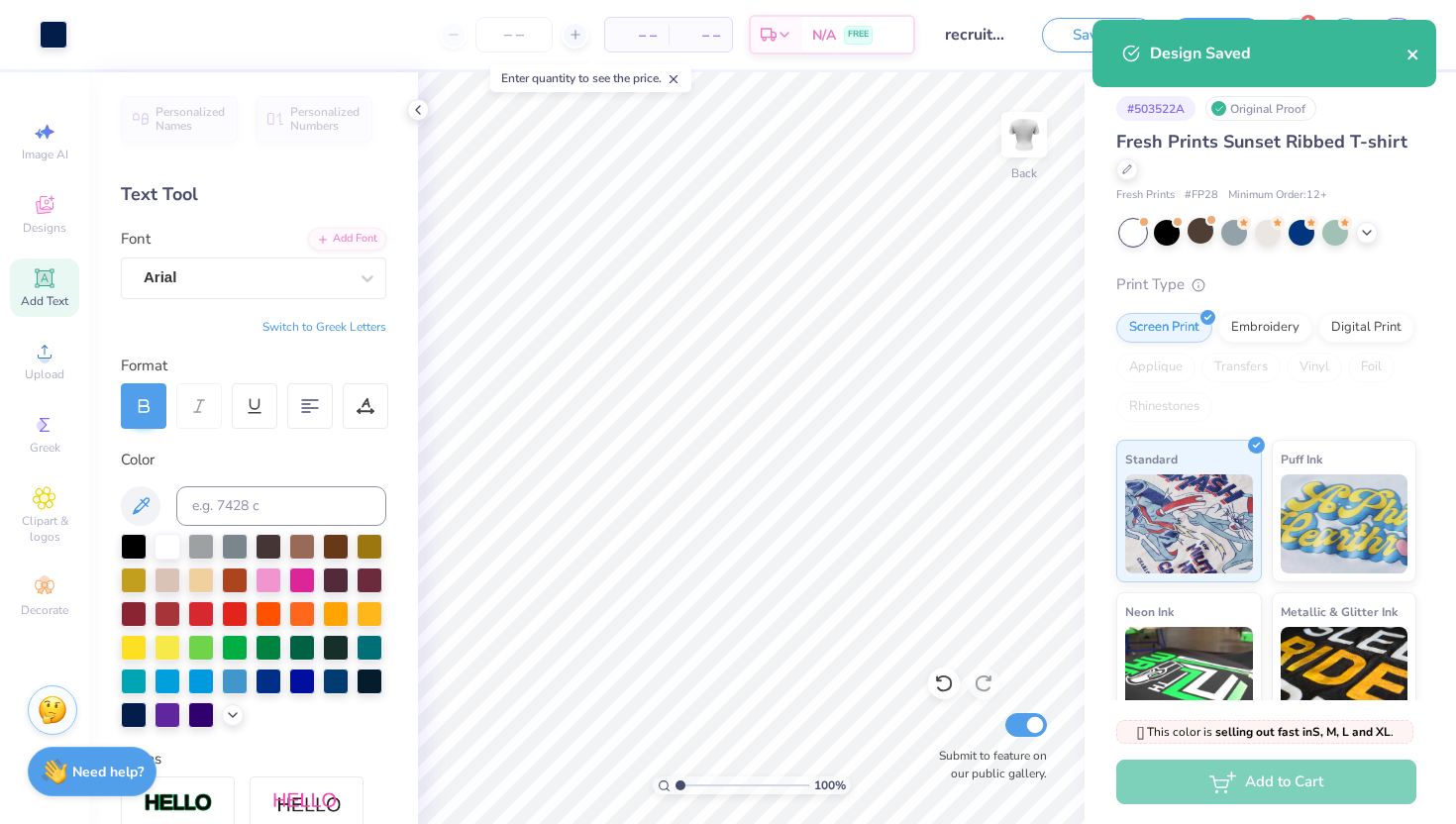 click 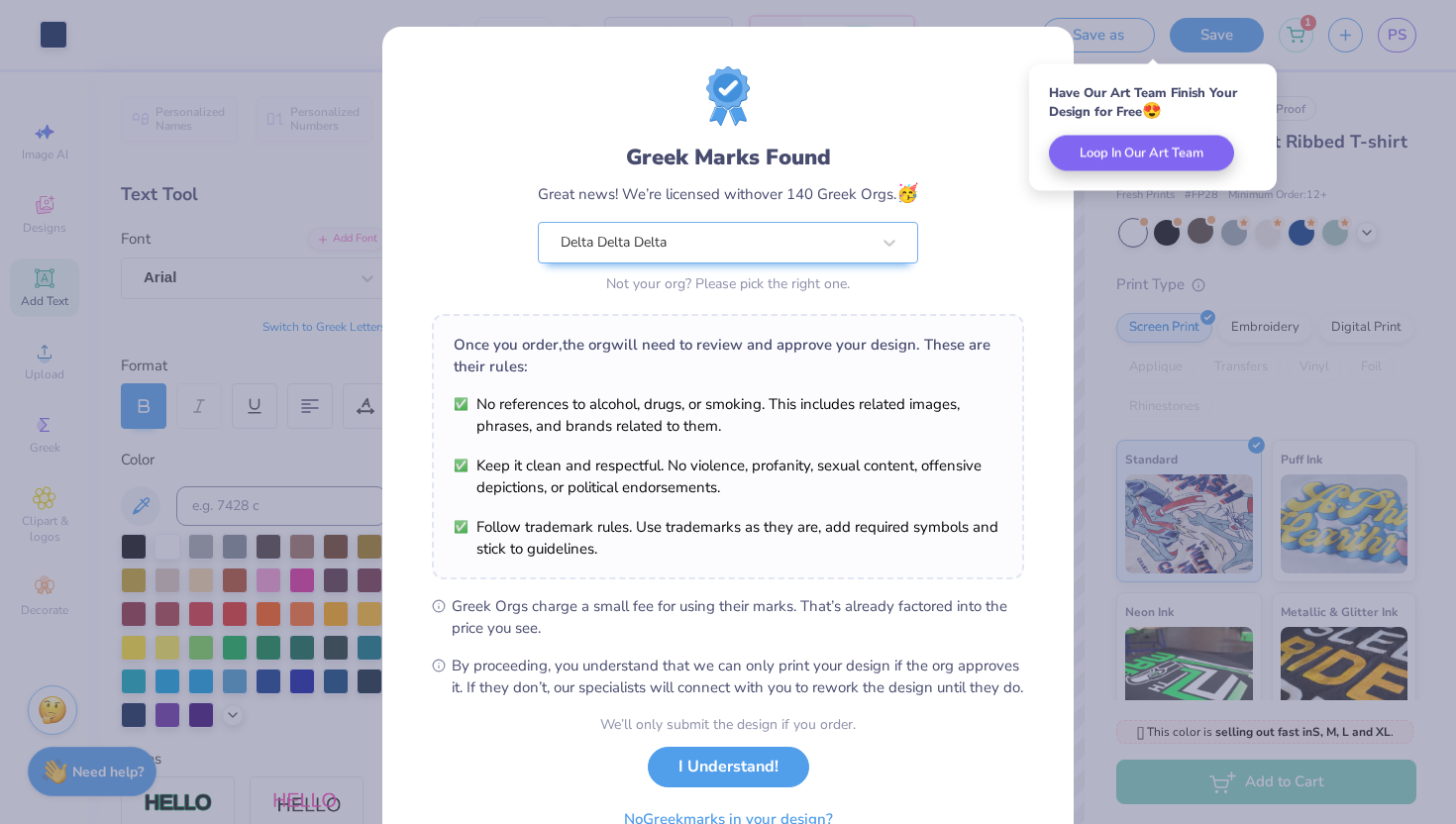click on "We’ll only submit the design if you order. I Understand! No  Greek  marks in your design?" at bounding box center (728, 776) 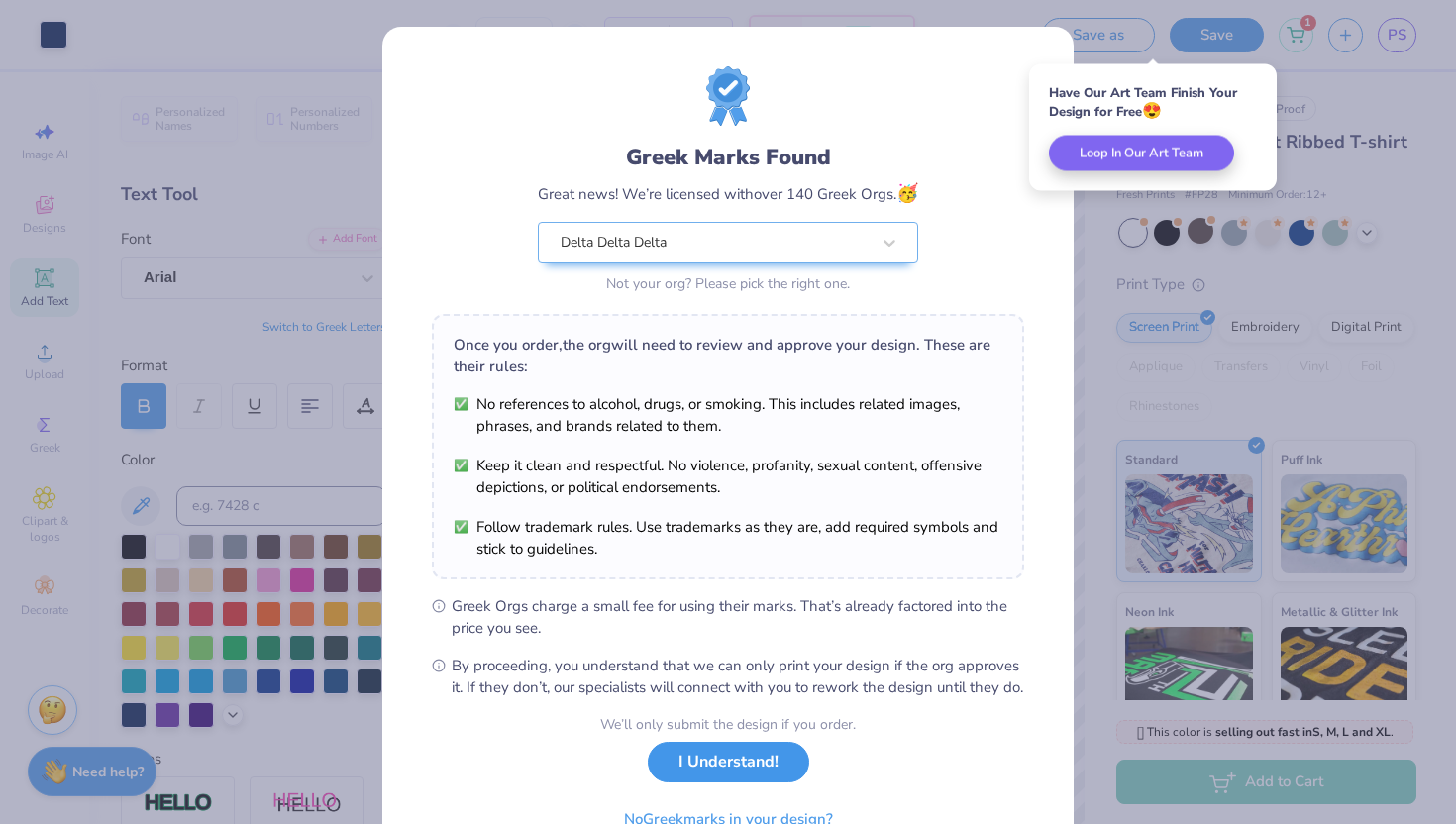 click on "I Understand!" at bounding box center [728, 762] 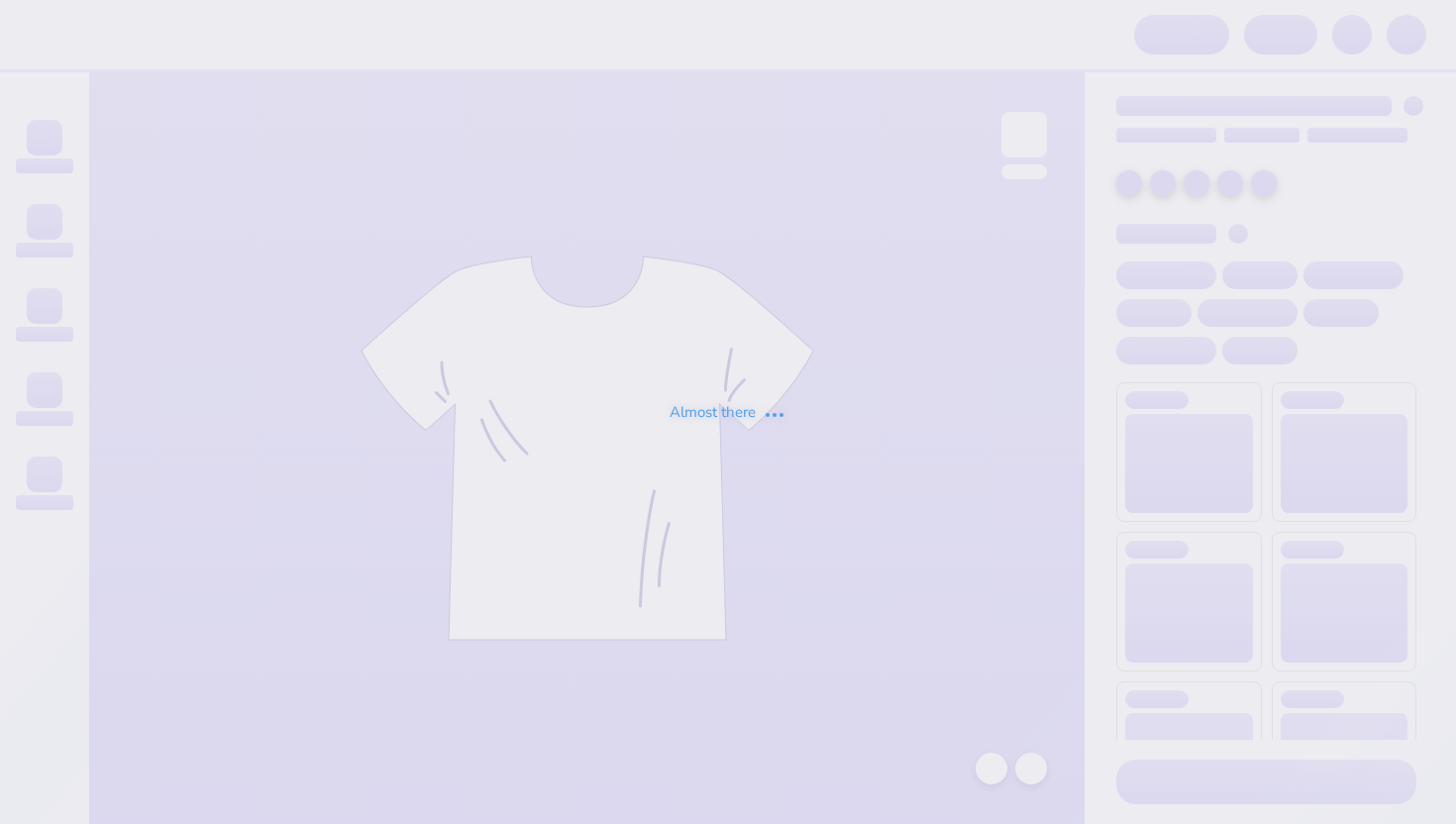scroll, scrollTop: 0, scrollLeft: 0, axis: both 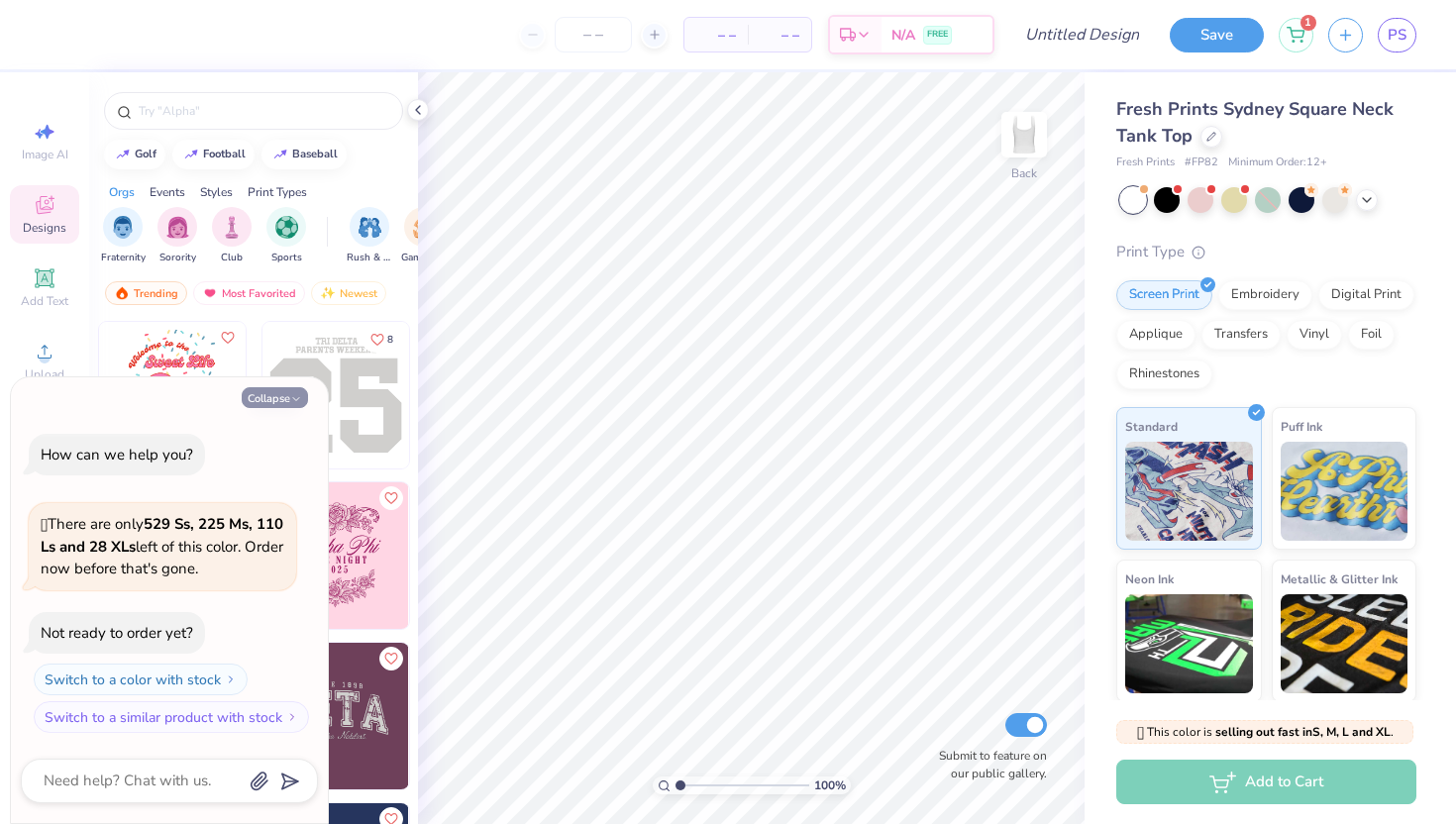 click on "Collapse" at bounding box center (274, 397) 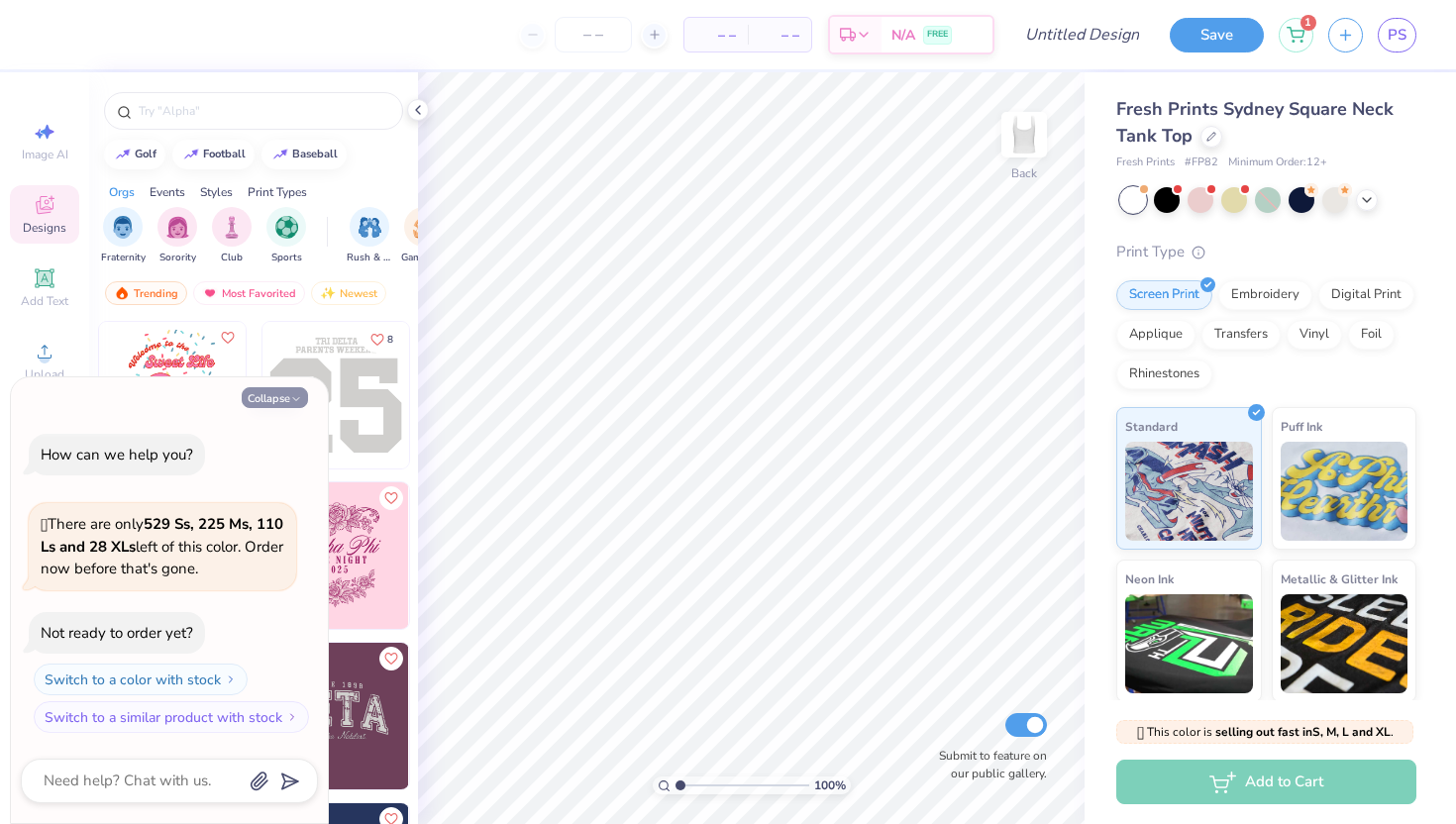 type on "x" 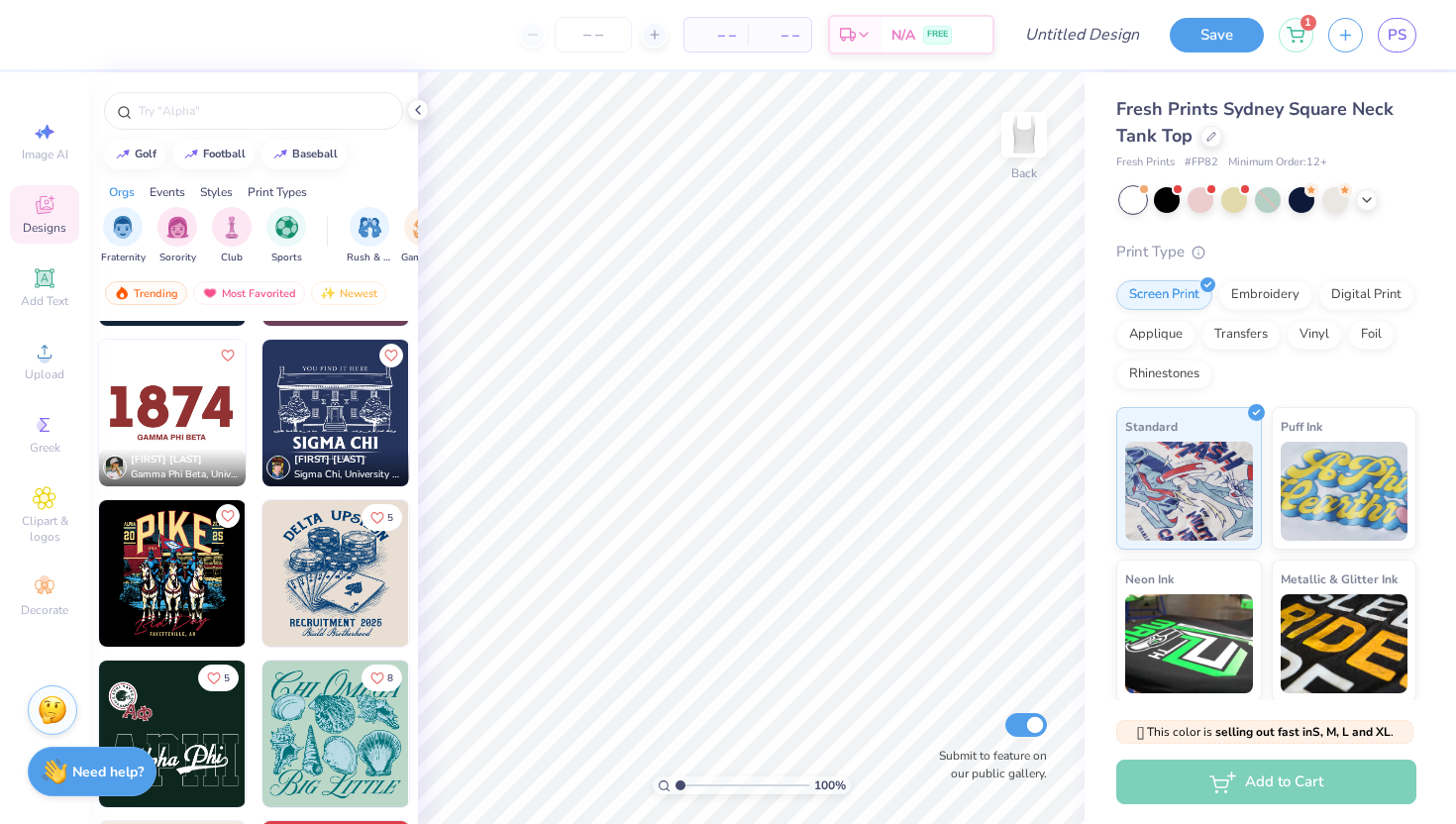 scroll, scrollTop: 461, scrollLeft: 0, axis: vertical 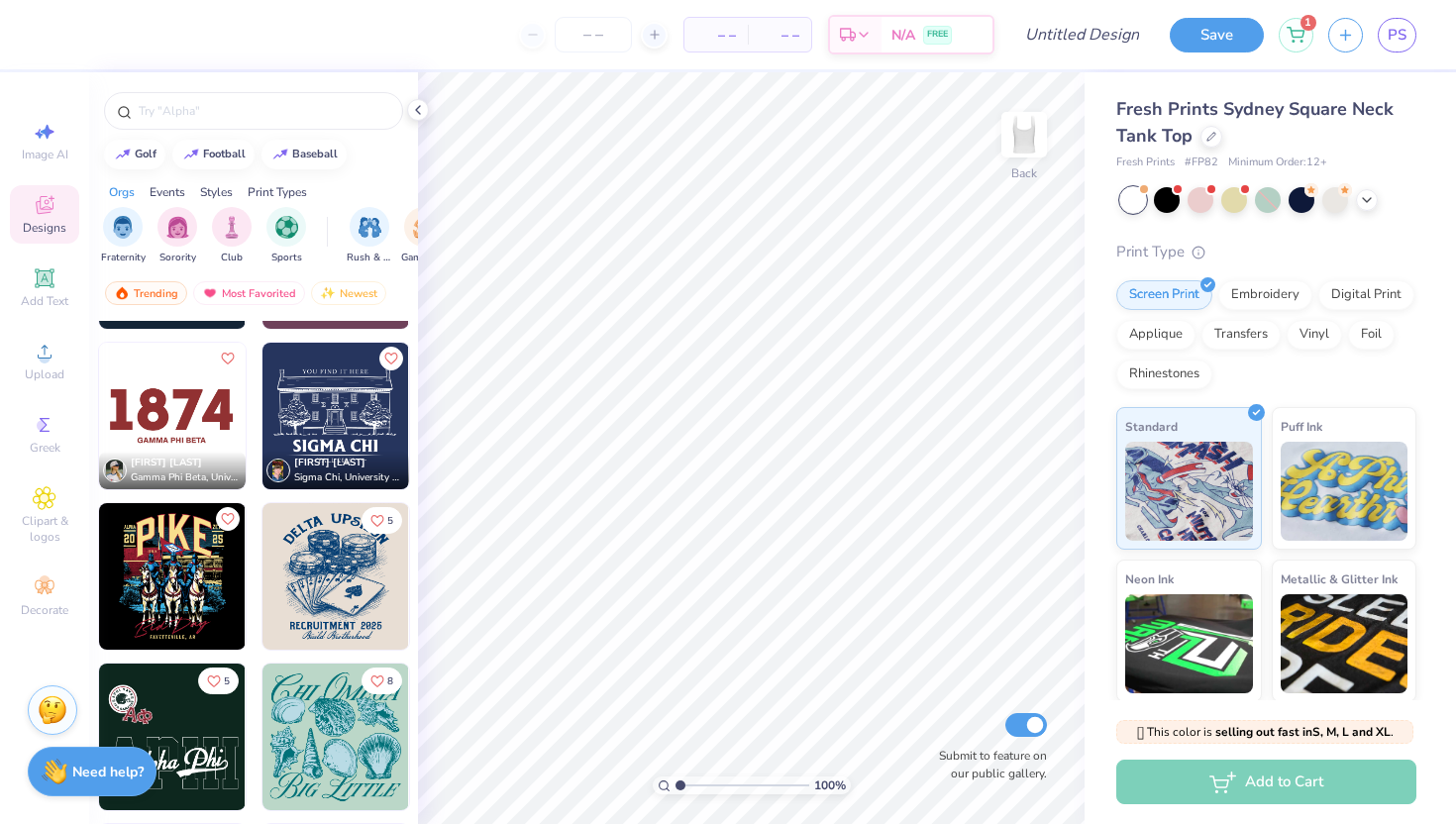 click at bounding box center (172, 416) 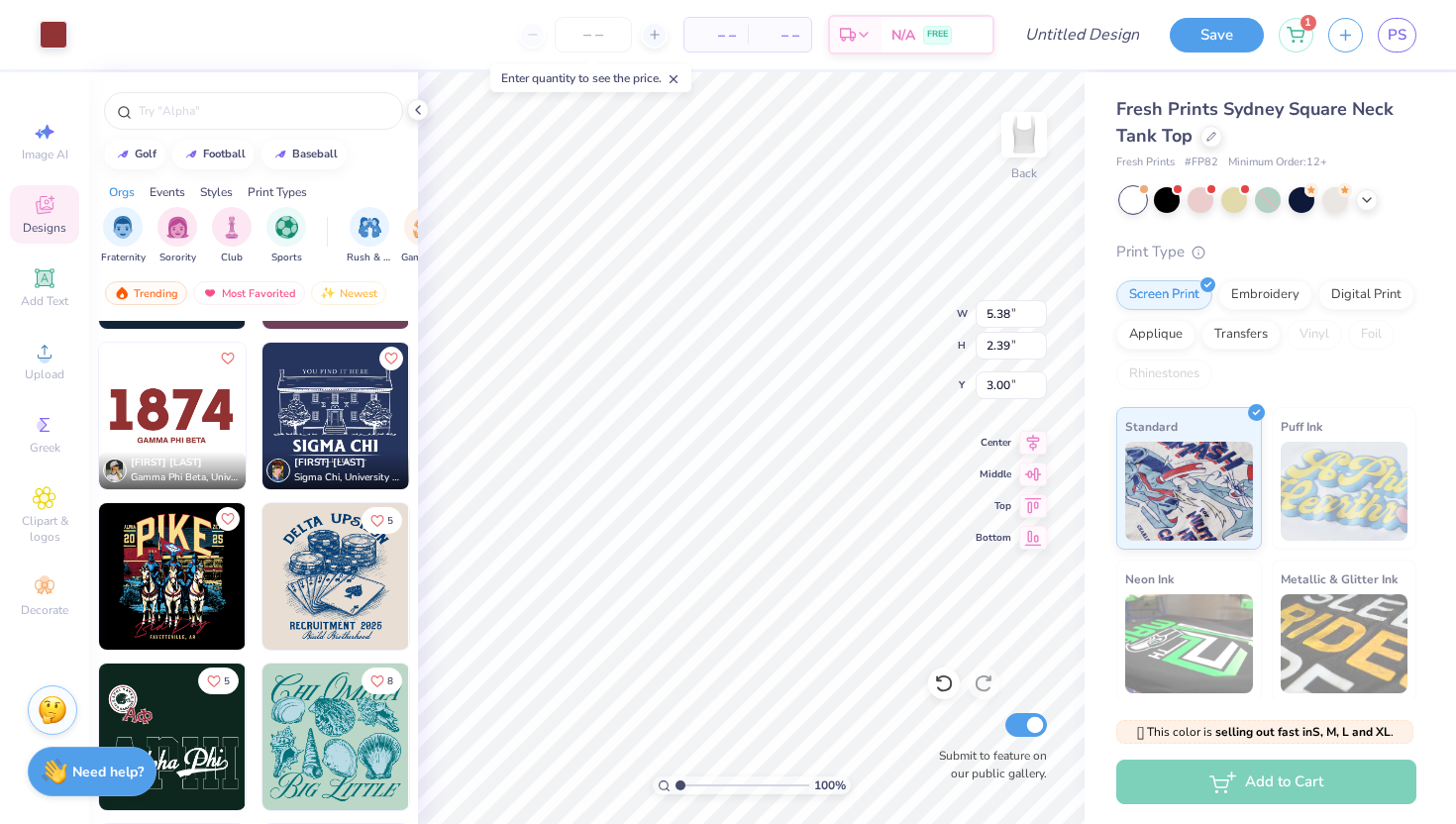 type on "1.44" 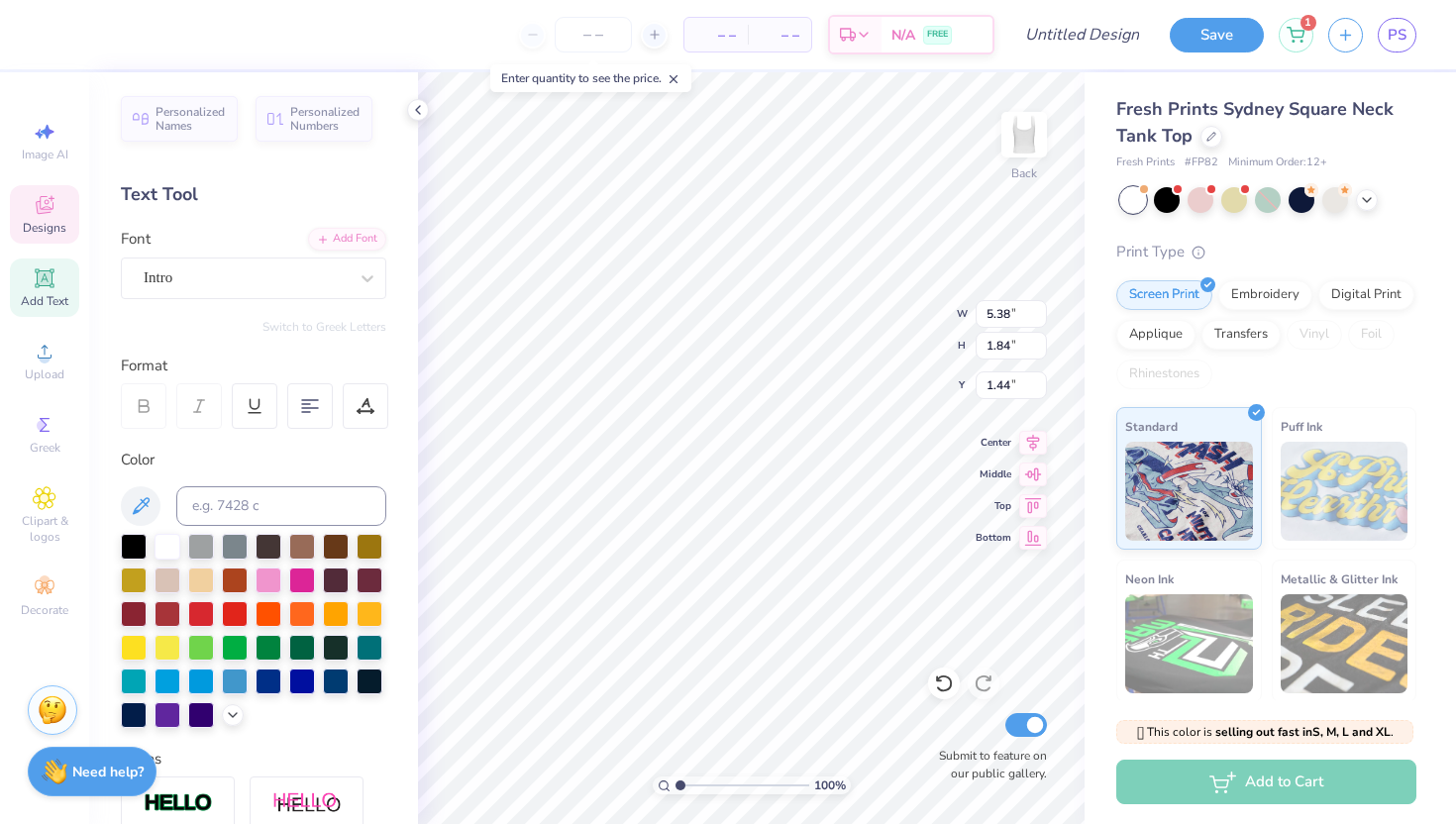 type on "1888" 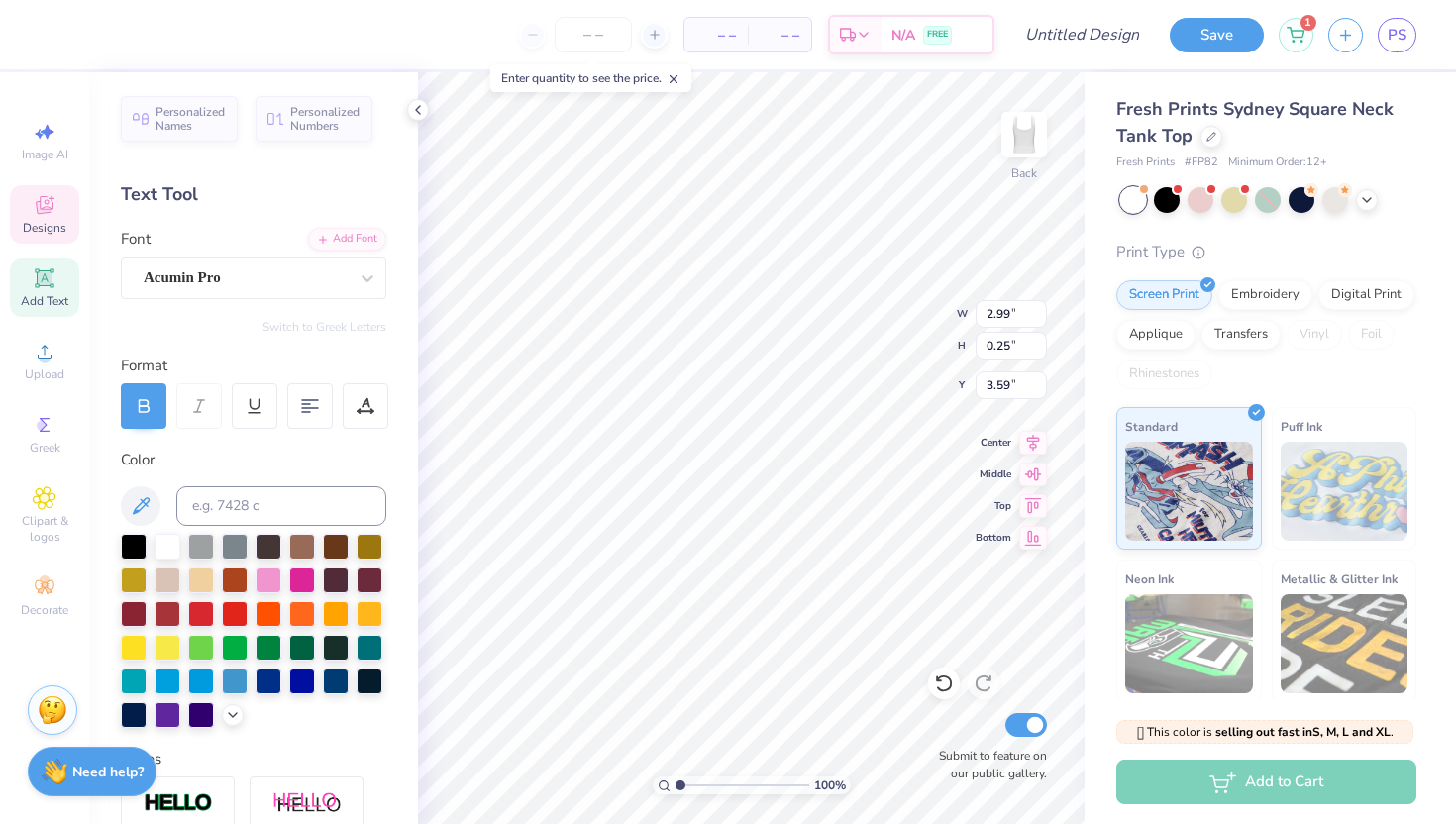 scroll, scrollTop: 0, scrollLeft: 2, axis: horizontal 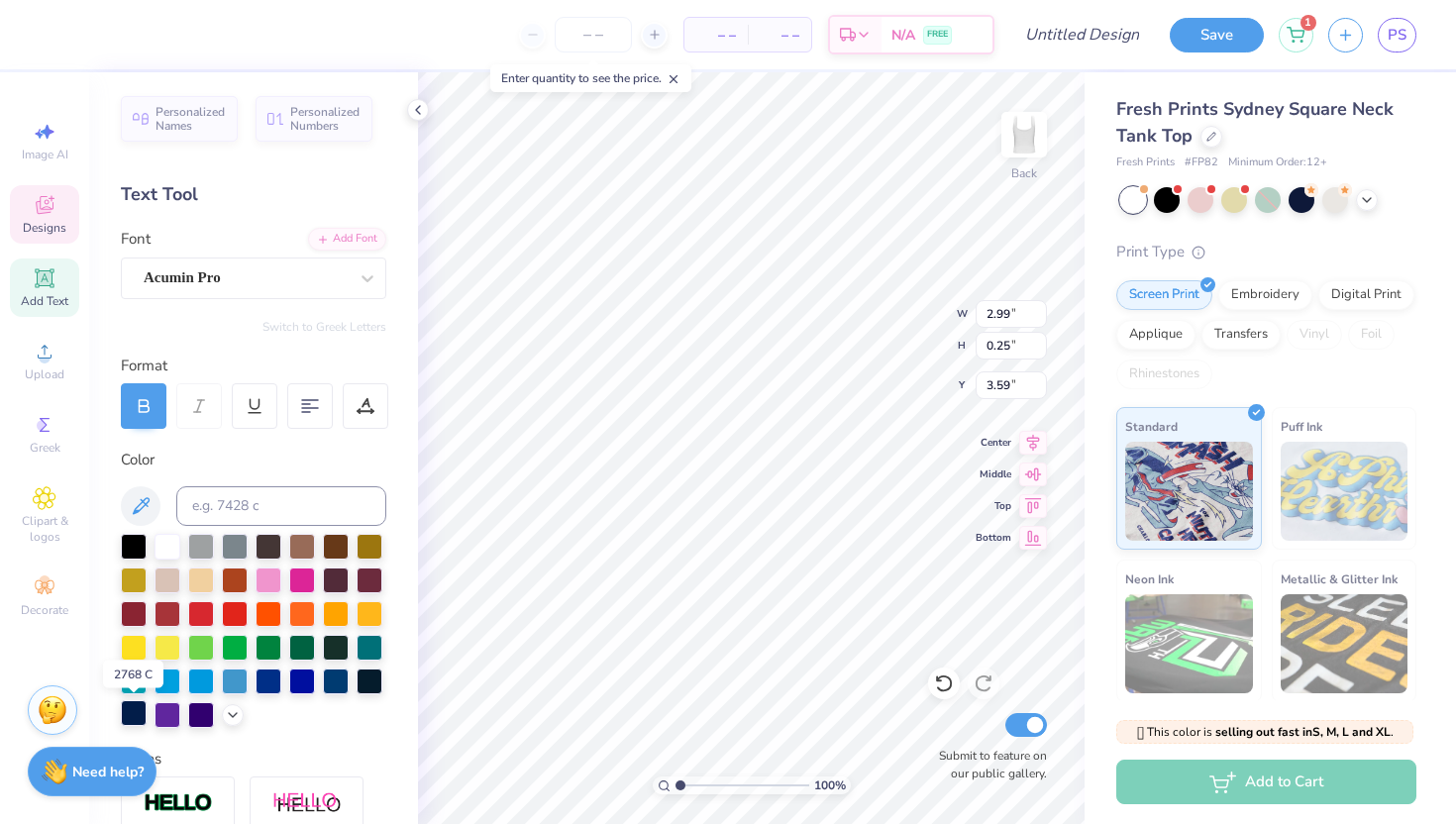type on "DELTA DELTA DELTA" 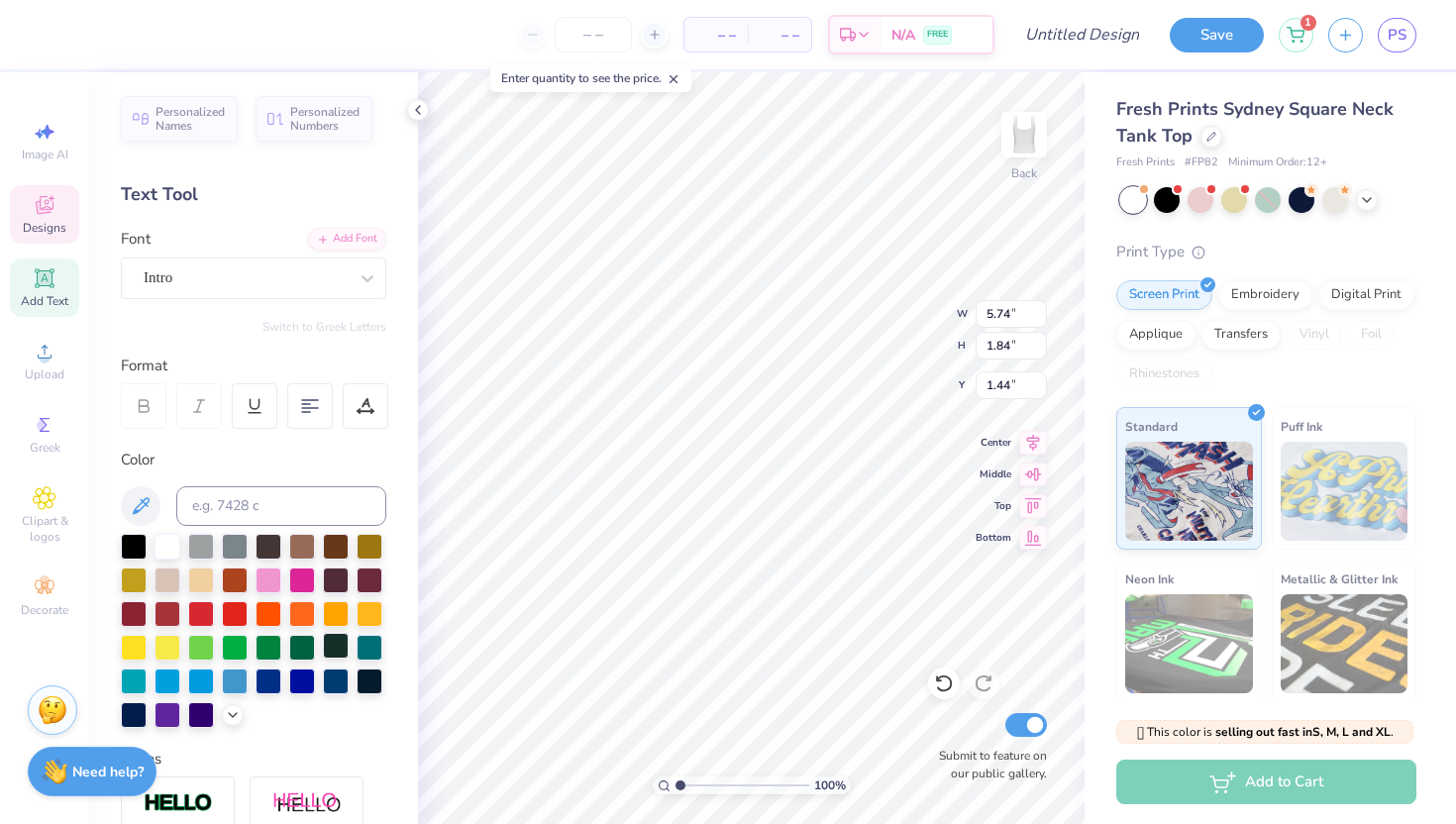 type on "5.74" 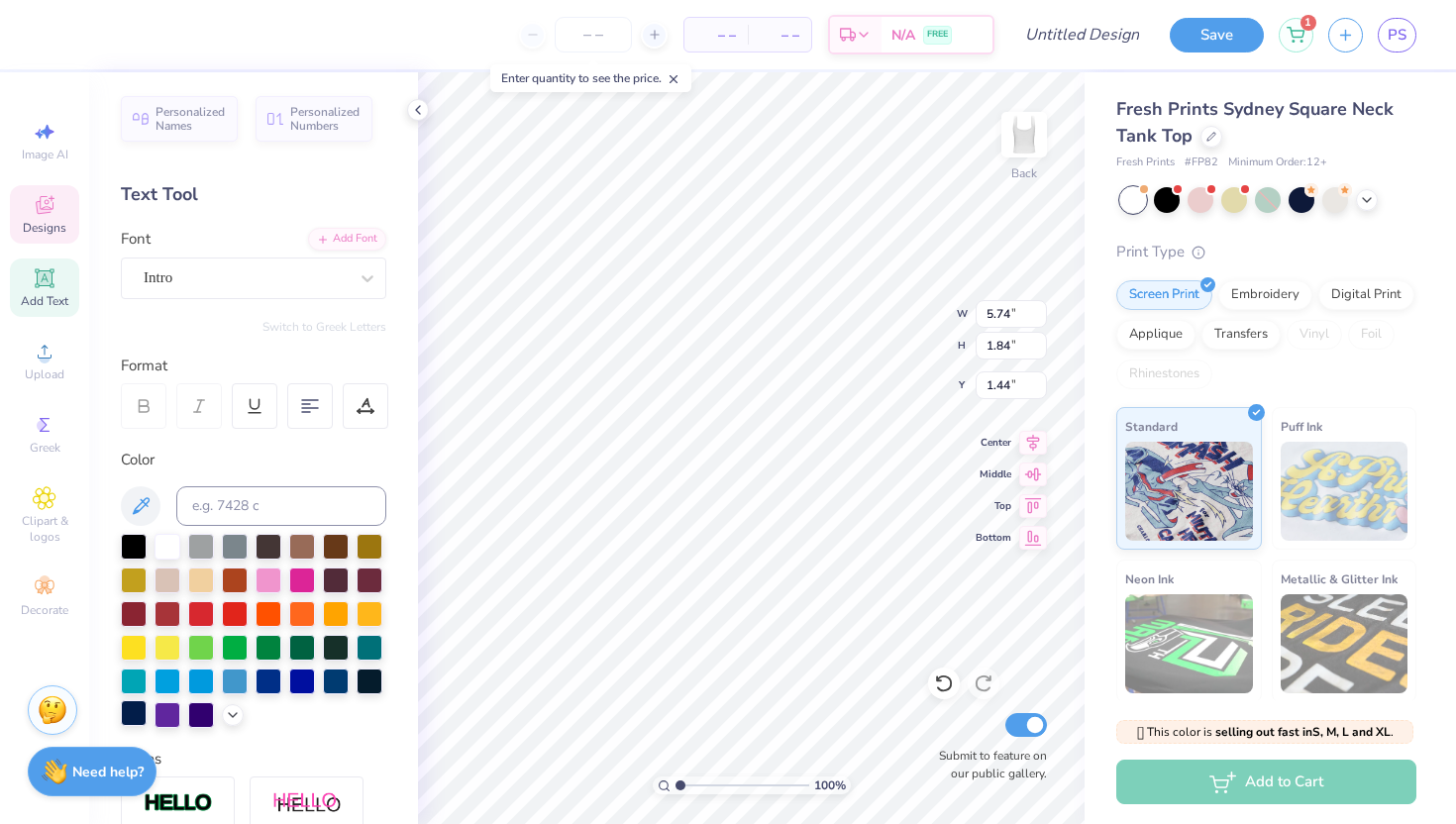 click at bounding box center (134, 713) 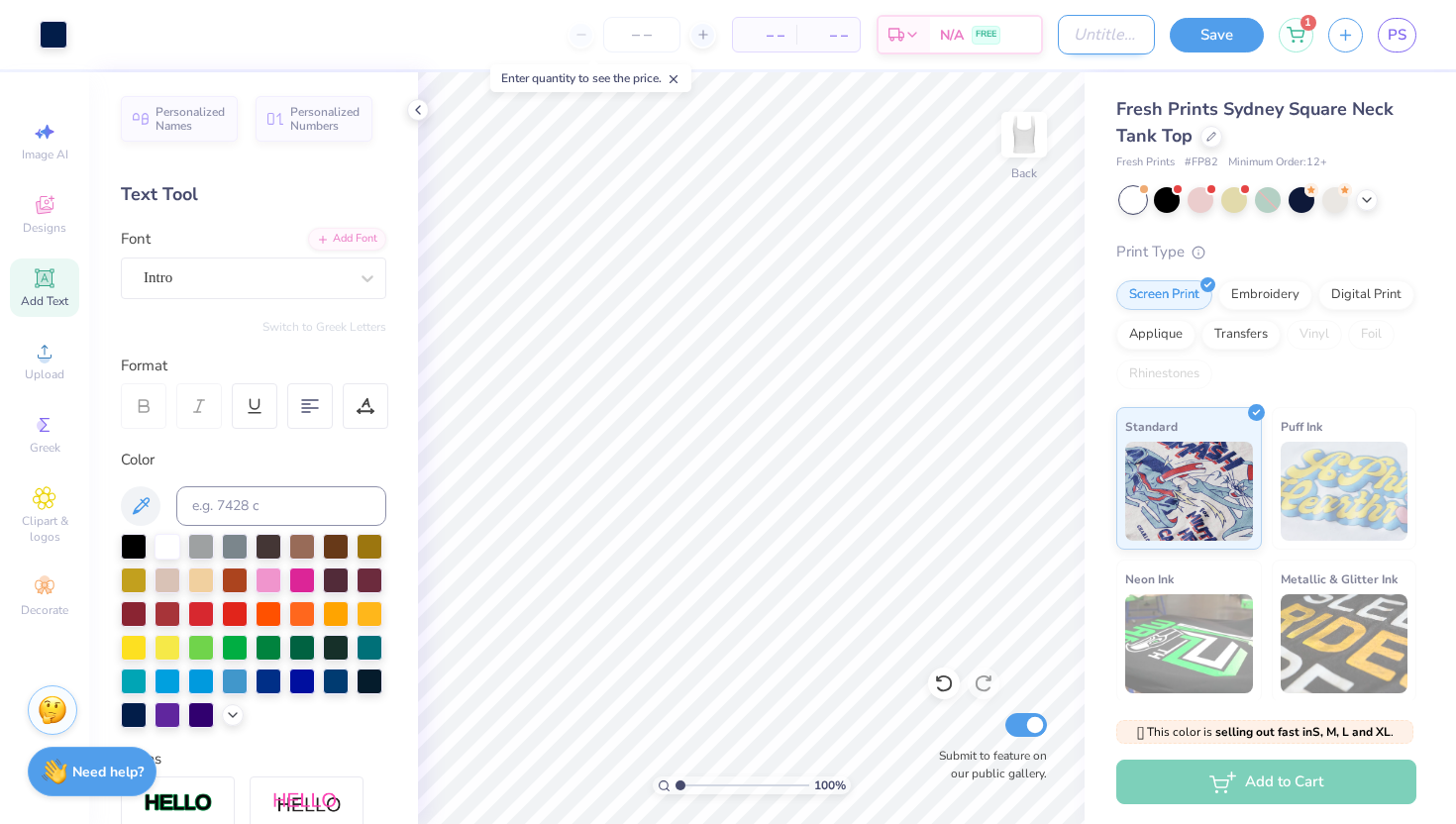 click on "Design Title" at bounding box center [1106, 35] 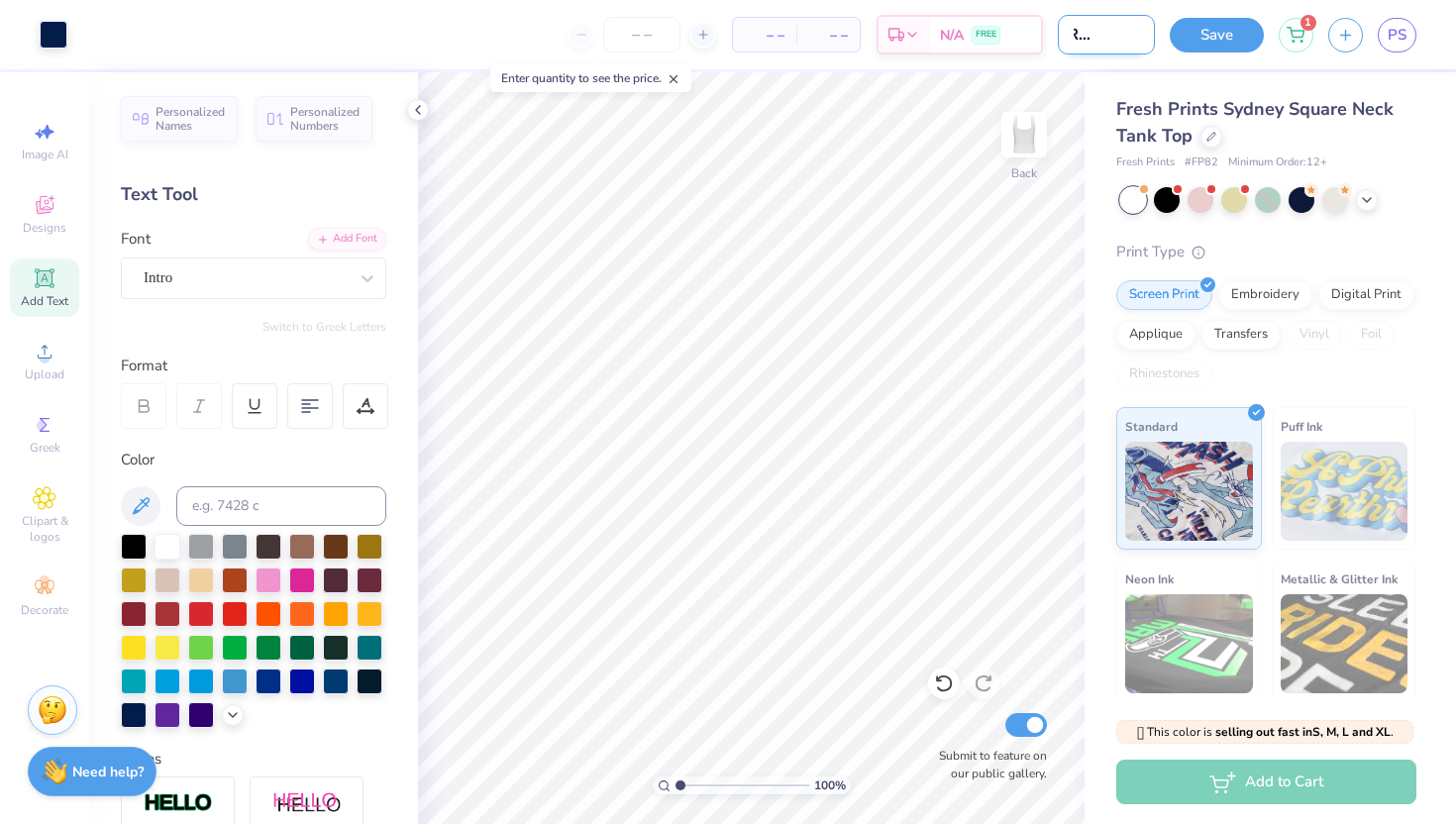 scroll, scrollTop: 0, scrollLeft: 47, axis: horizontal 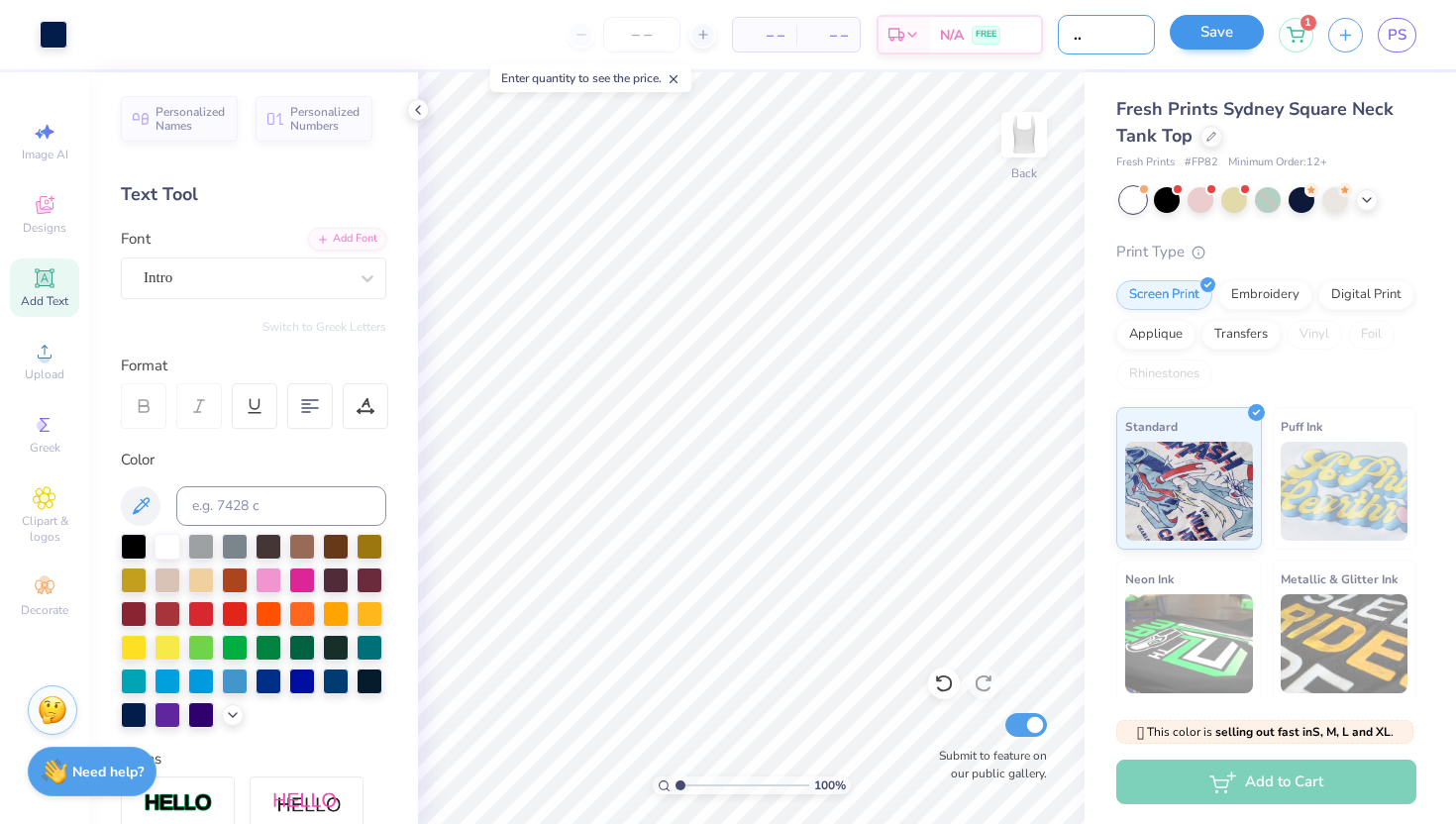 type on "RECRUITMENT" 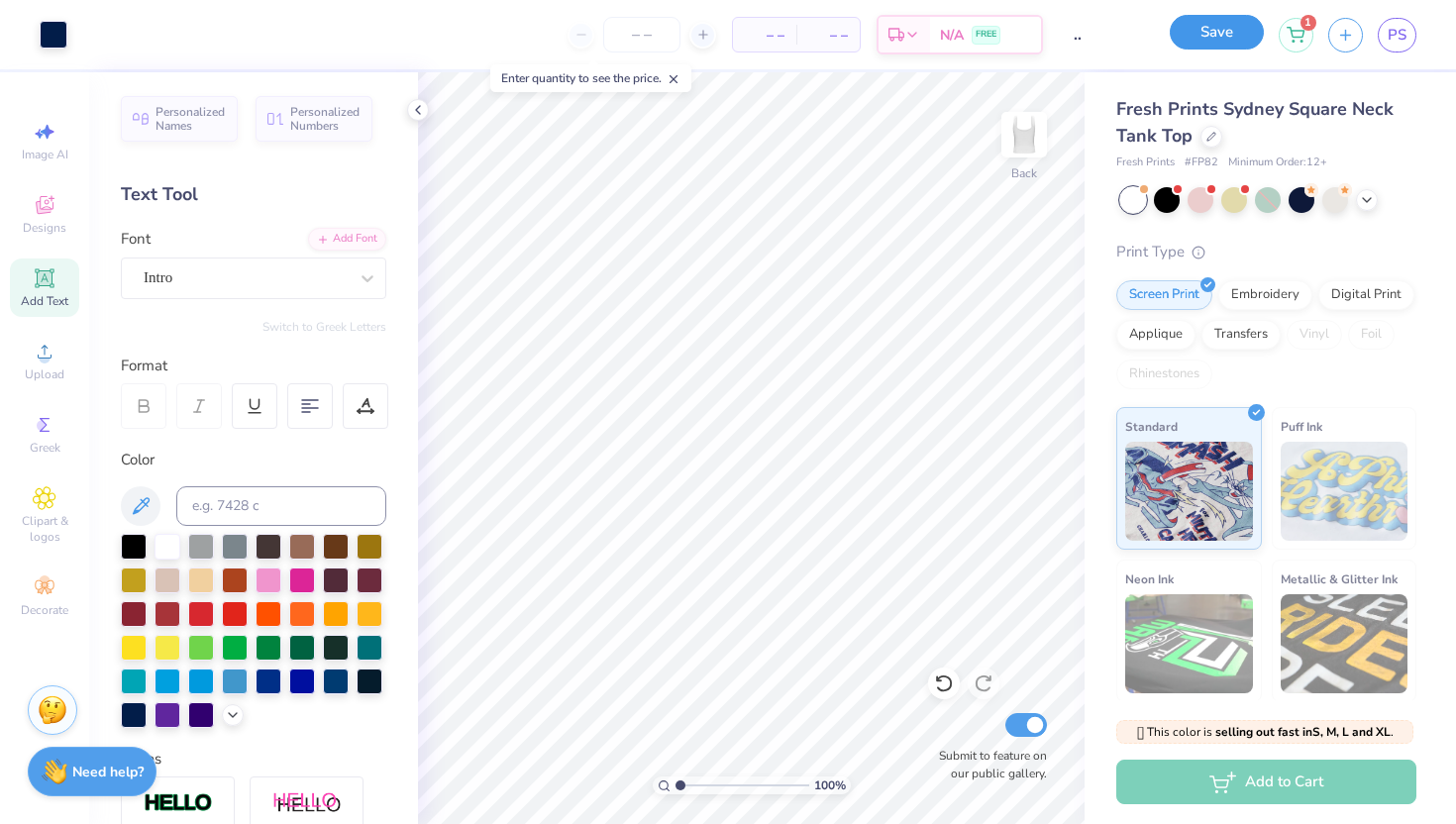 click on "Save" at bounding box center (1216, 32) 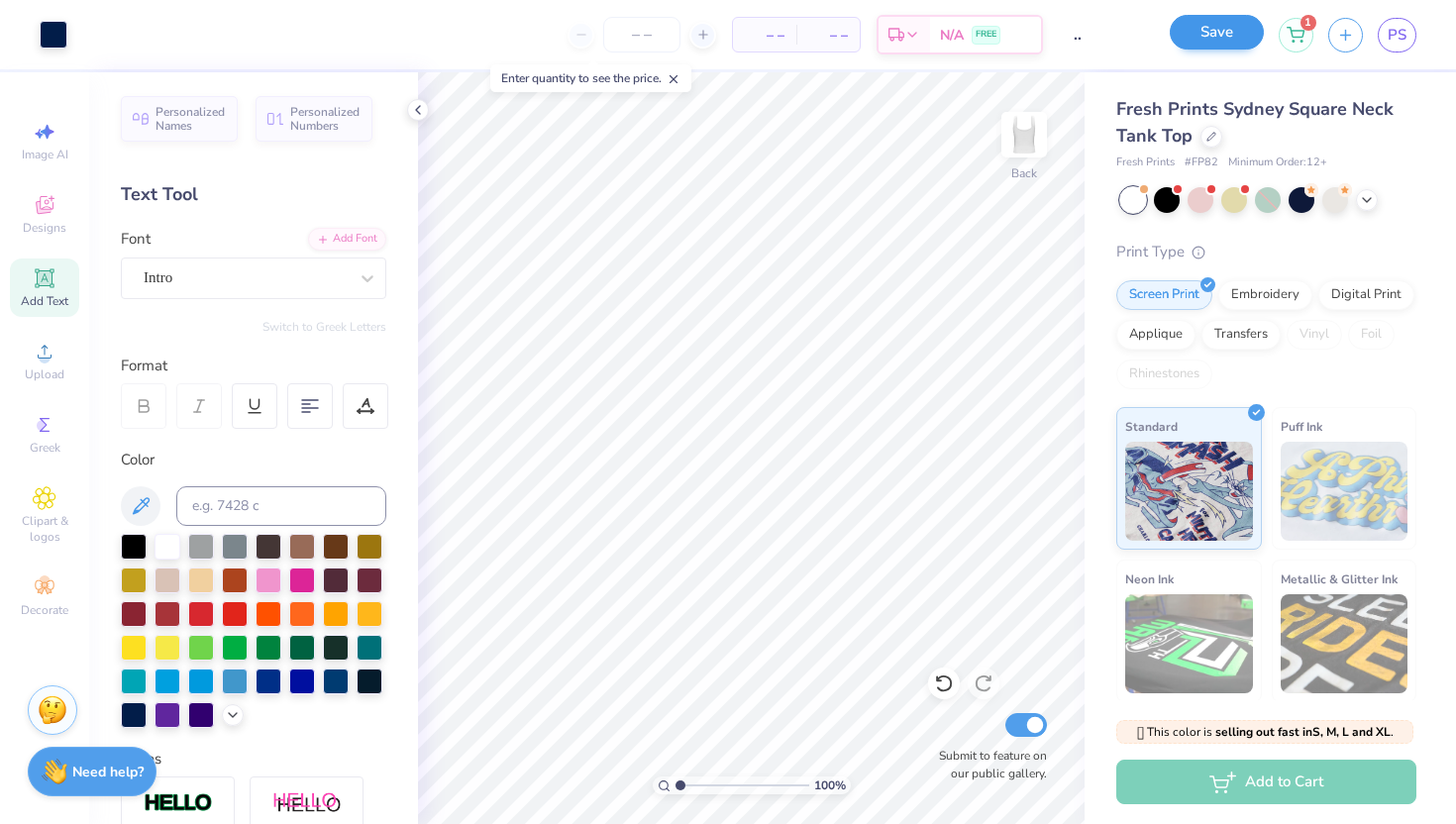 scroll, scrollTop: 0, scrollLeft: 0, axis: both 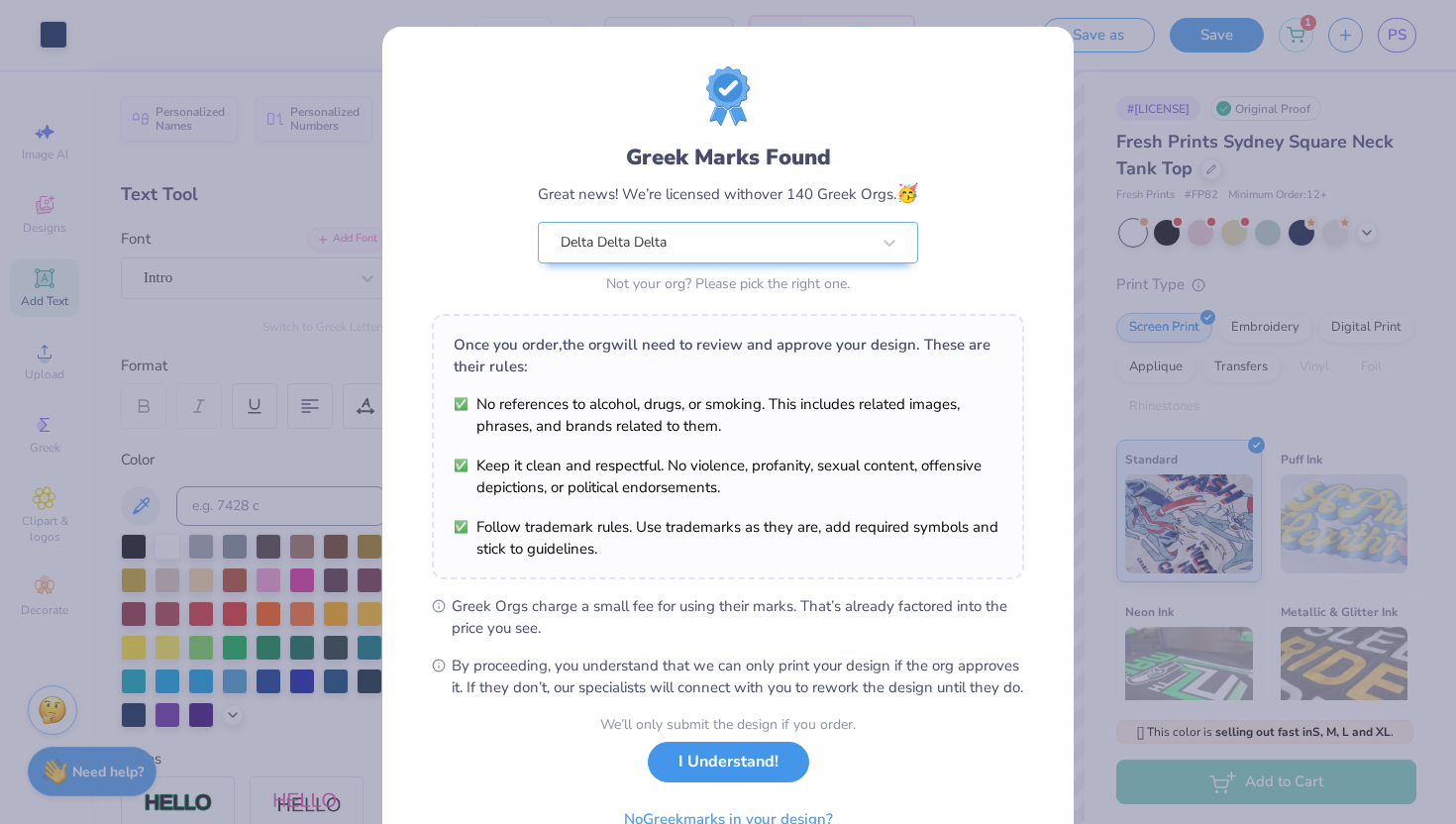 click on "I Understand!" at bounding box center [728, 762] 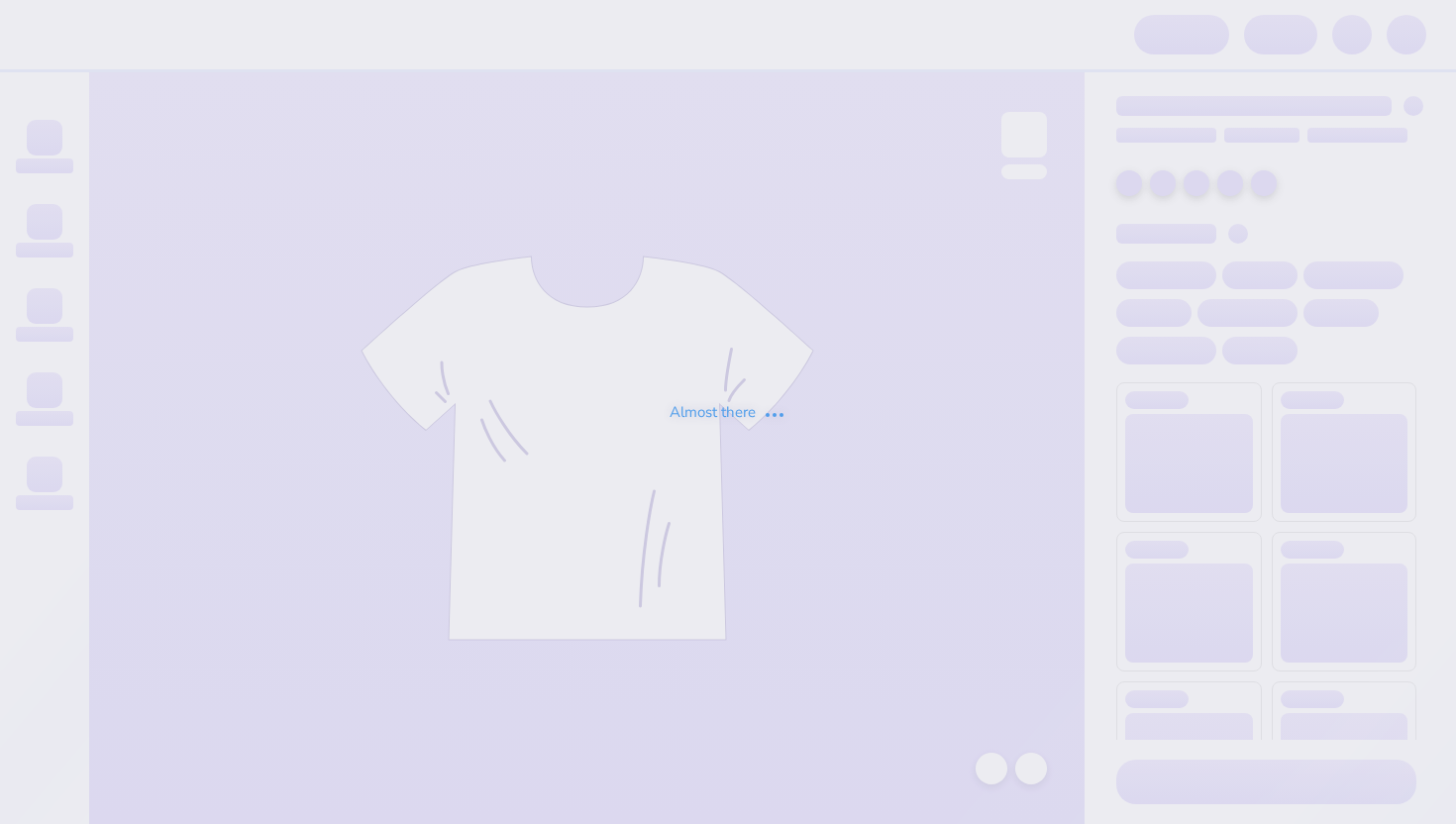 scroll, scrollTop: 0, scrollLeft: 0, axis: both 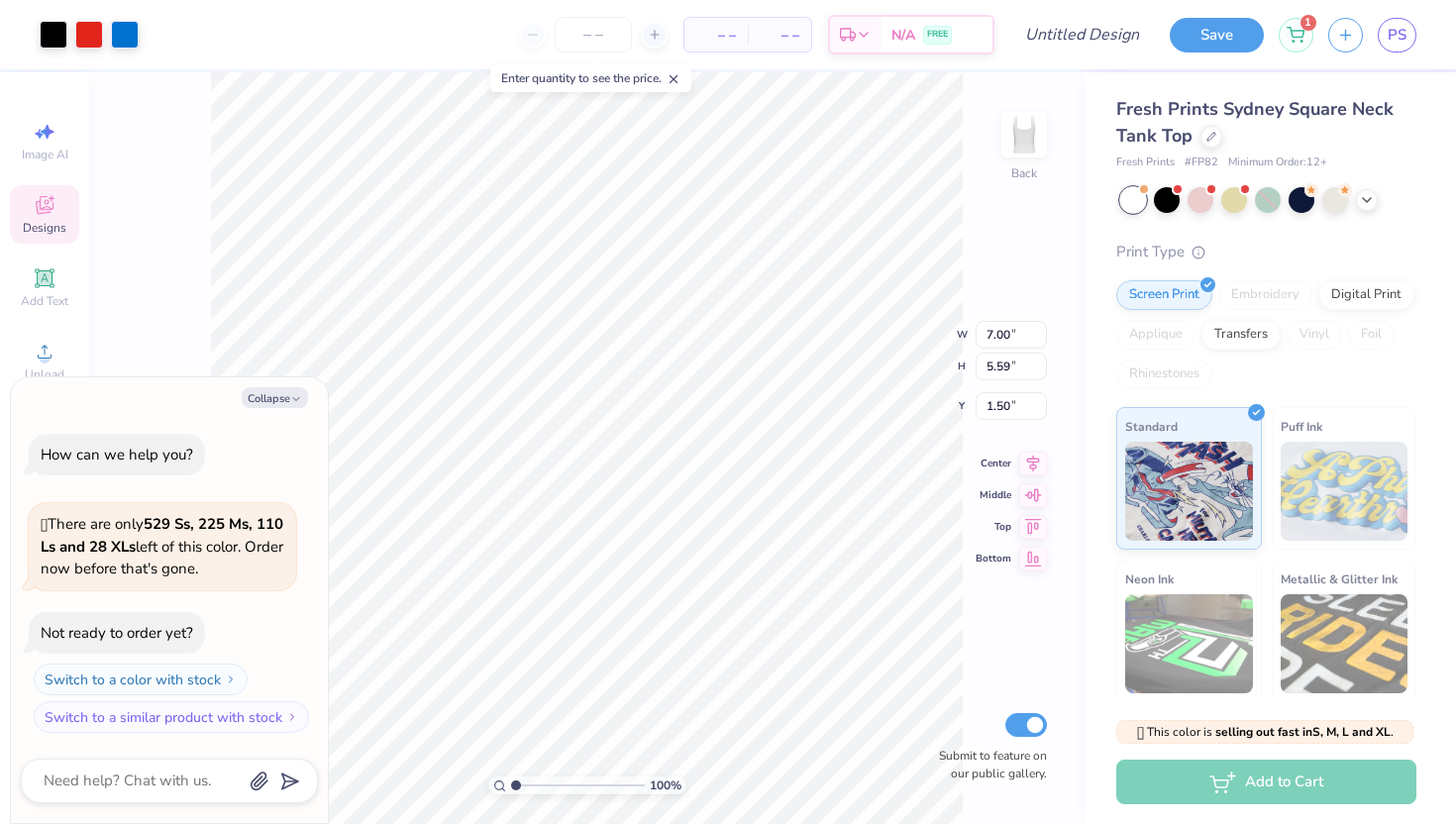 type on "x" 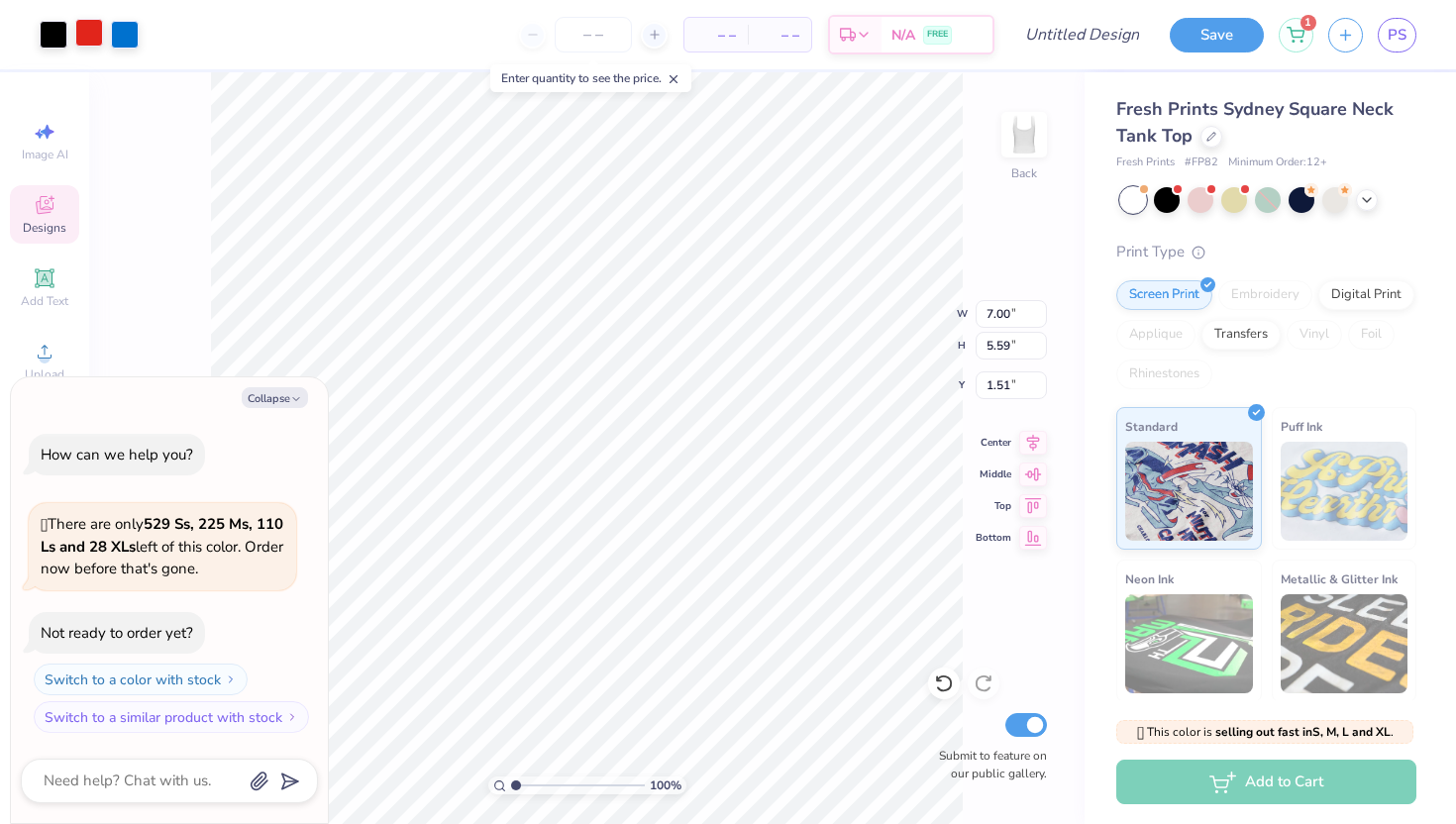 click at bounding box center [89, 33] 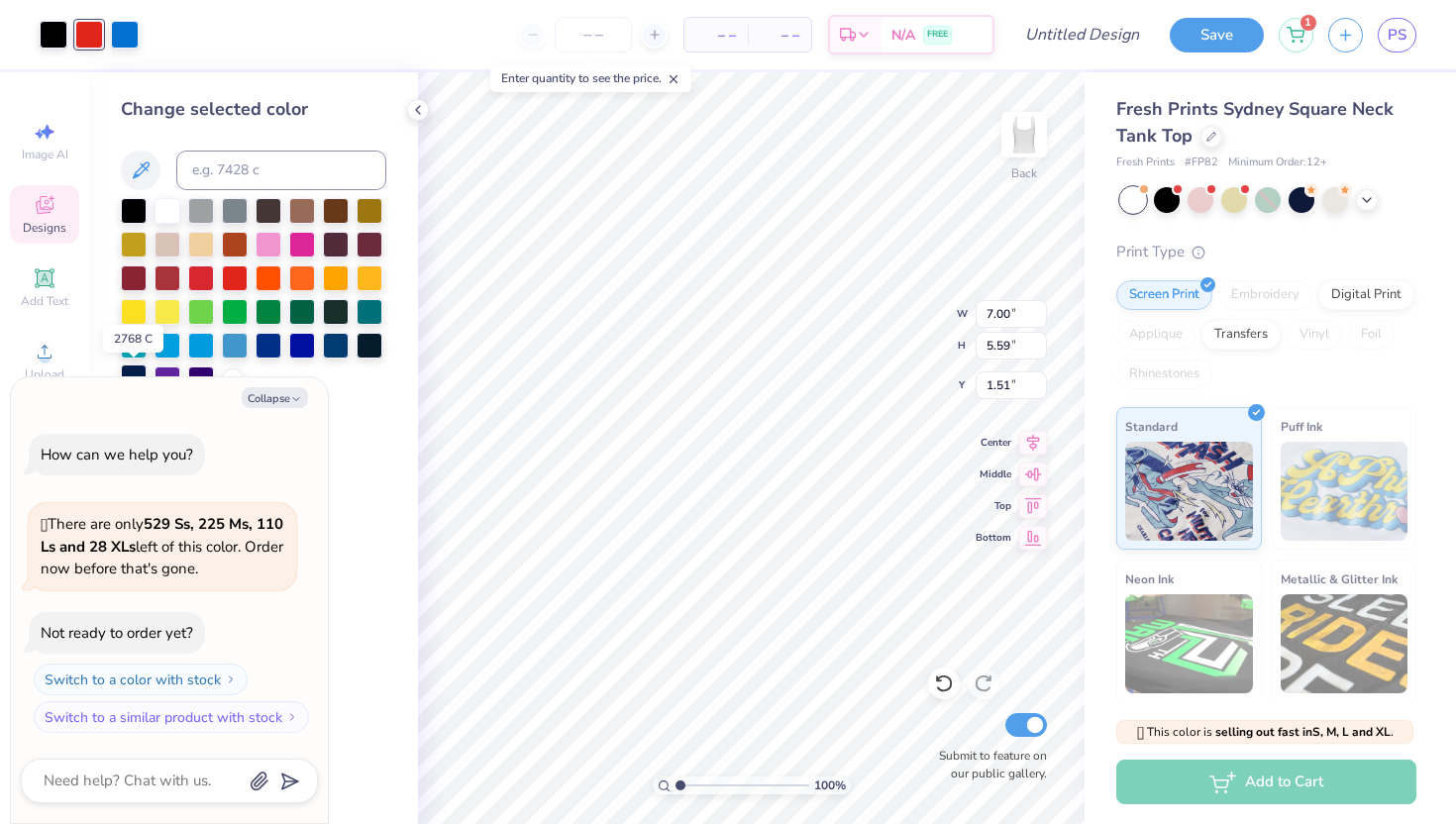 click at bounding box center [134, 377] 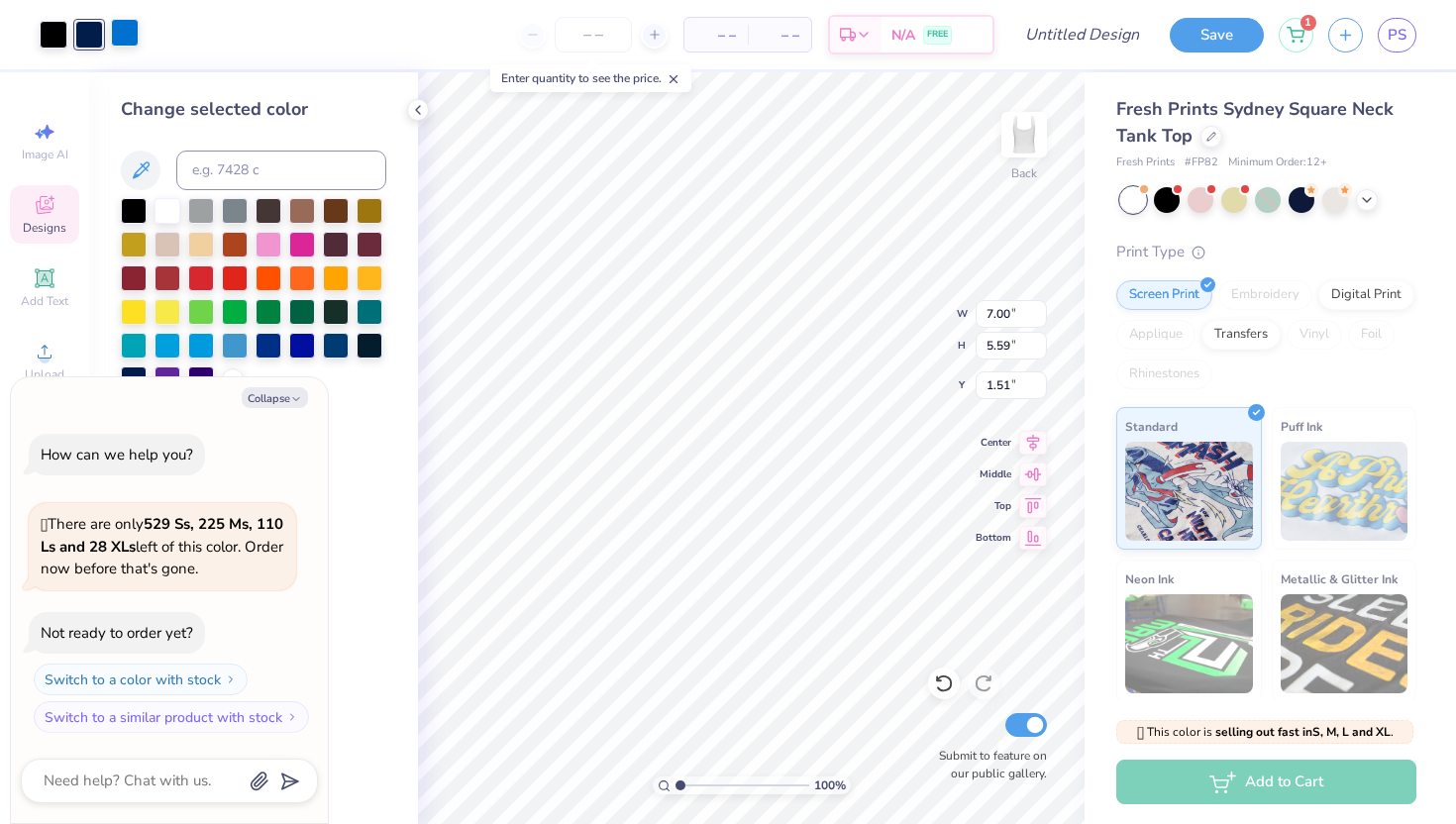 click at bounding box center [125, 33] 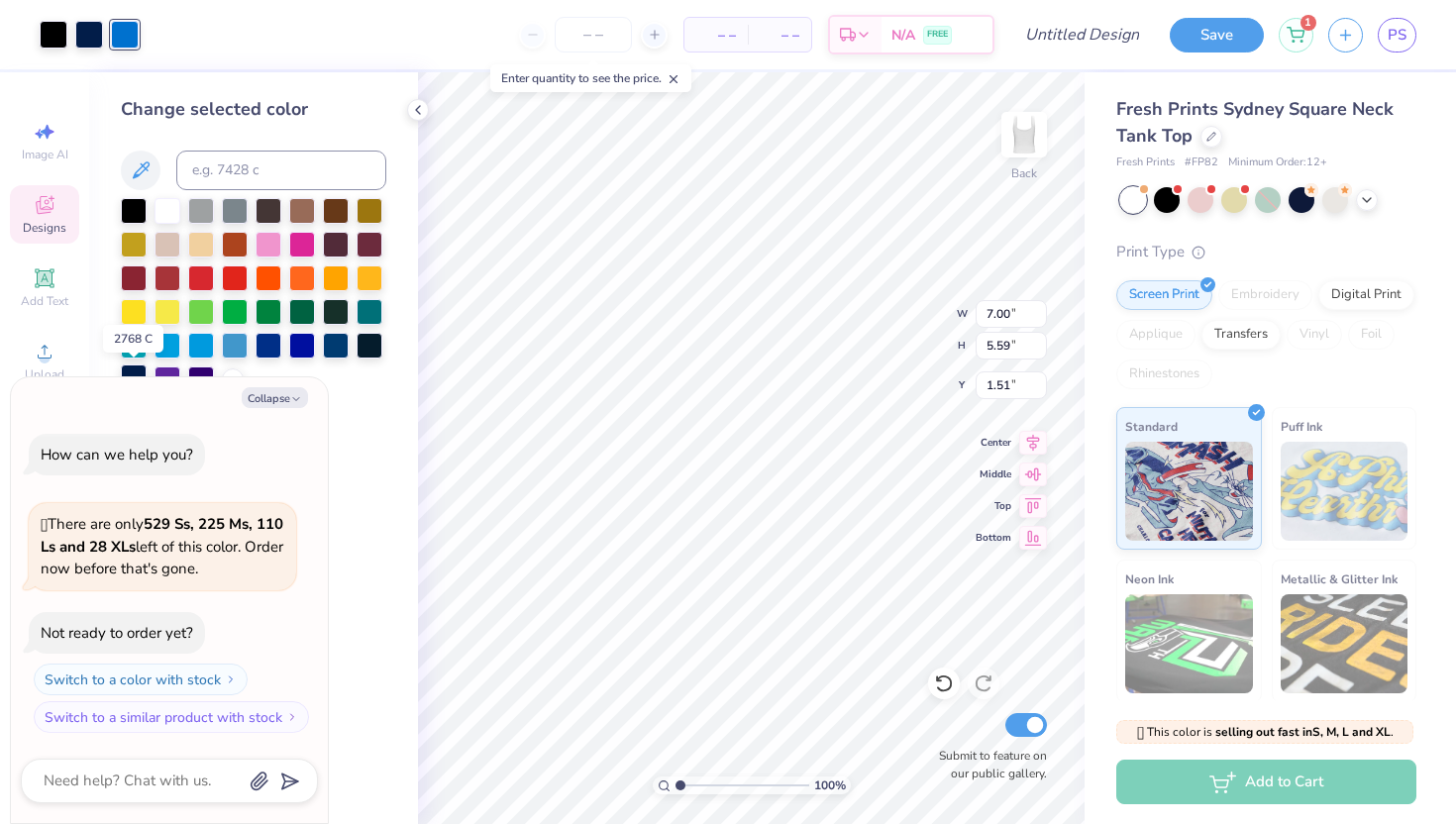 click at bounding box center [134, 377] 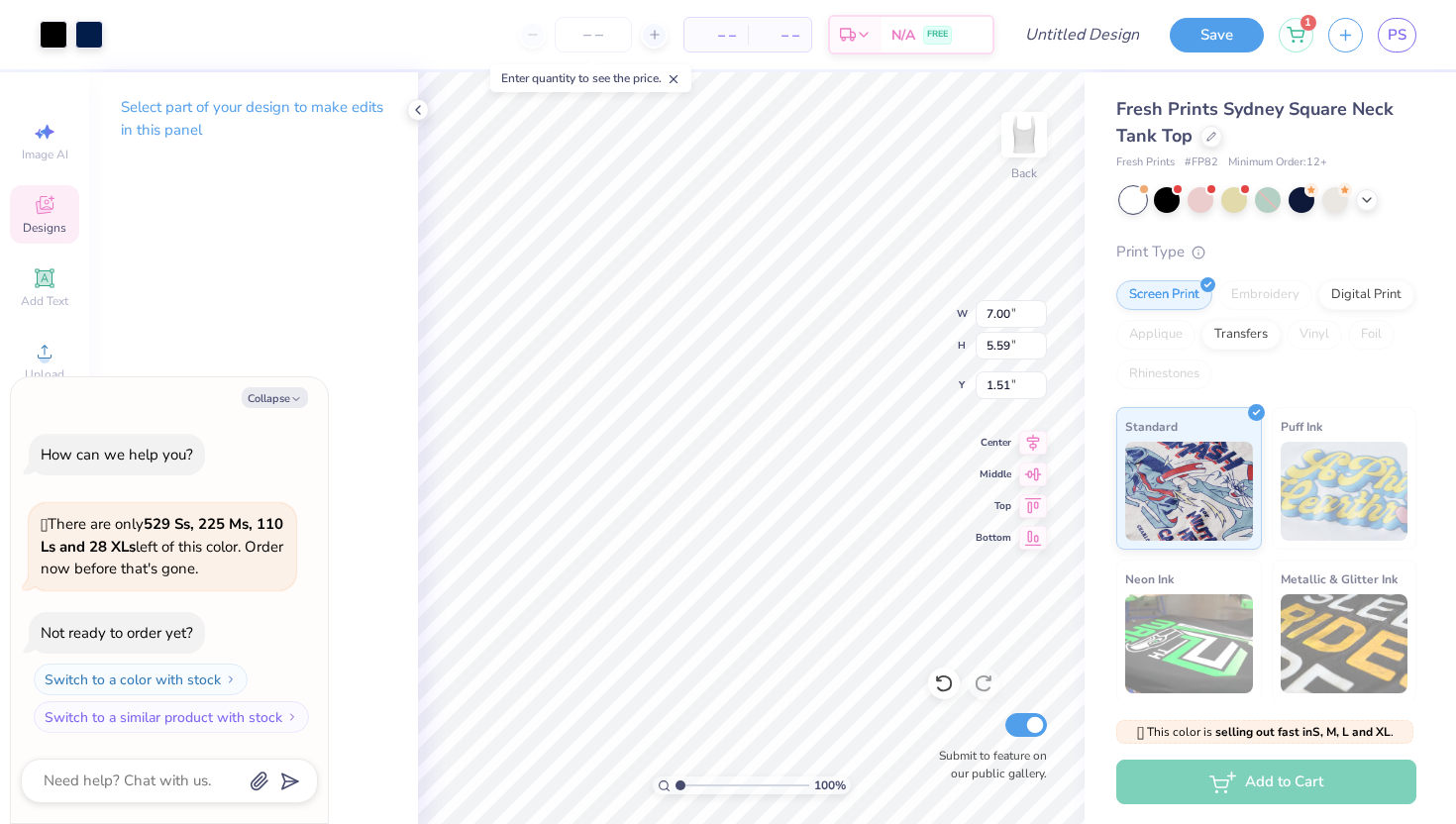 type on "x" 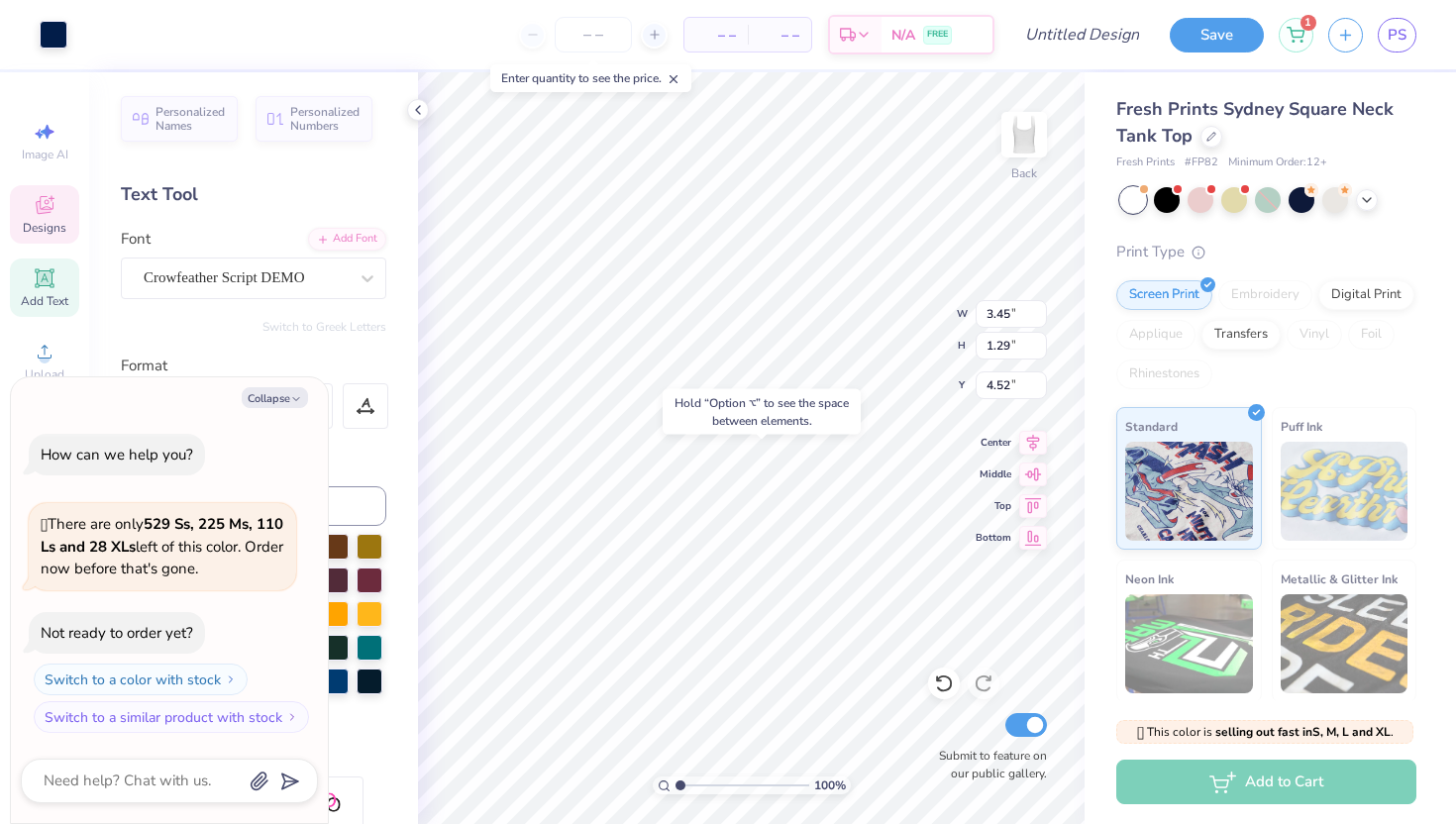 type on "x" 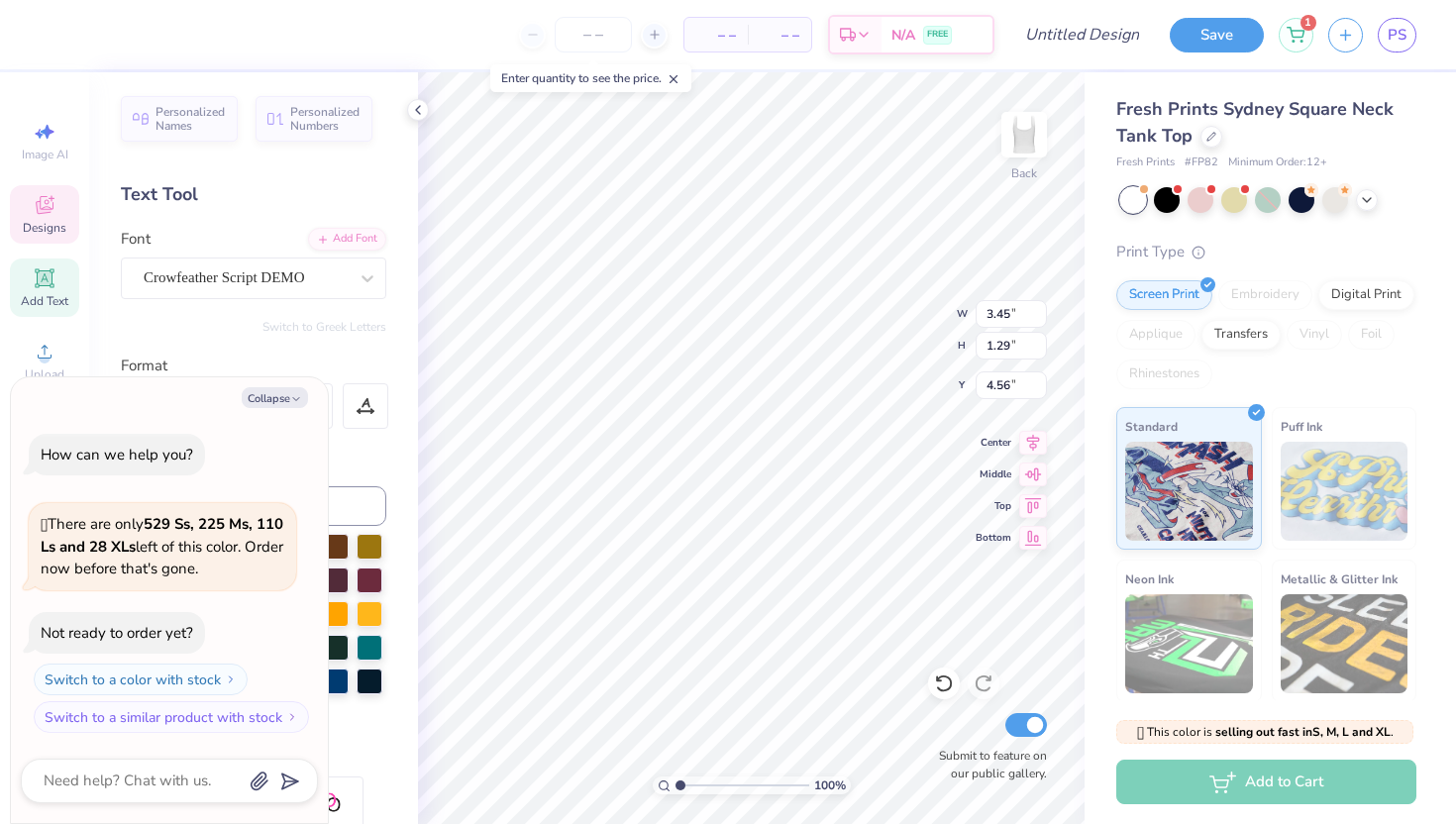type on "x" 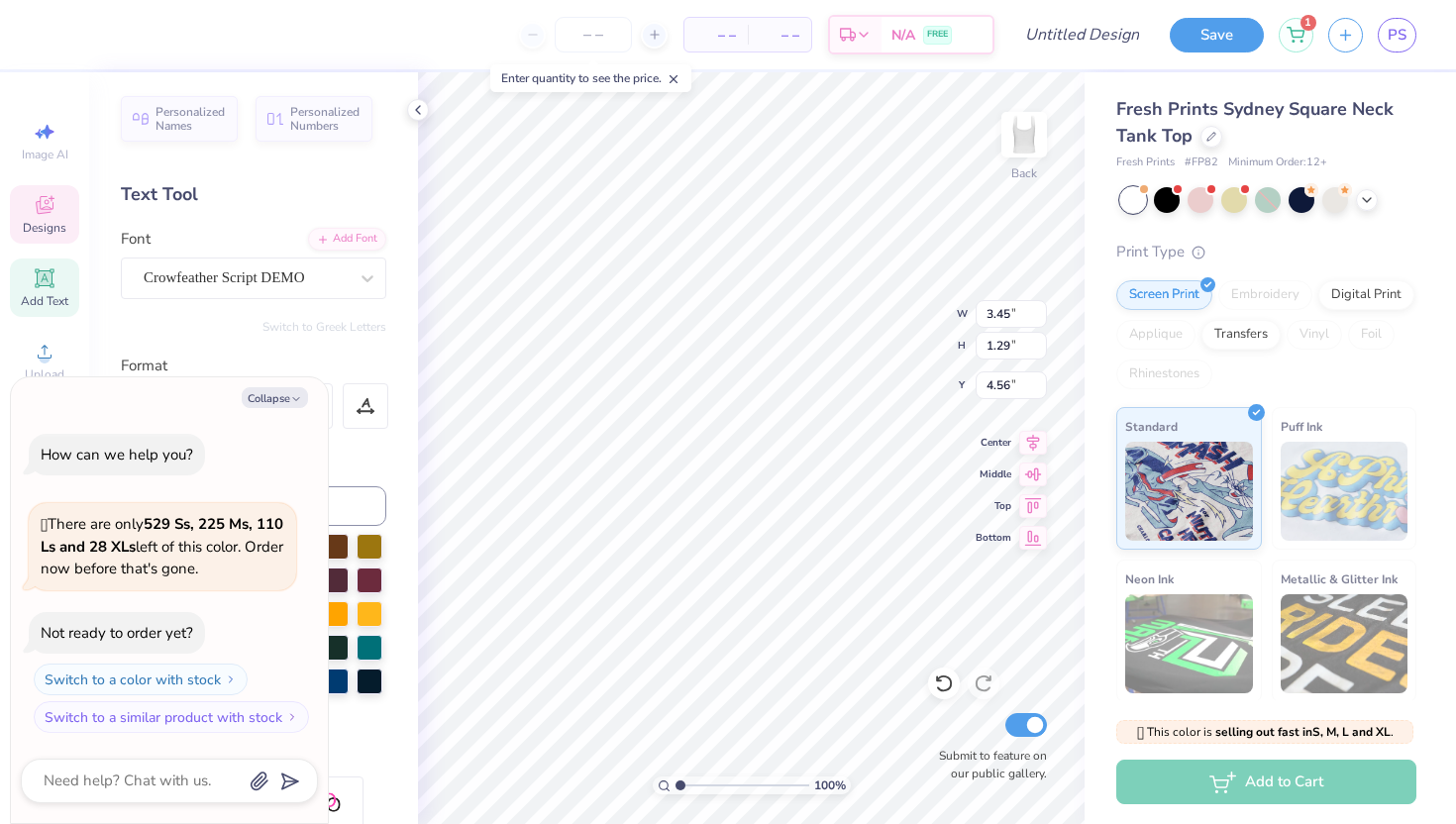 type on "x" 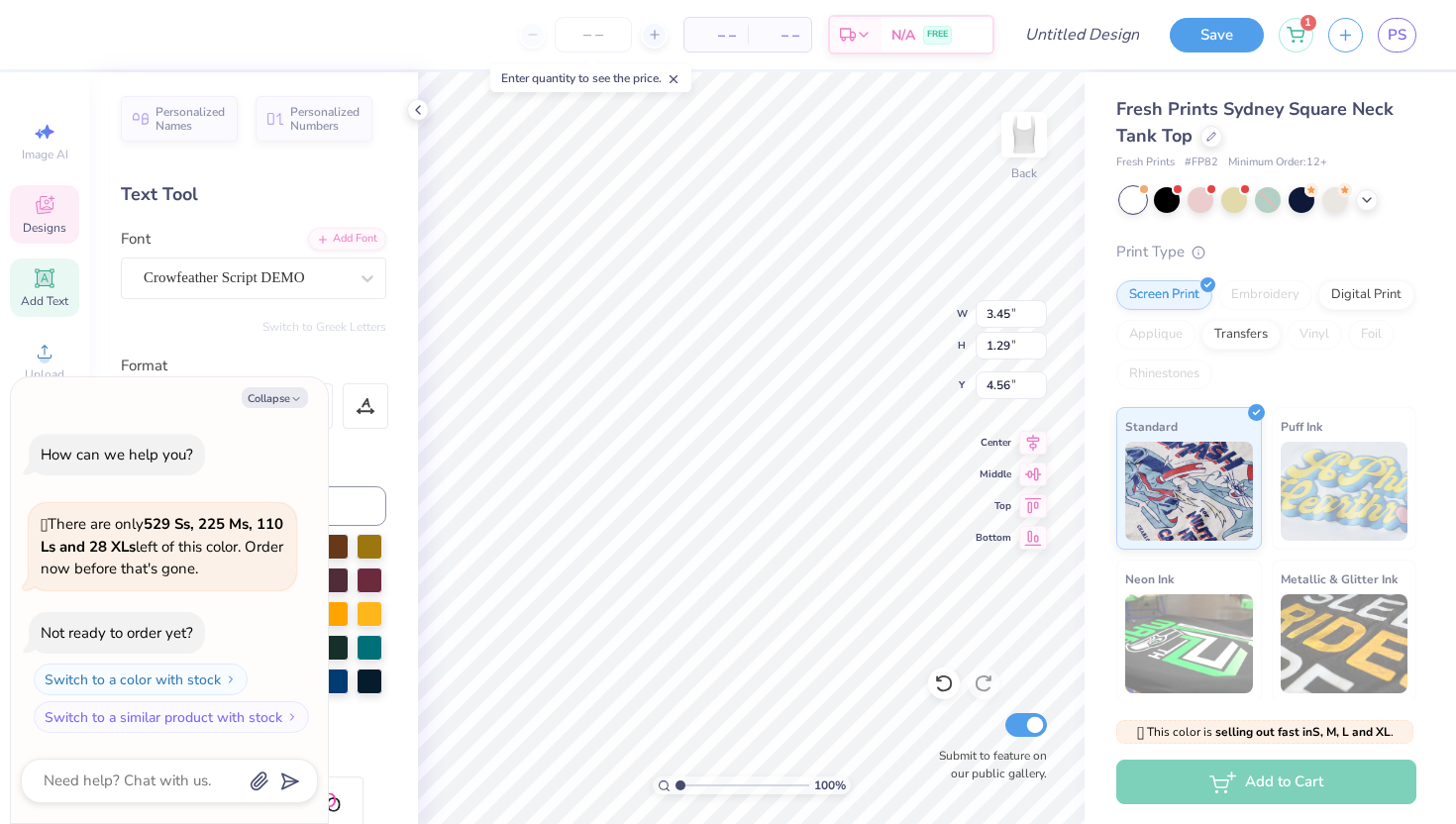 type on "x" 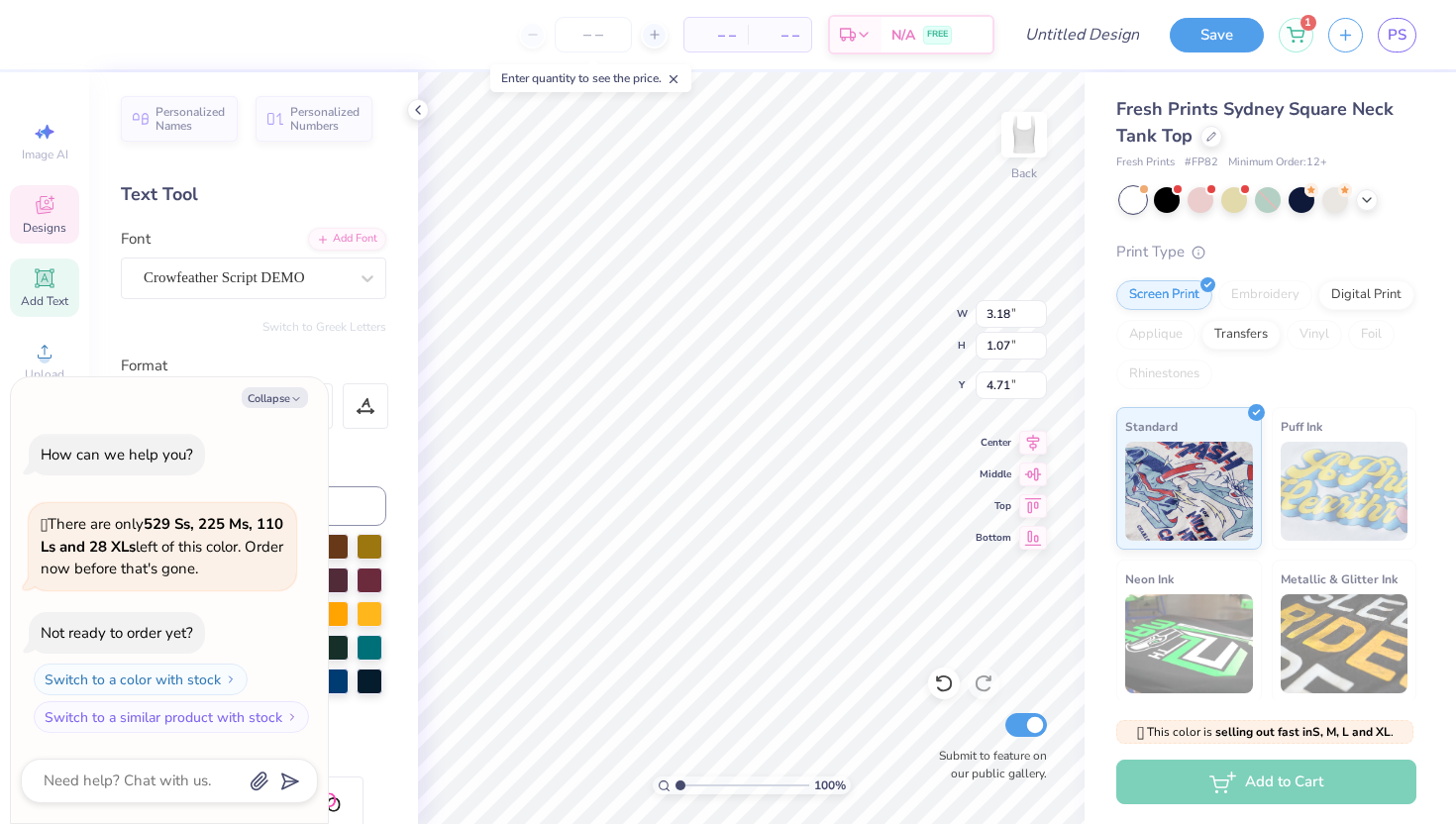 type on "x" 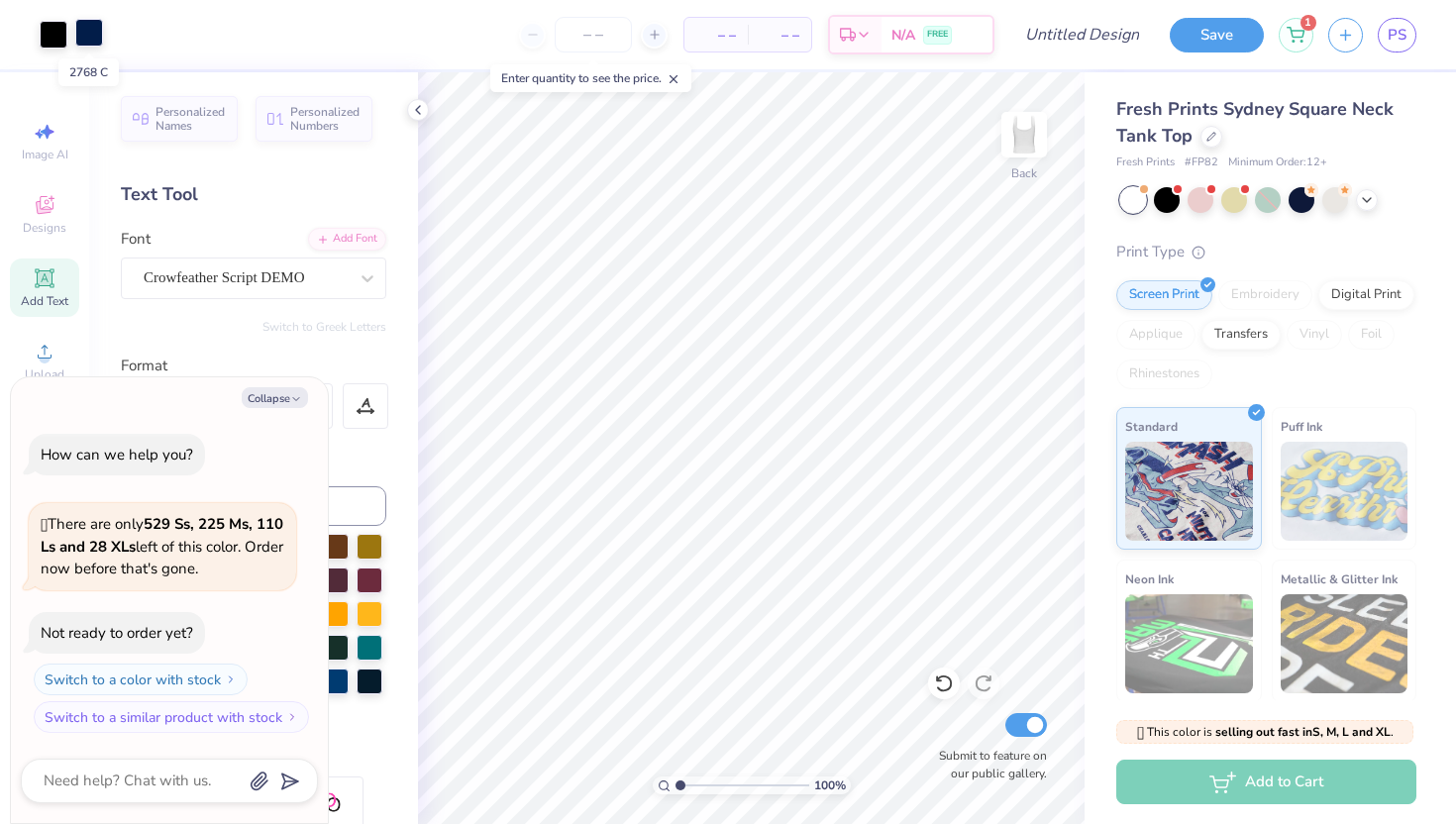 click at bounding box center (89, 33) 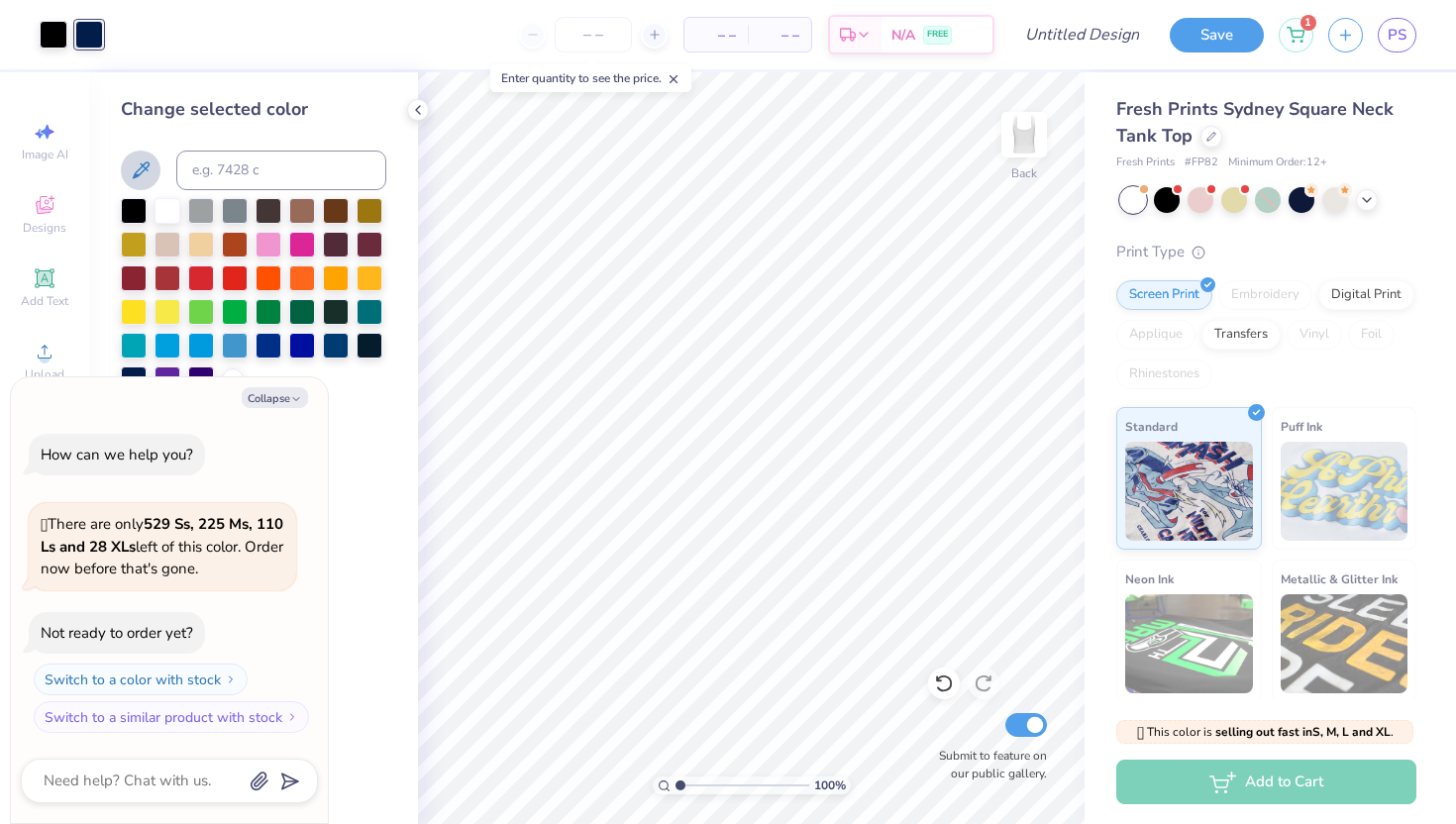 click 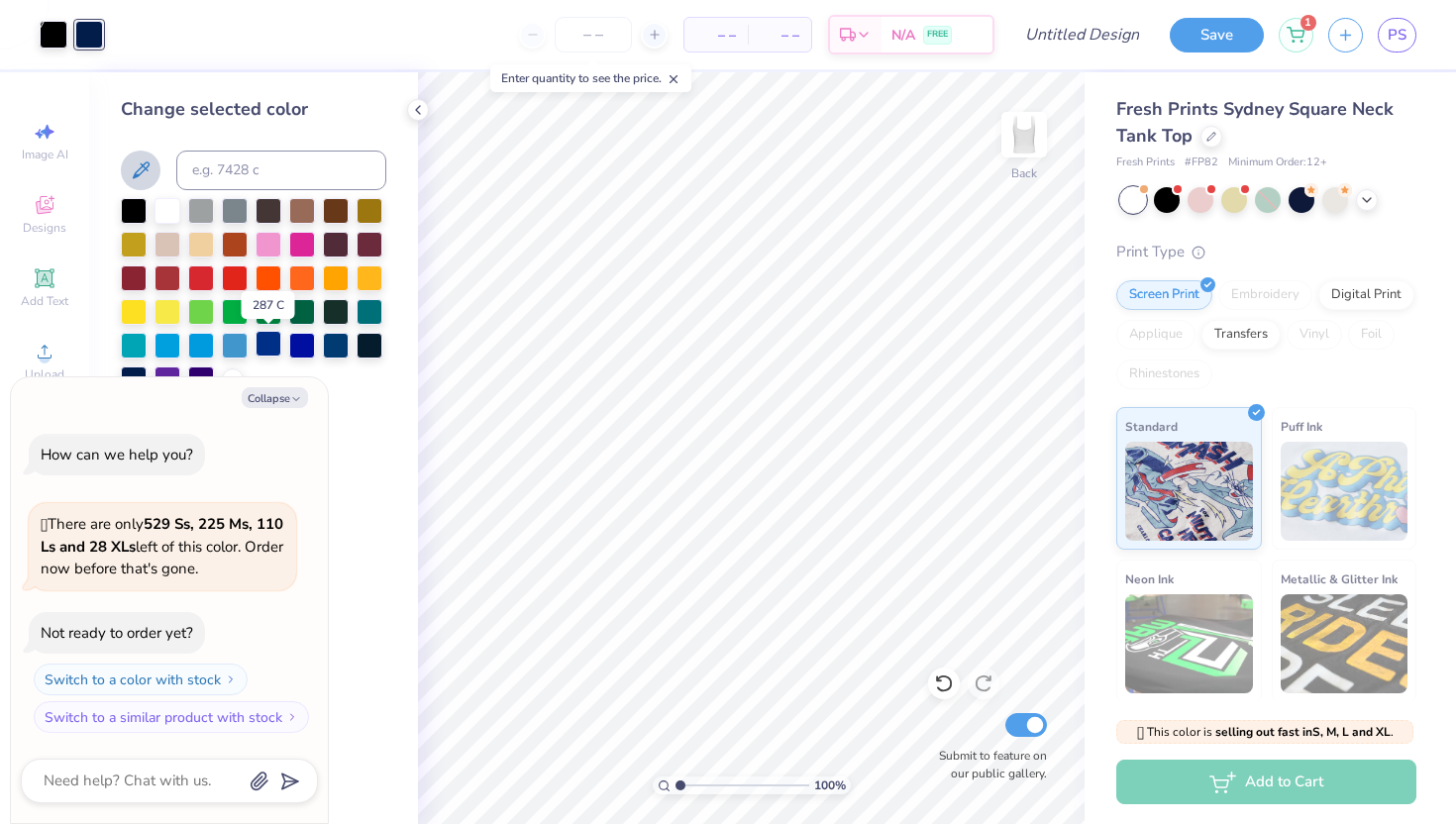 click at bounding box center [268, 344] 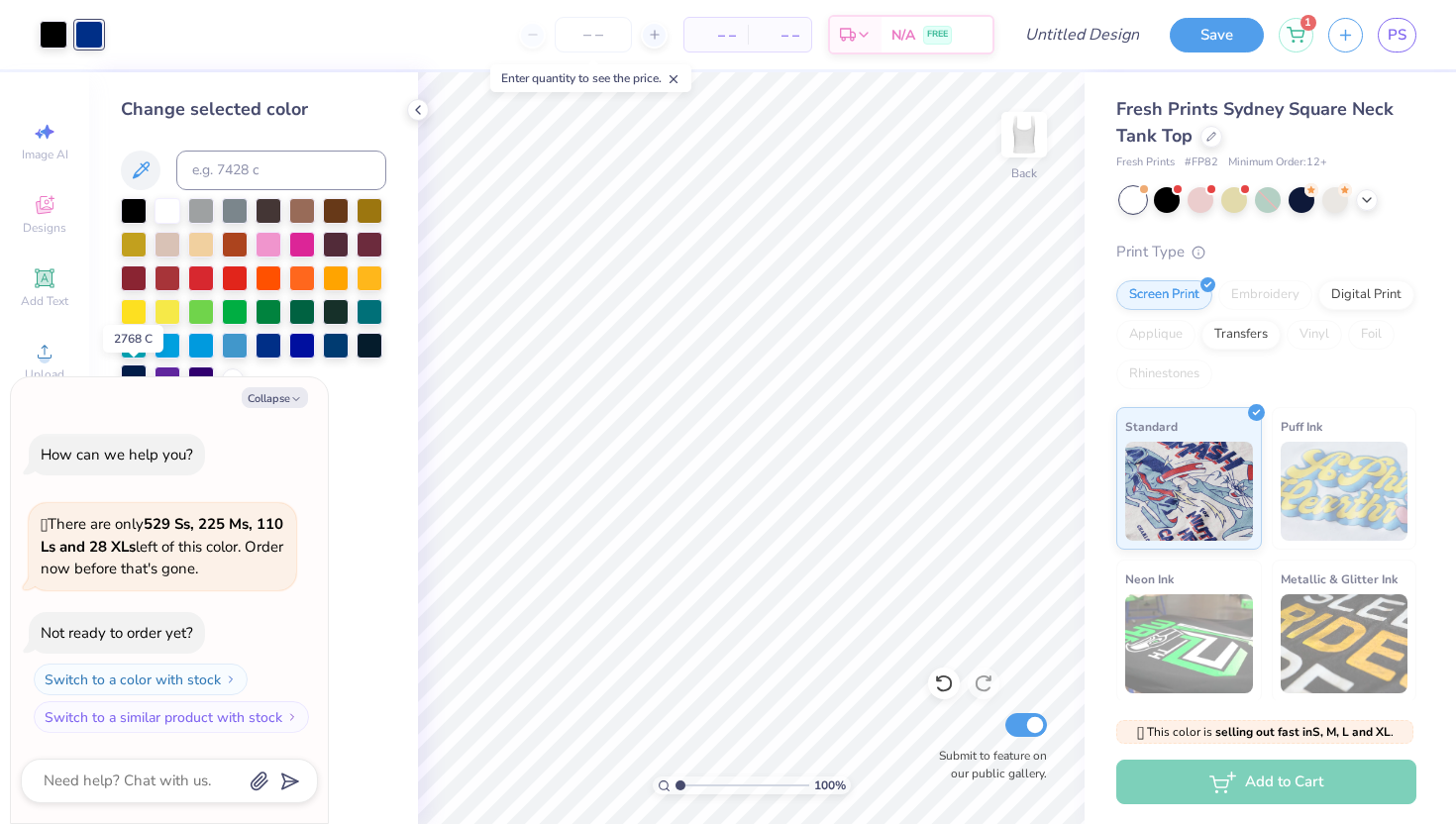 click at bounding box center (134, 377) 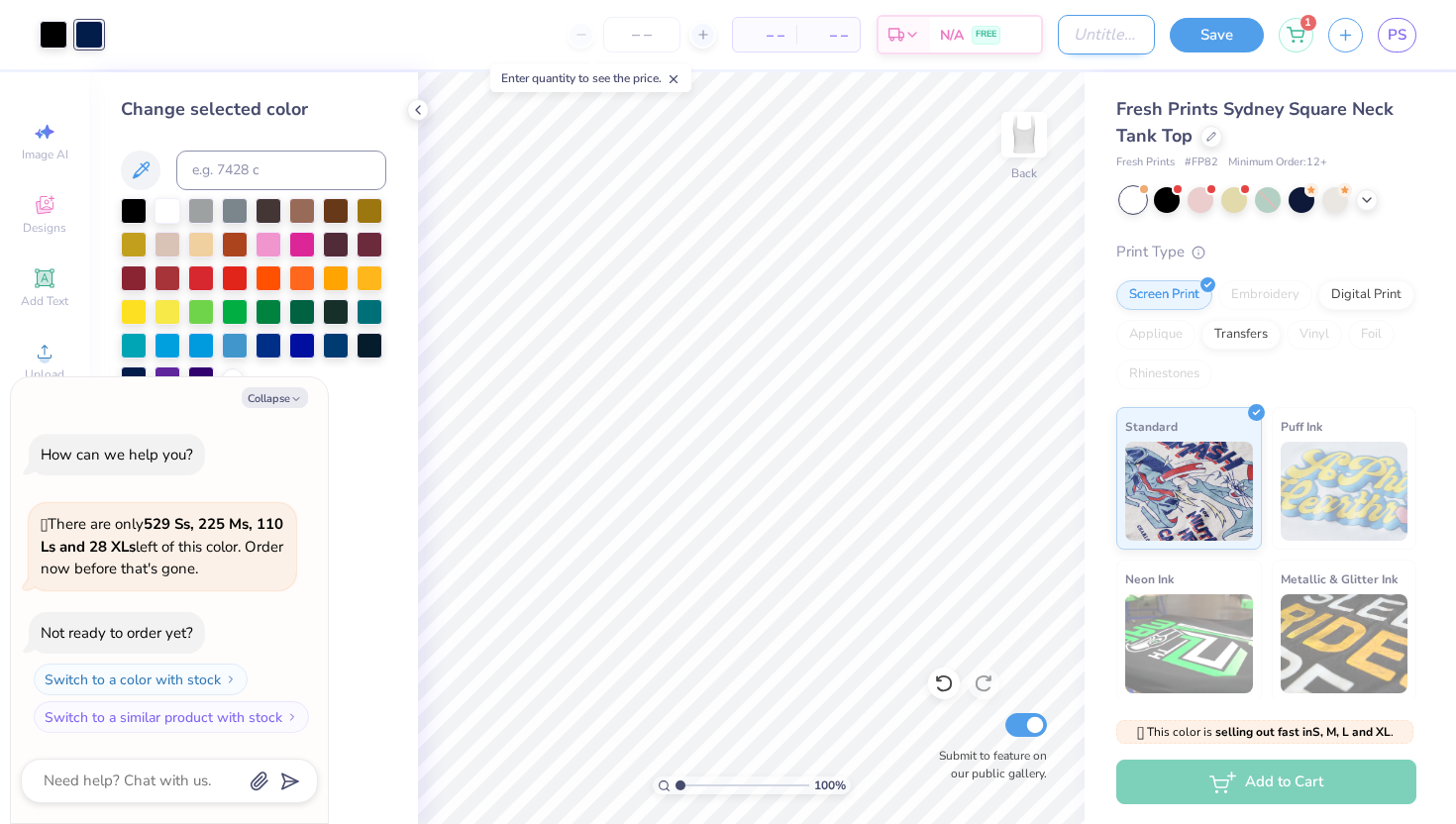 click on "Design Title" at bounding box center (1106, 35) 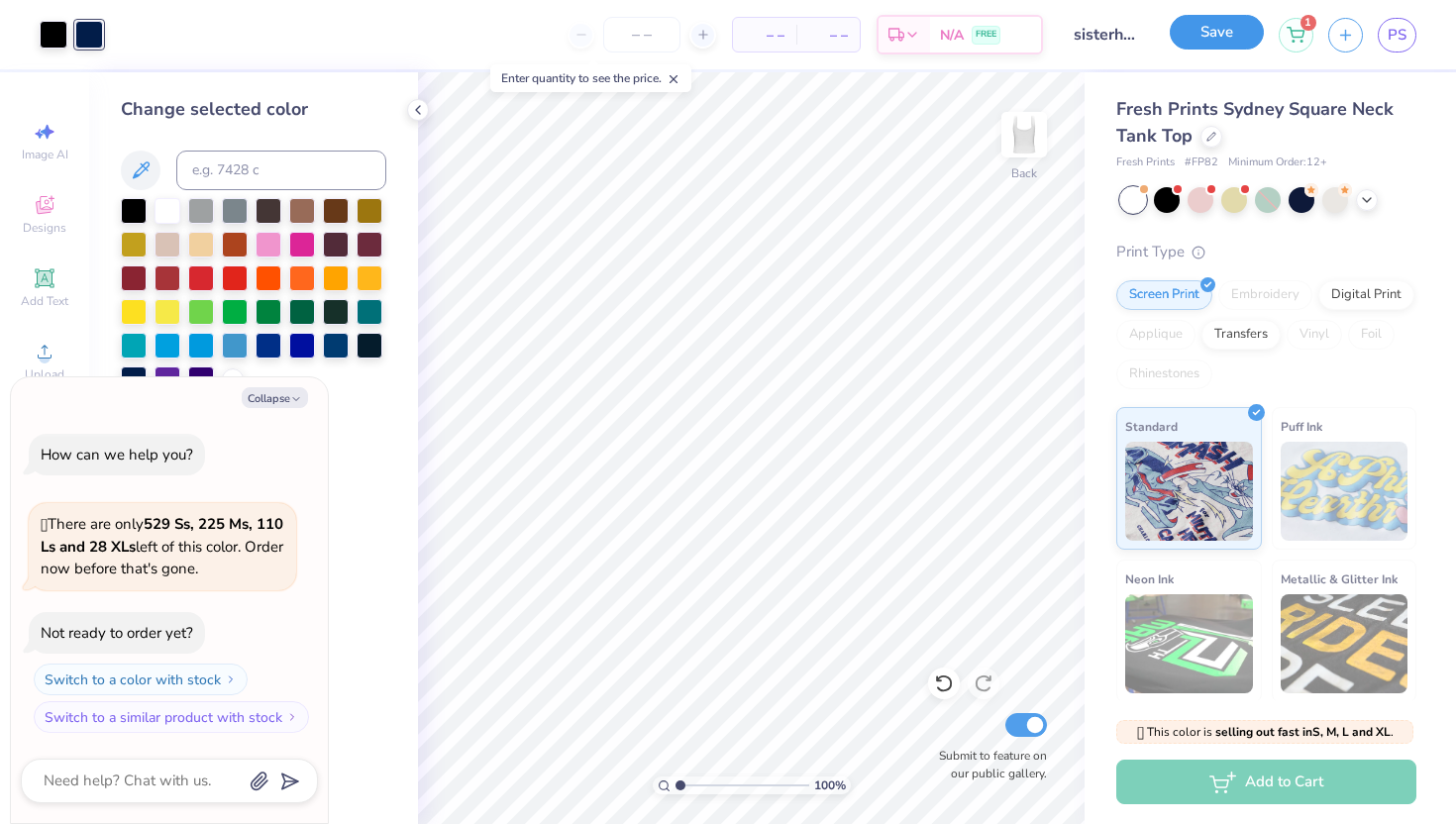 click on "Save" at bounding box center (1216, 32) 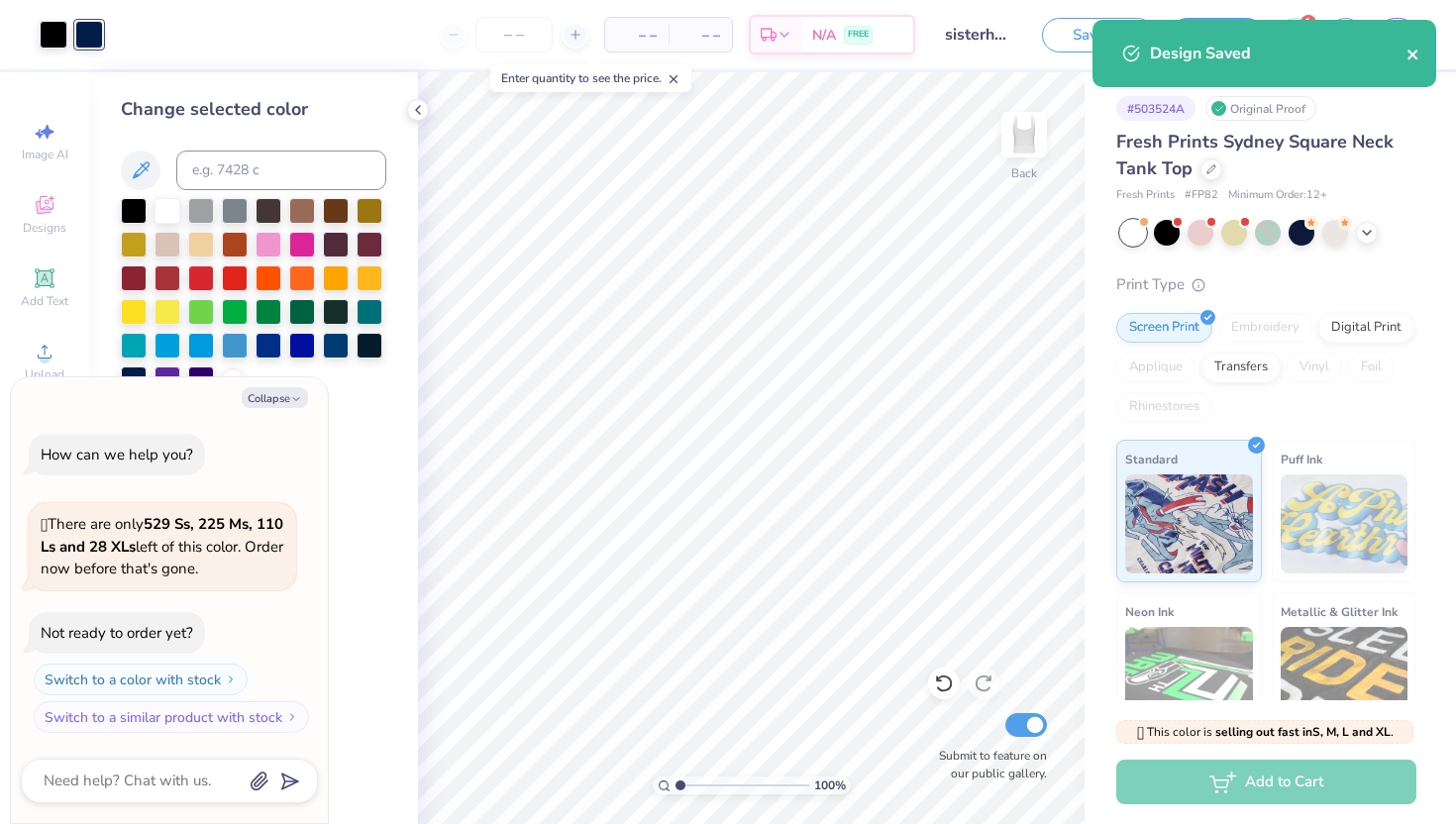 click 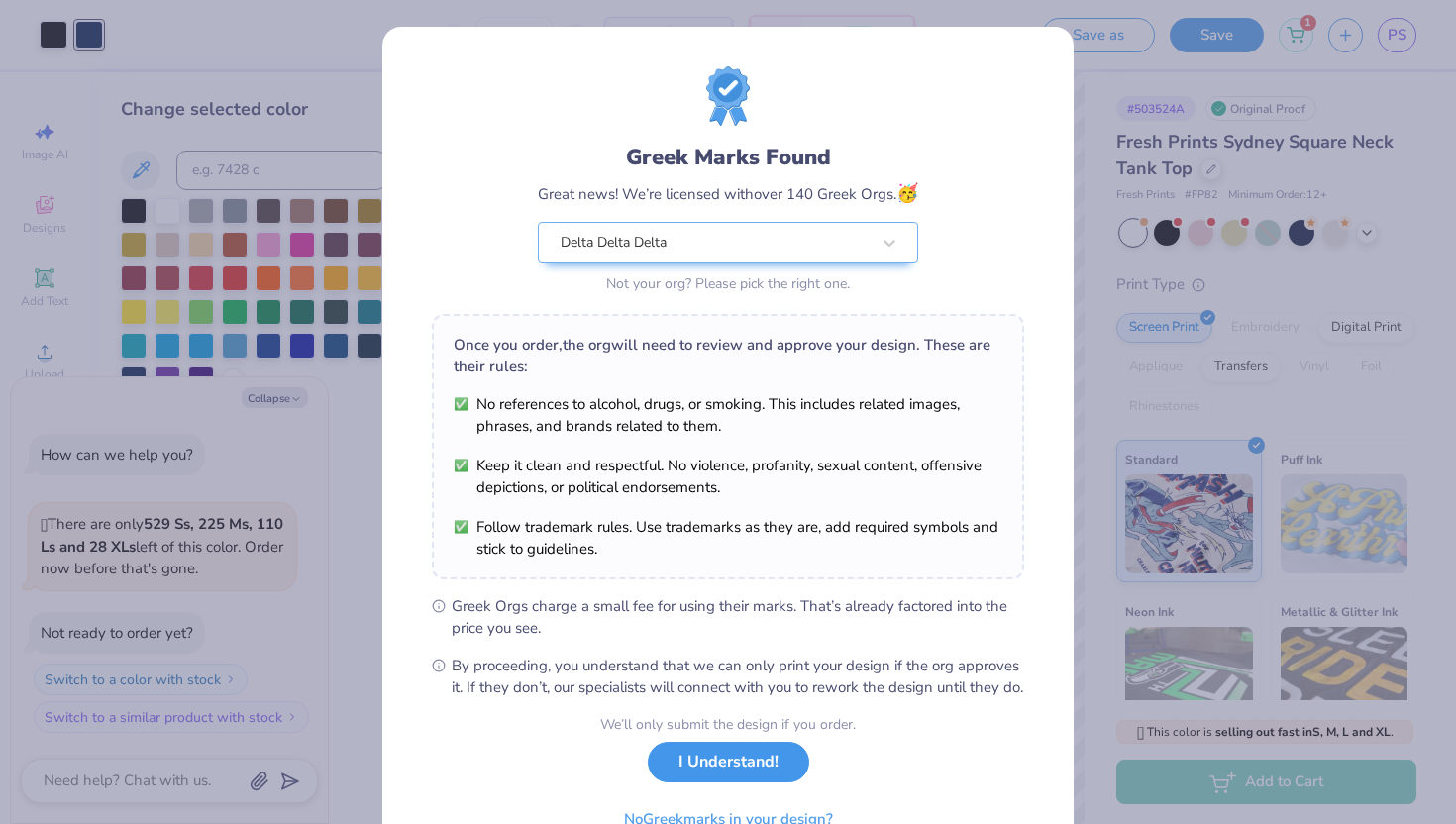 click on "I Understand!" at bounding box center [728, 762] 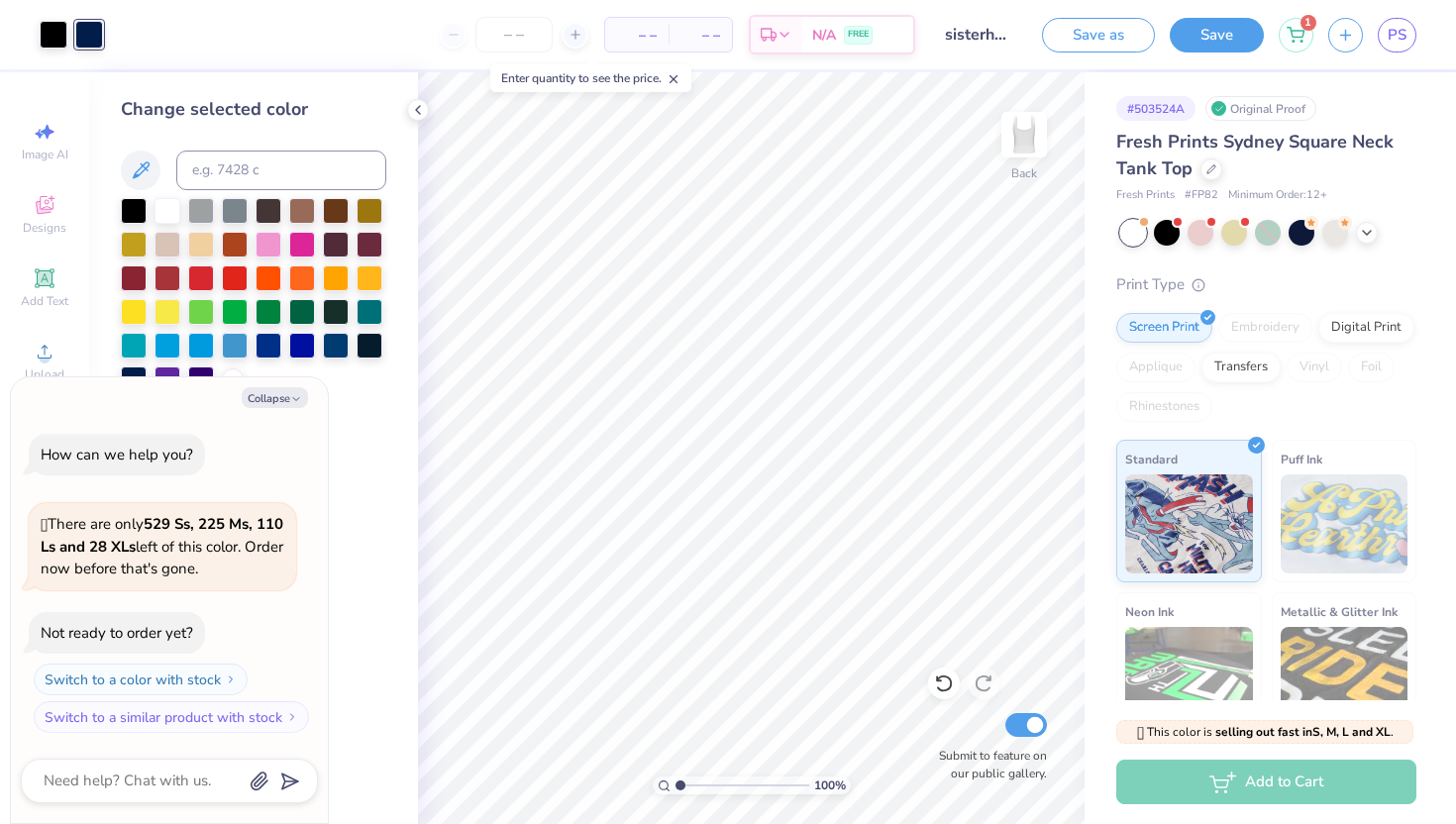 type on "x" 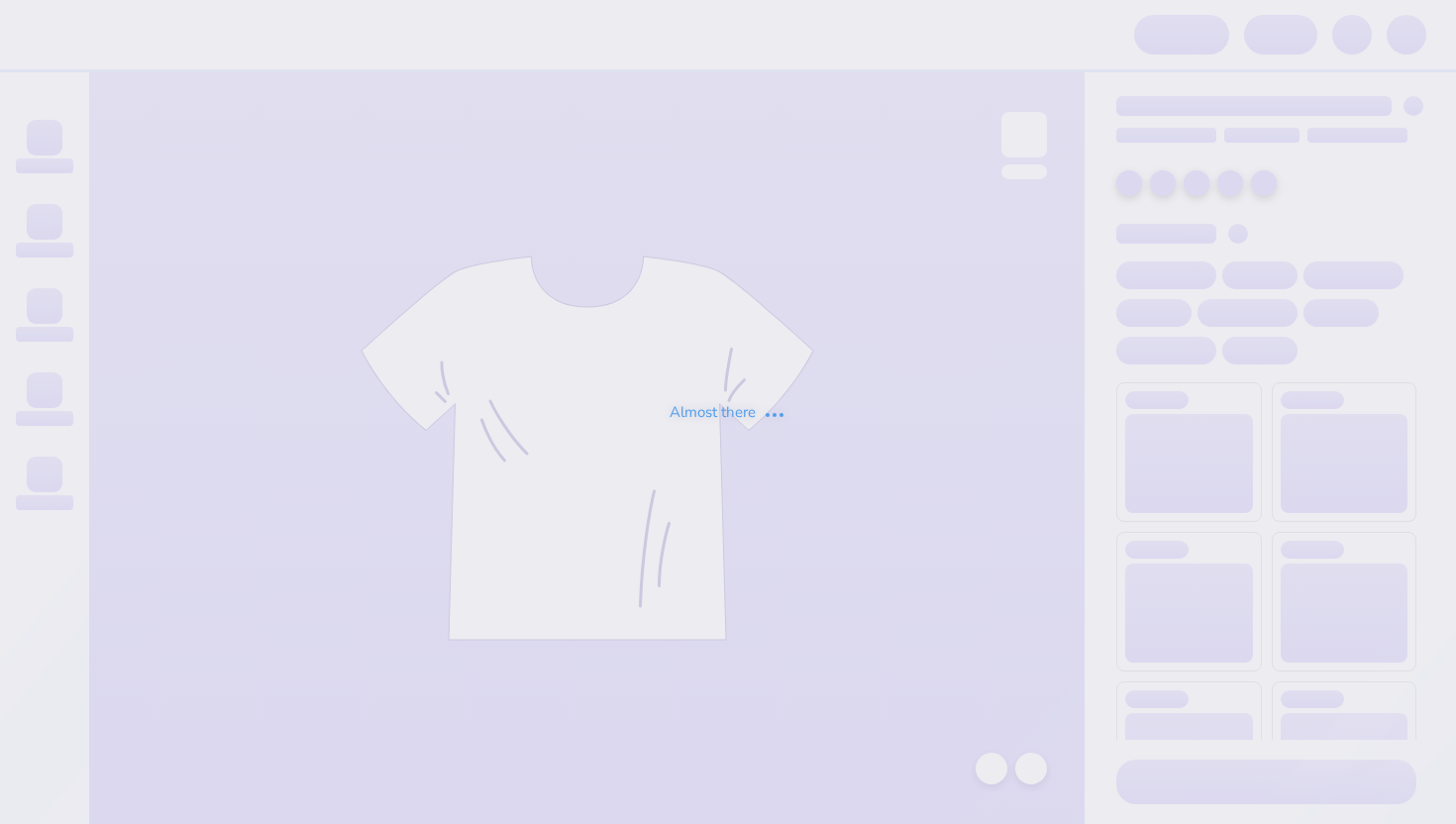 scroll, scrollTop: 0, scrollLeft: 0, axis: both 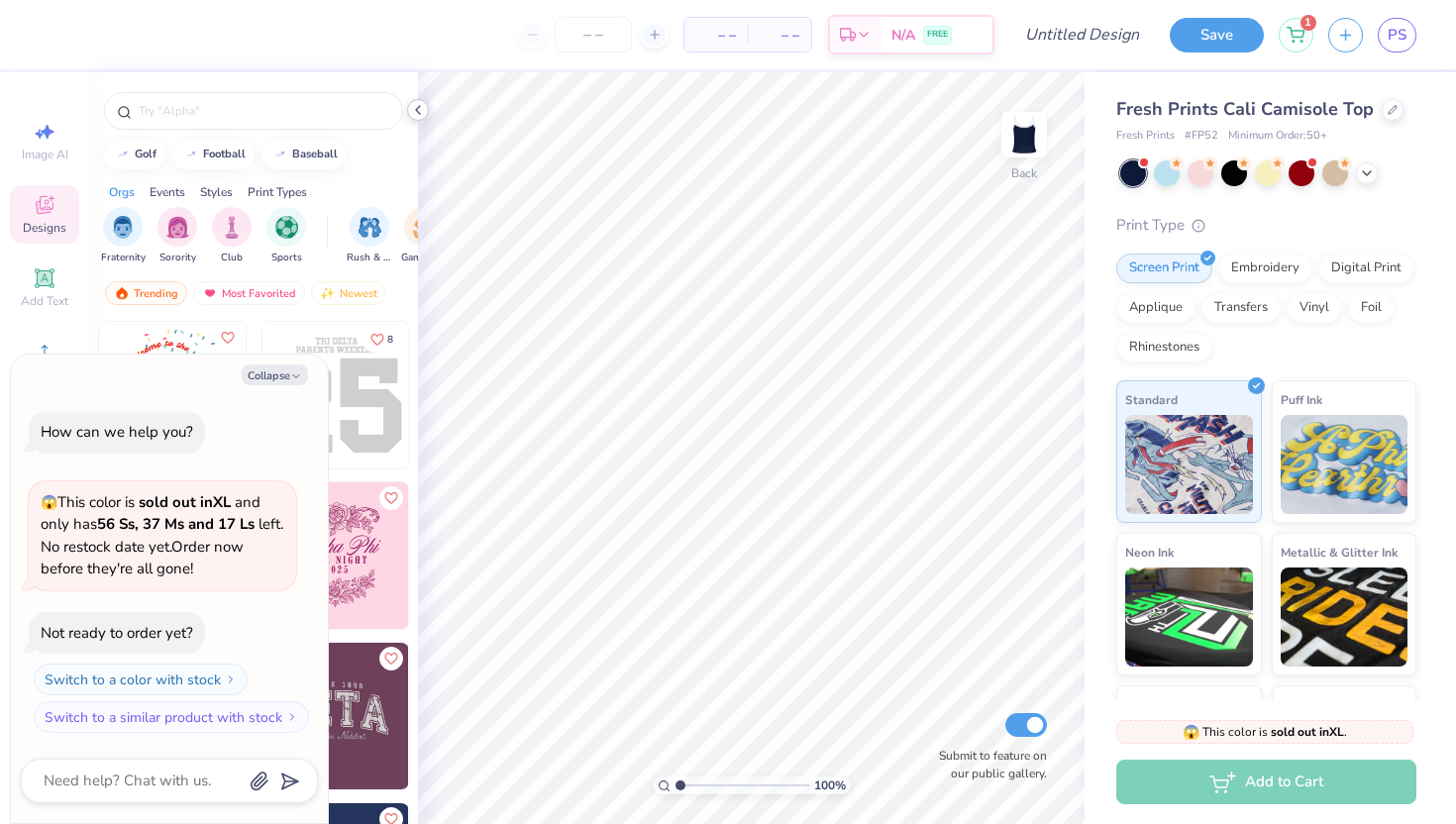click 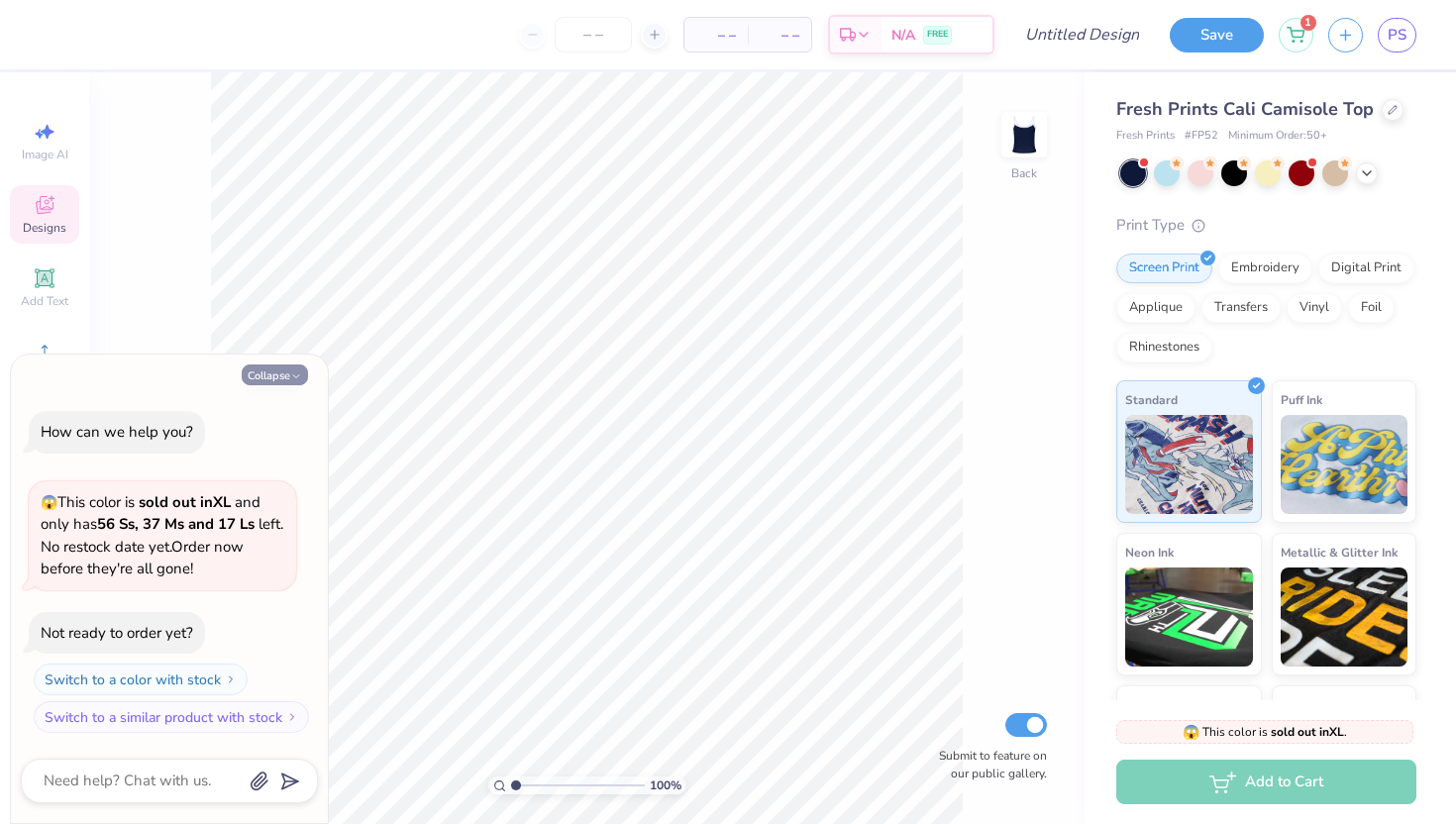 click on "Collapse" at bounding box center [274, 374] 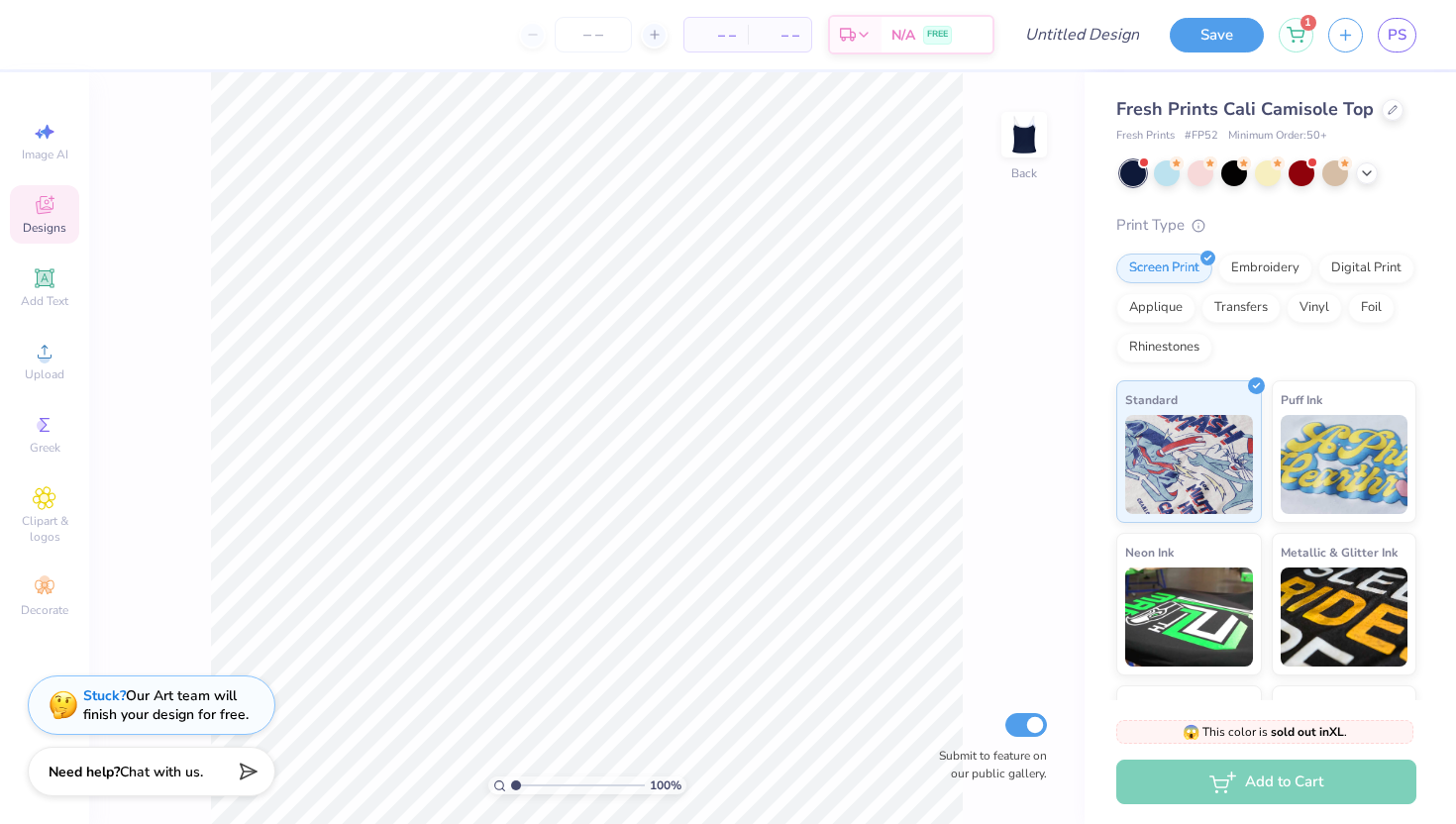 click 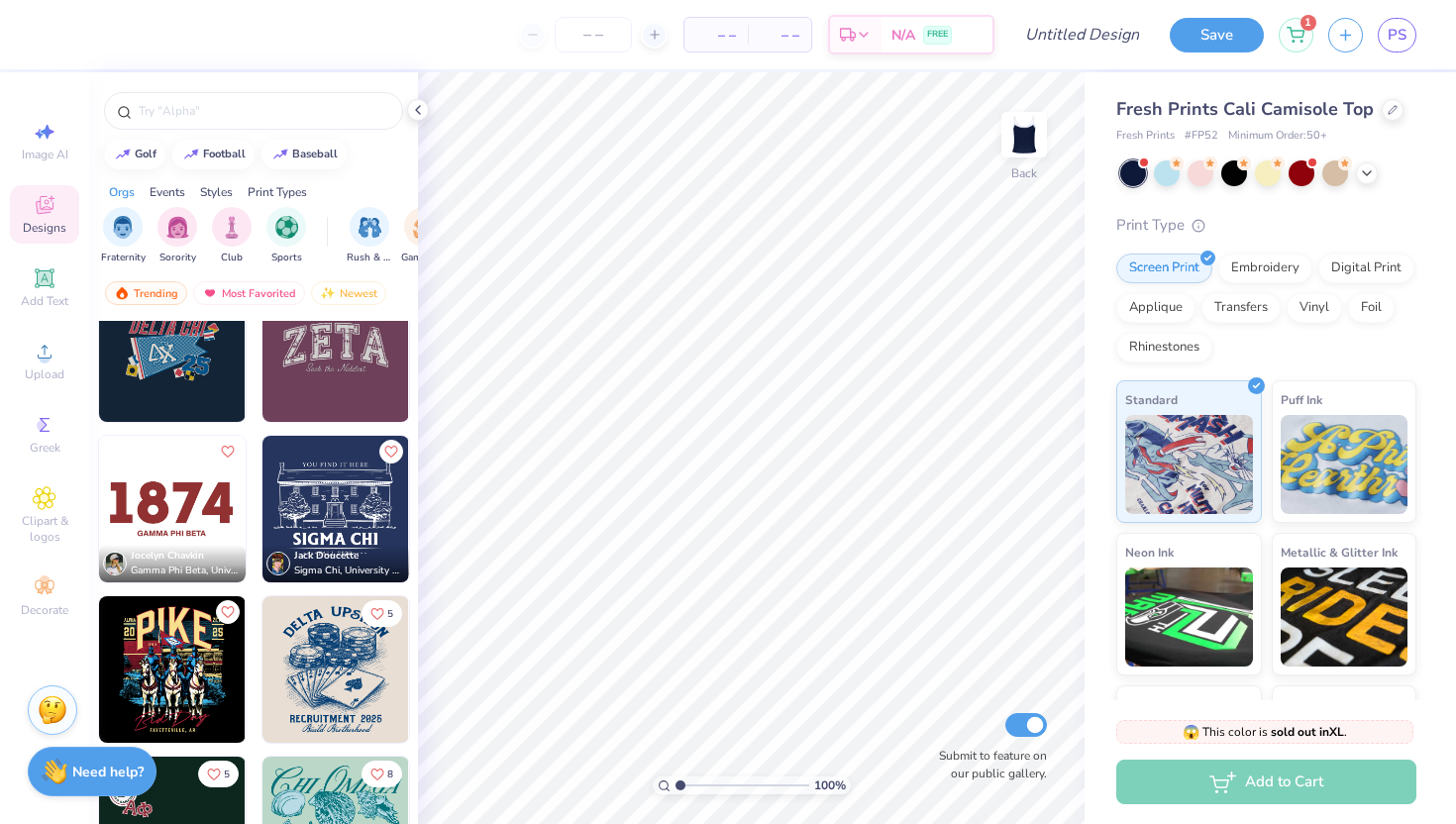 scroll, scrollTop: 379, scrollLeft: 0, axis: vertical 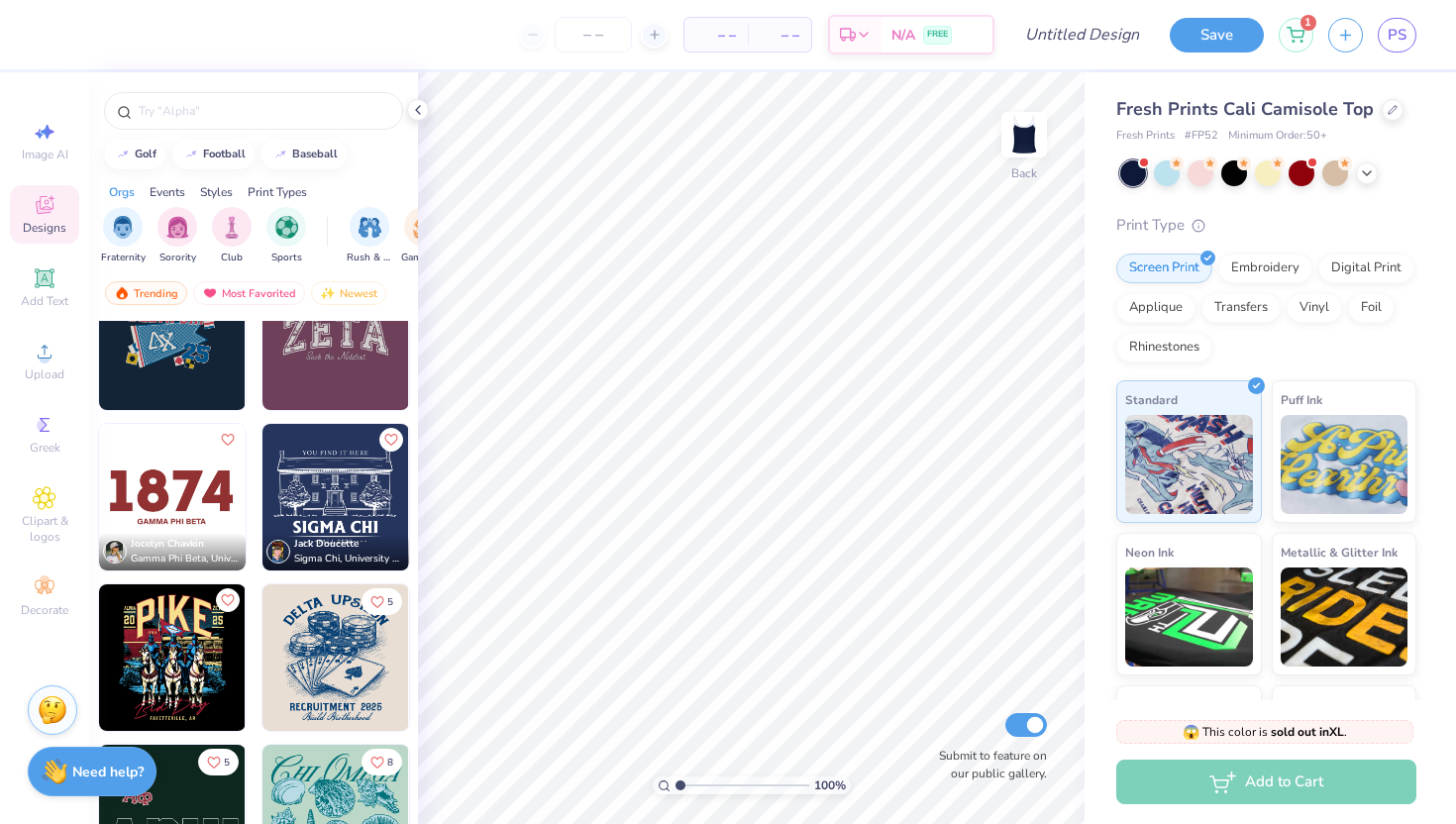 click at bounding box center (172, 497) 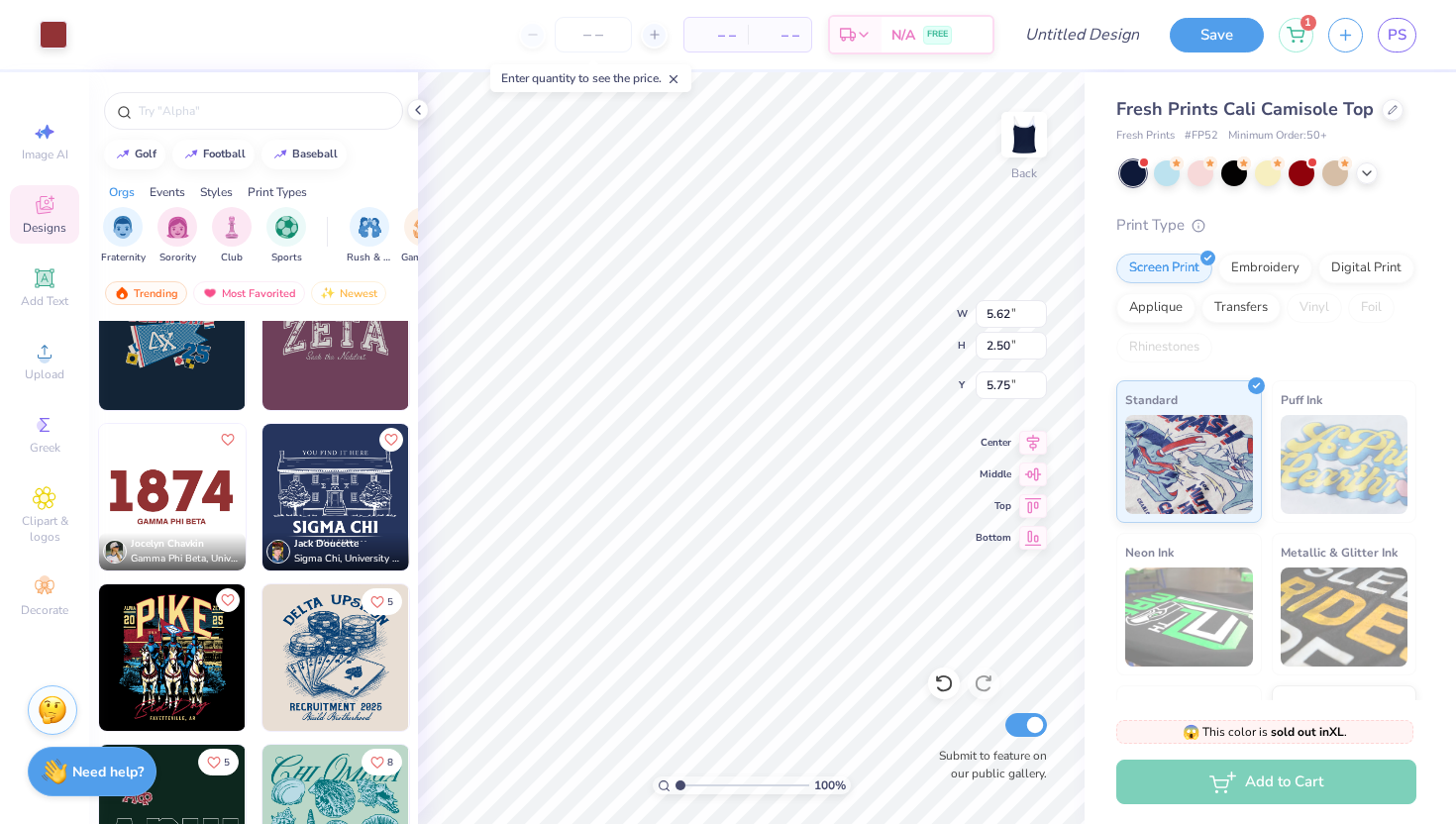 type on "1.58" 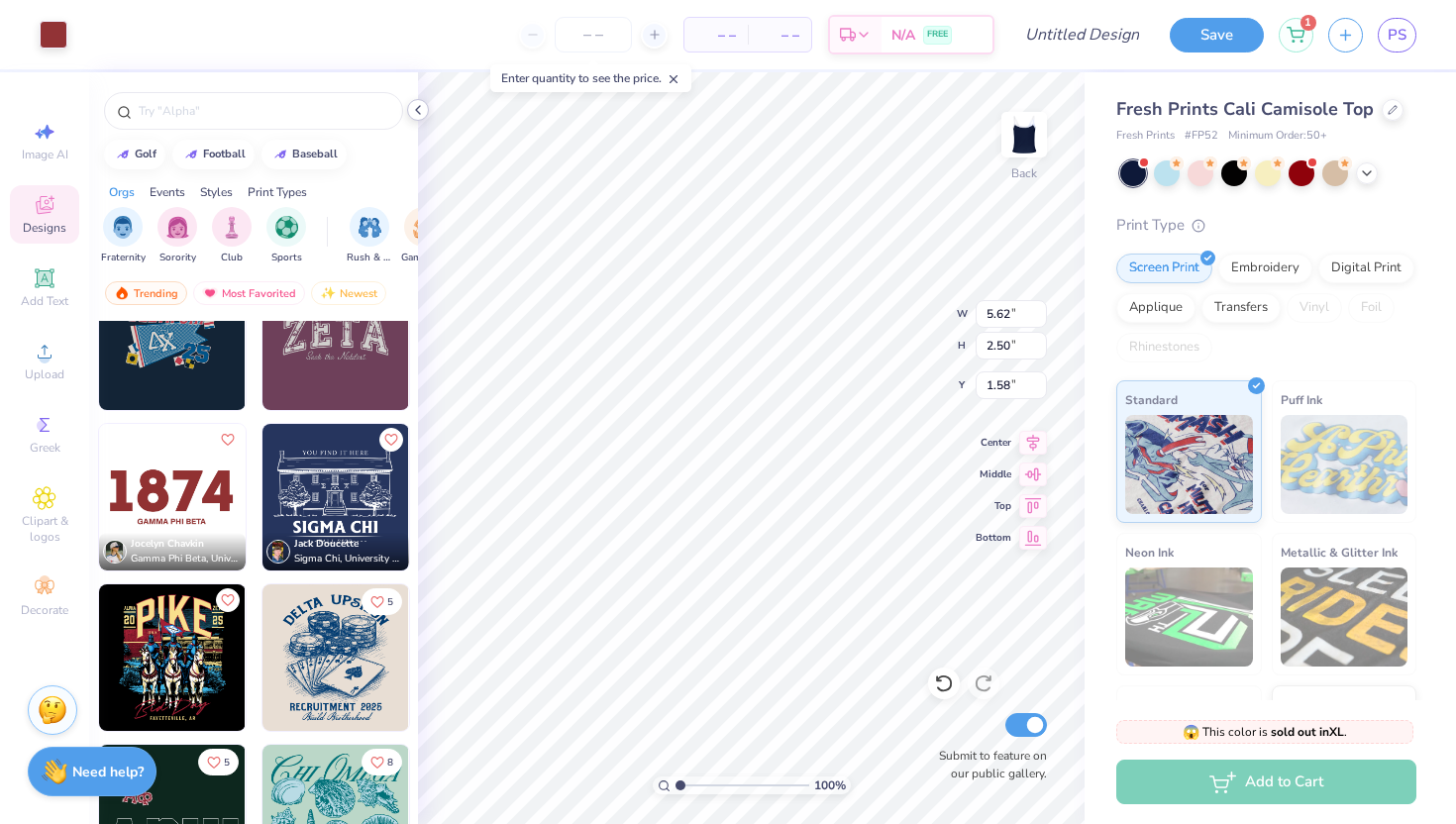 click at bounding box center [418, 110] 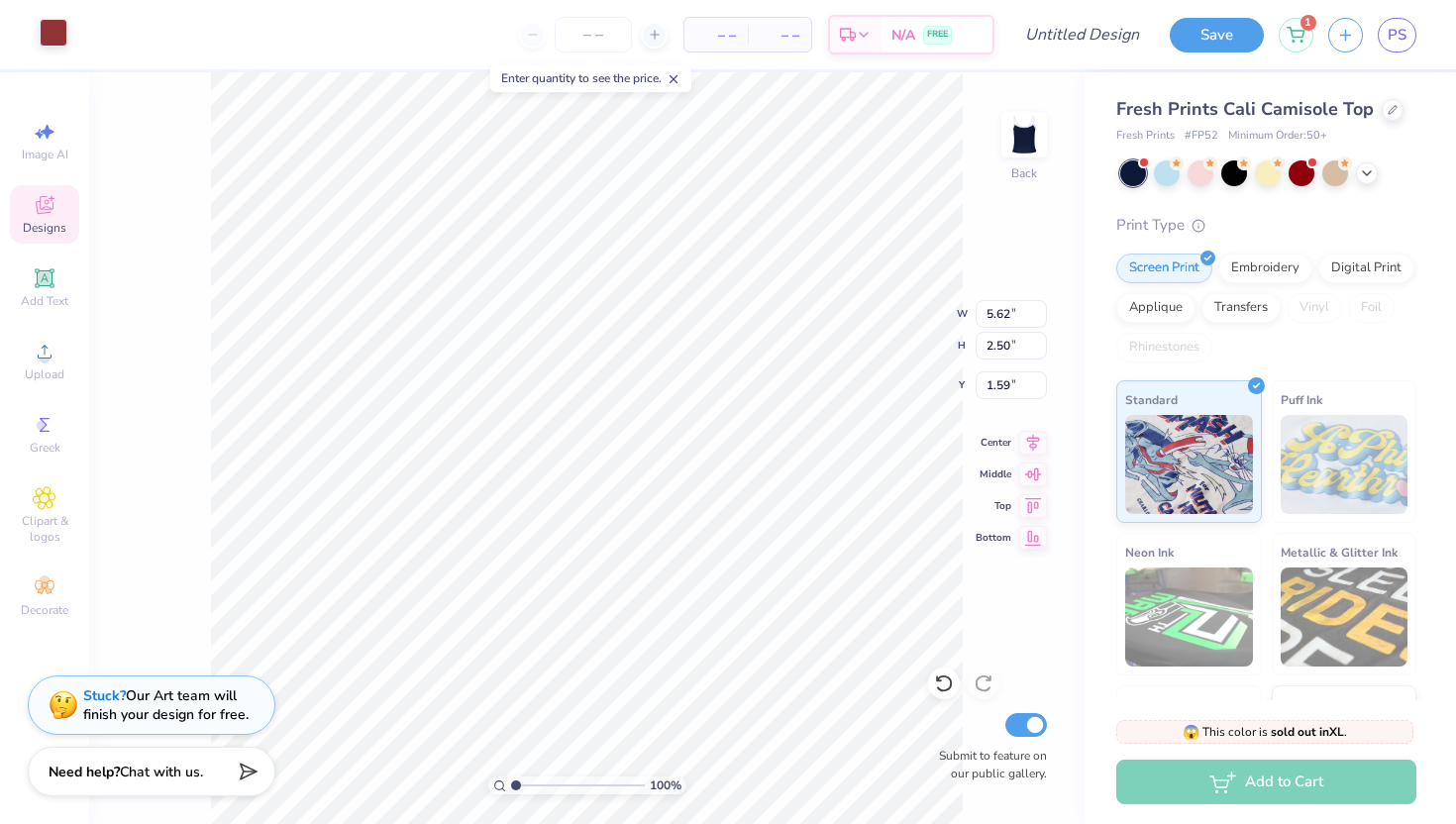 click at bounding box center [53, 33] 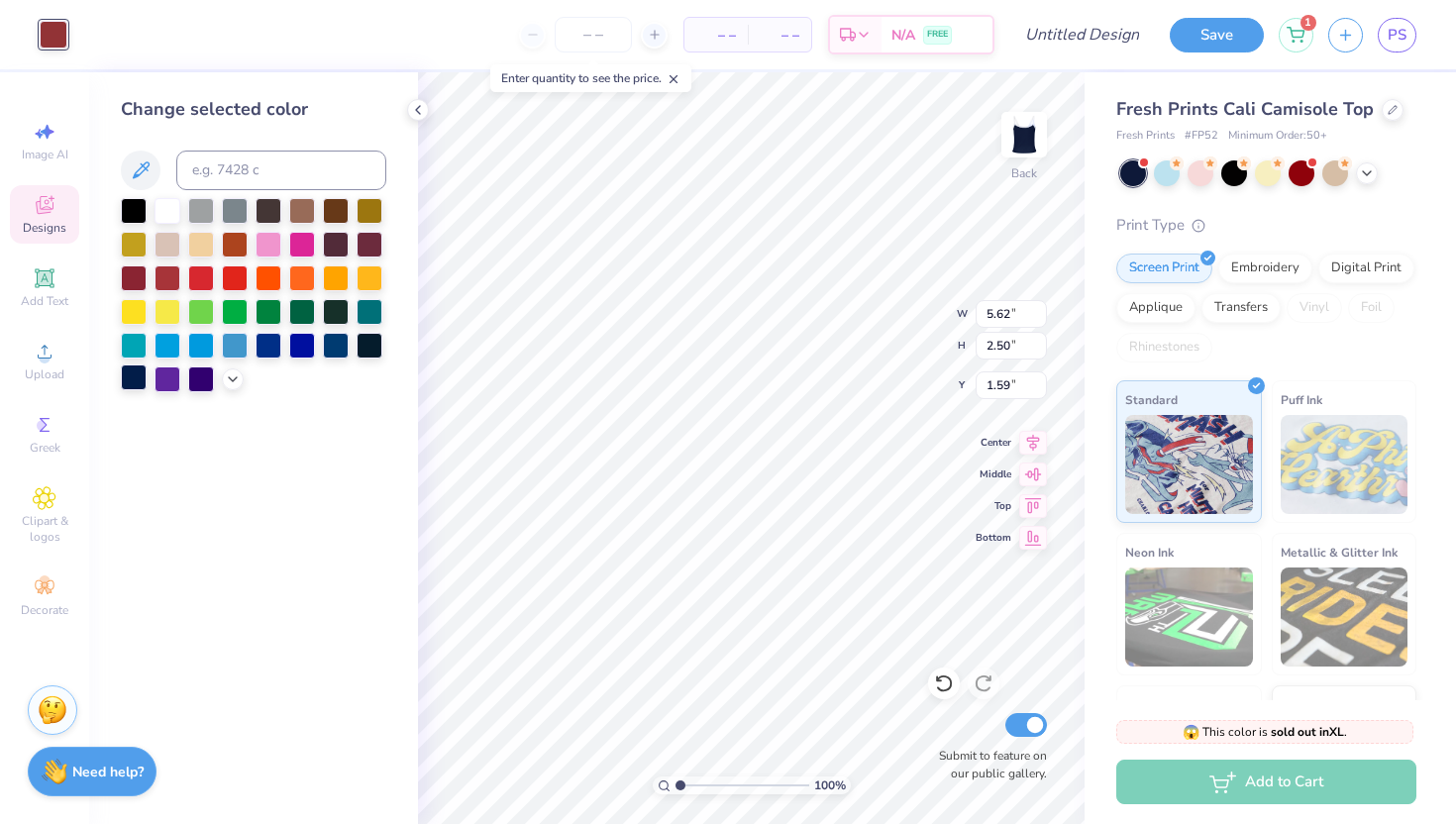 click at bounding box center (134, 377) 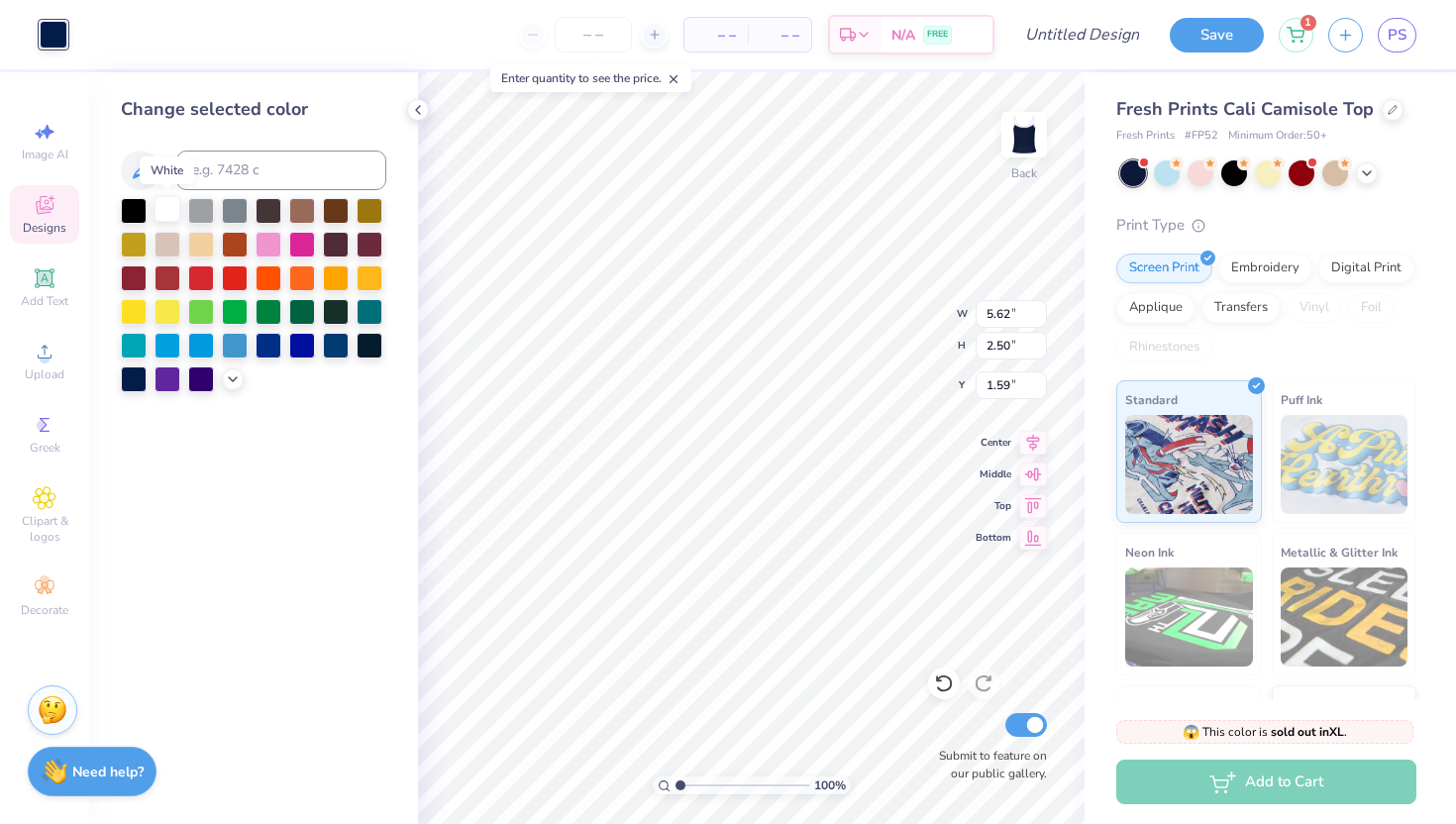 click at bounding box center (167, 209) 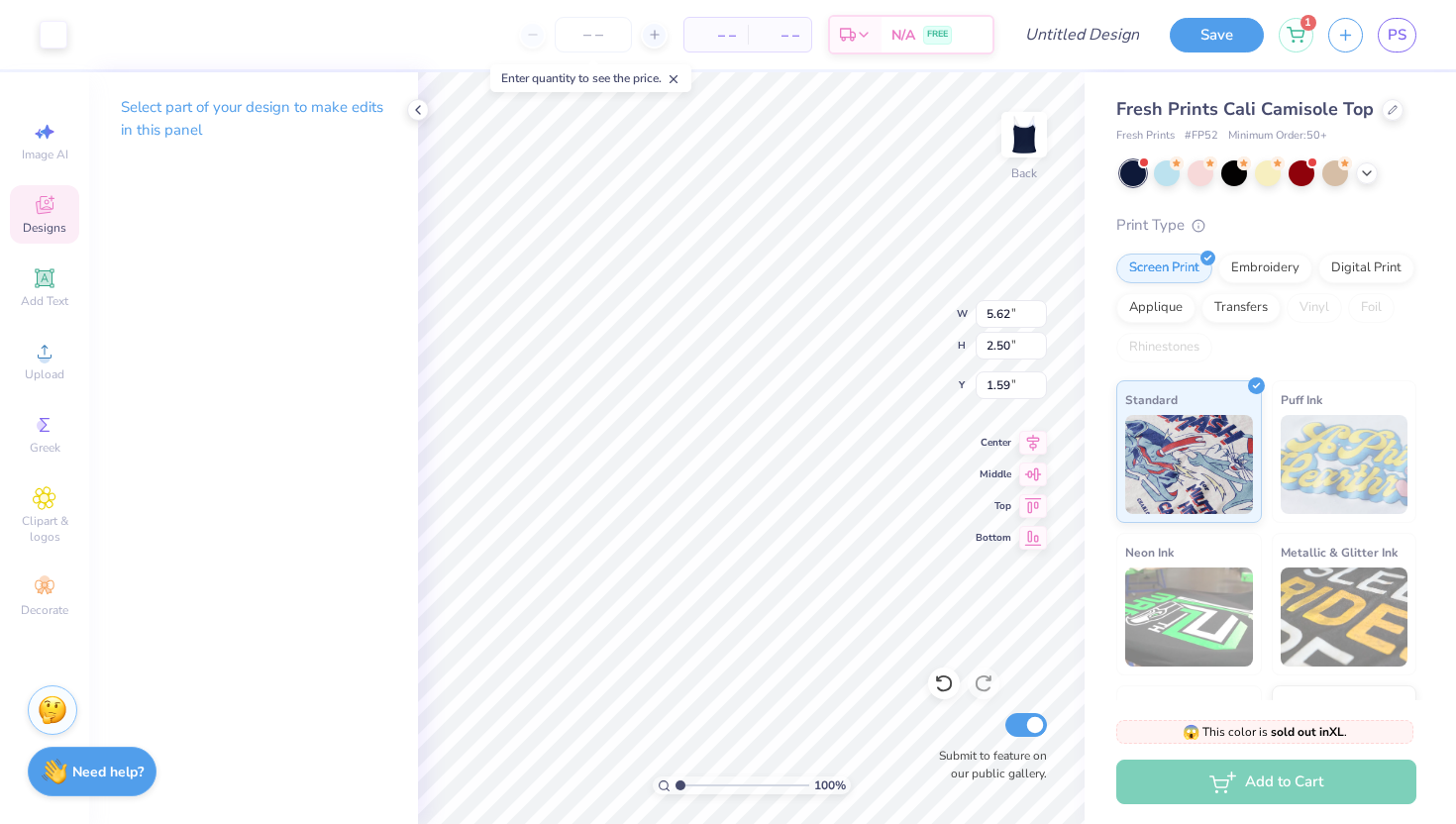 type on "1.60" 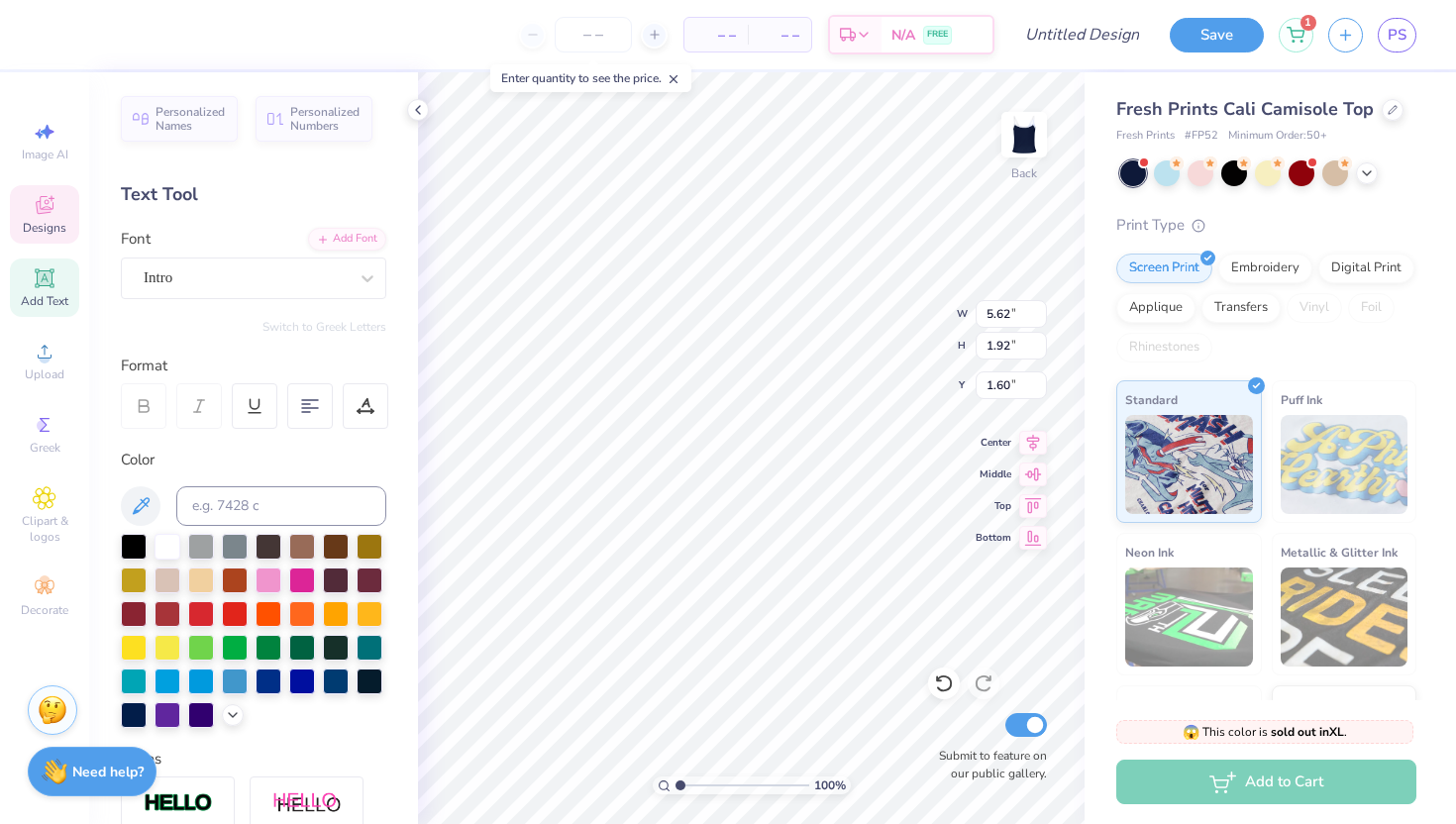 type on "1888" 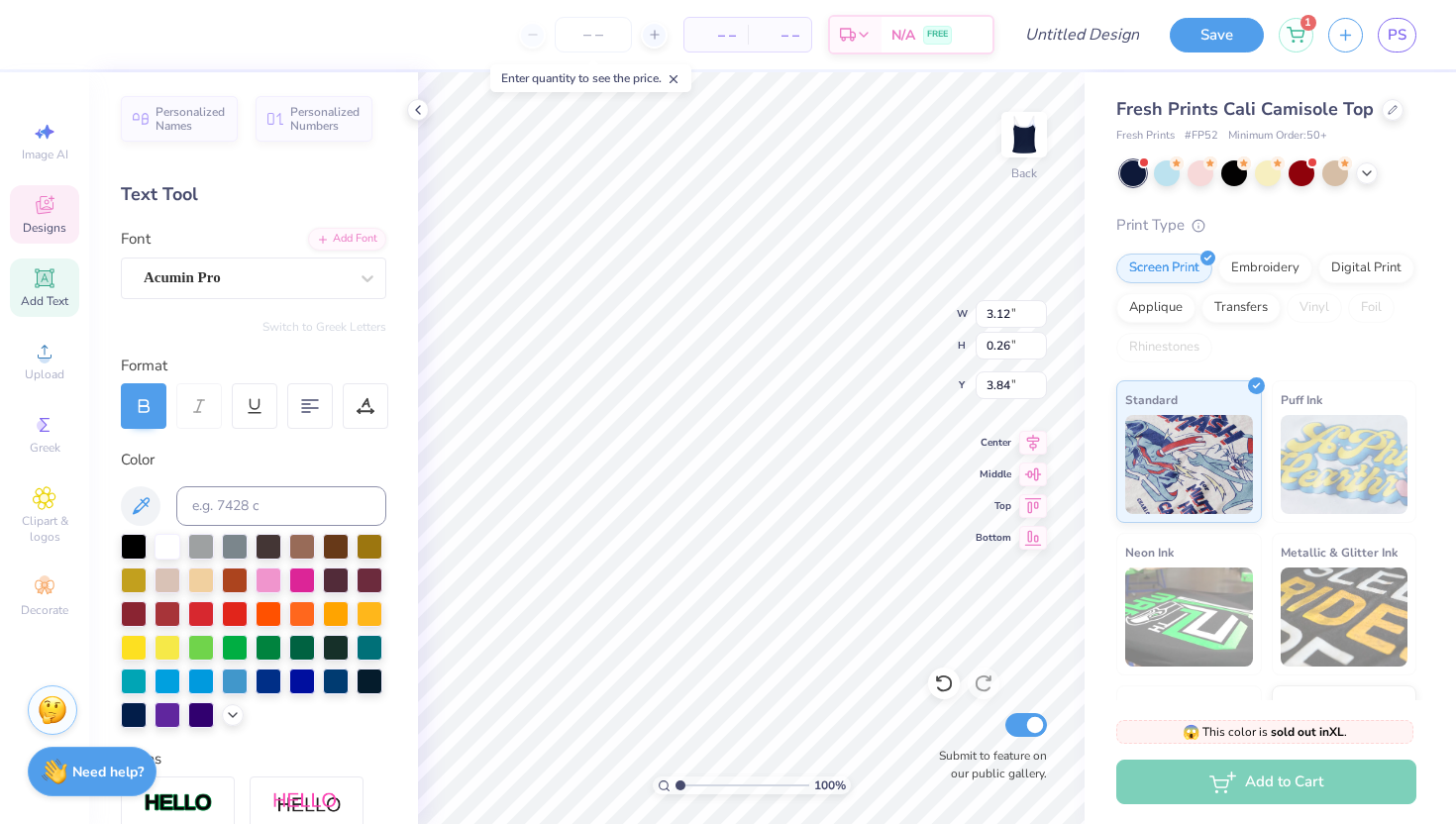 scroll, scrollTop: 0, scrollLeft: 6, axis: horizontal 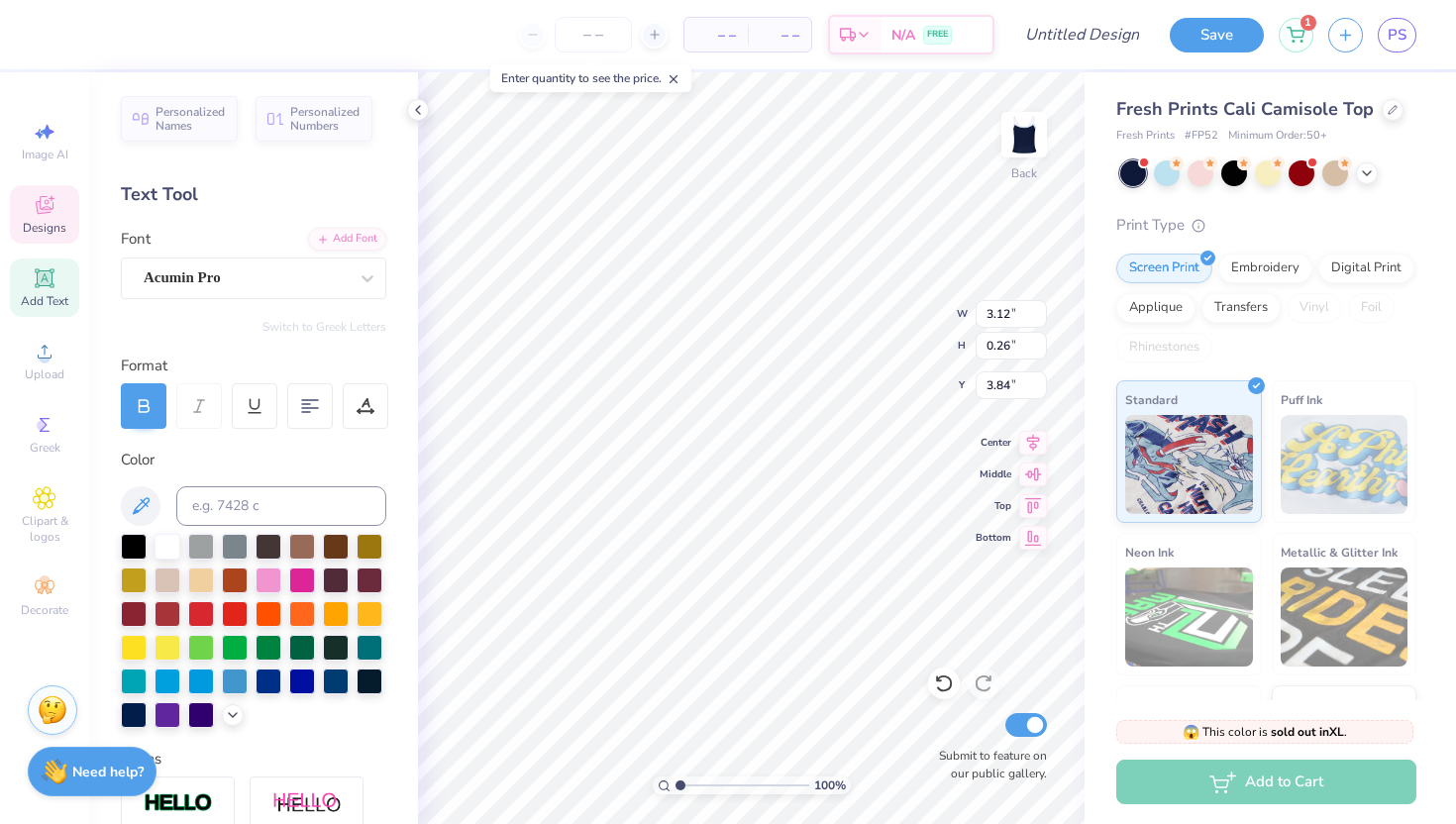 type on "G" 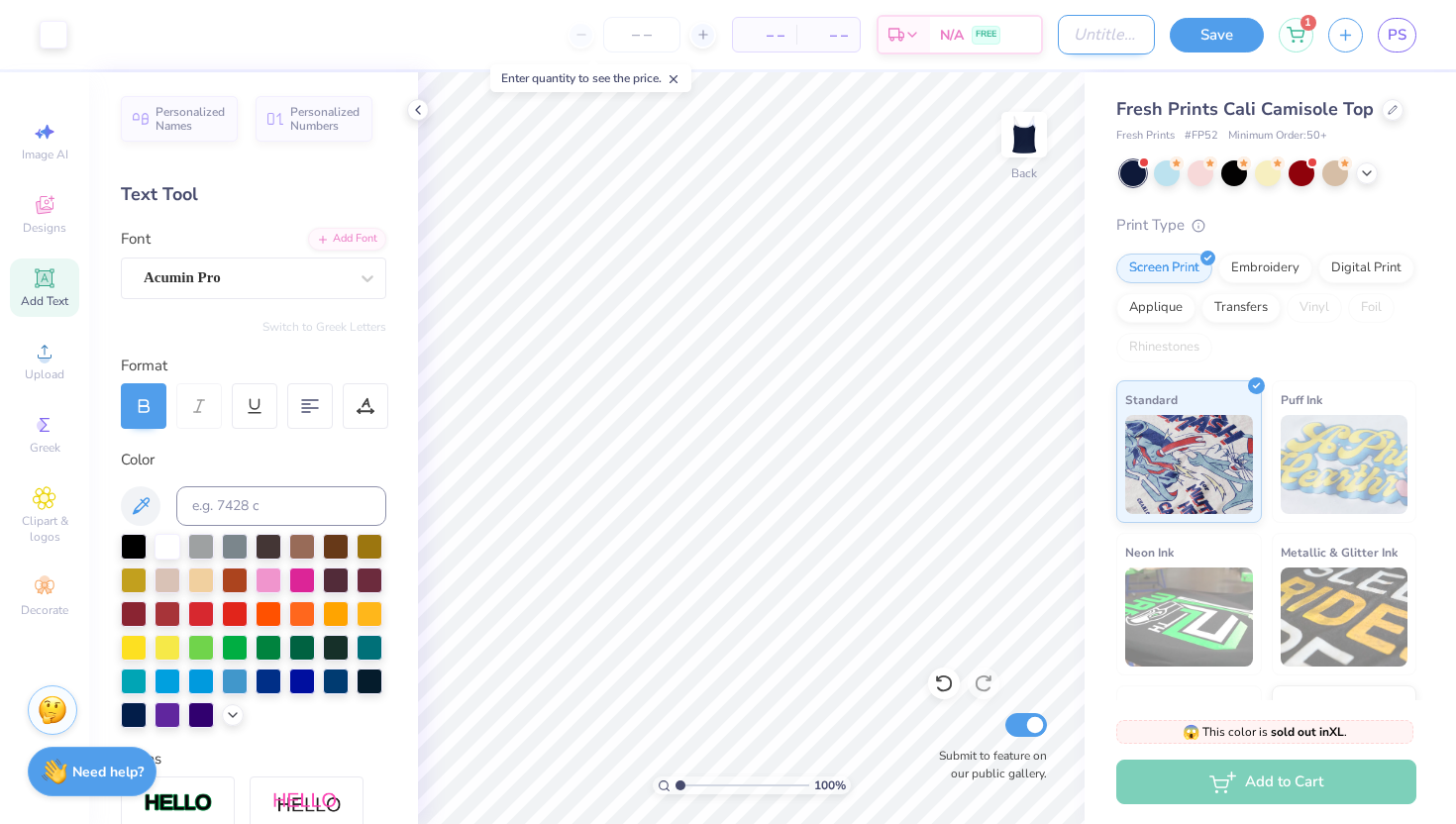 click on "Design Title" at bounding box center [1106, 35] 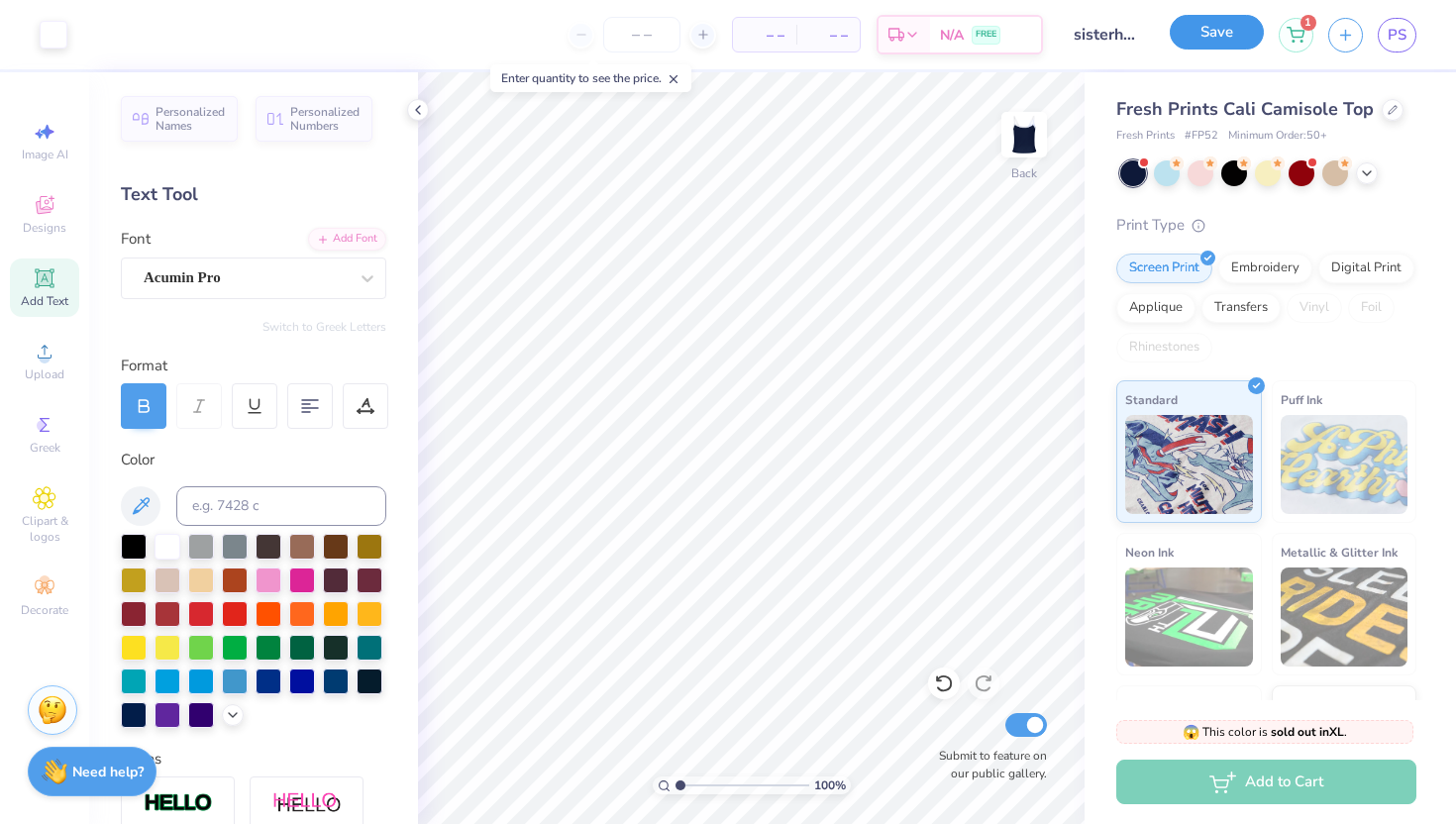 click on "Save" at bounding box center (1216, 32) 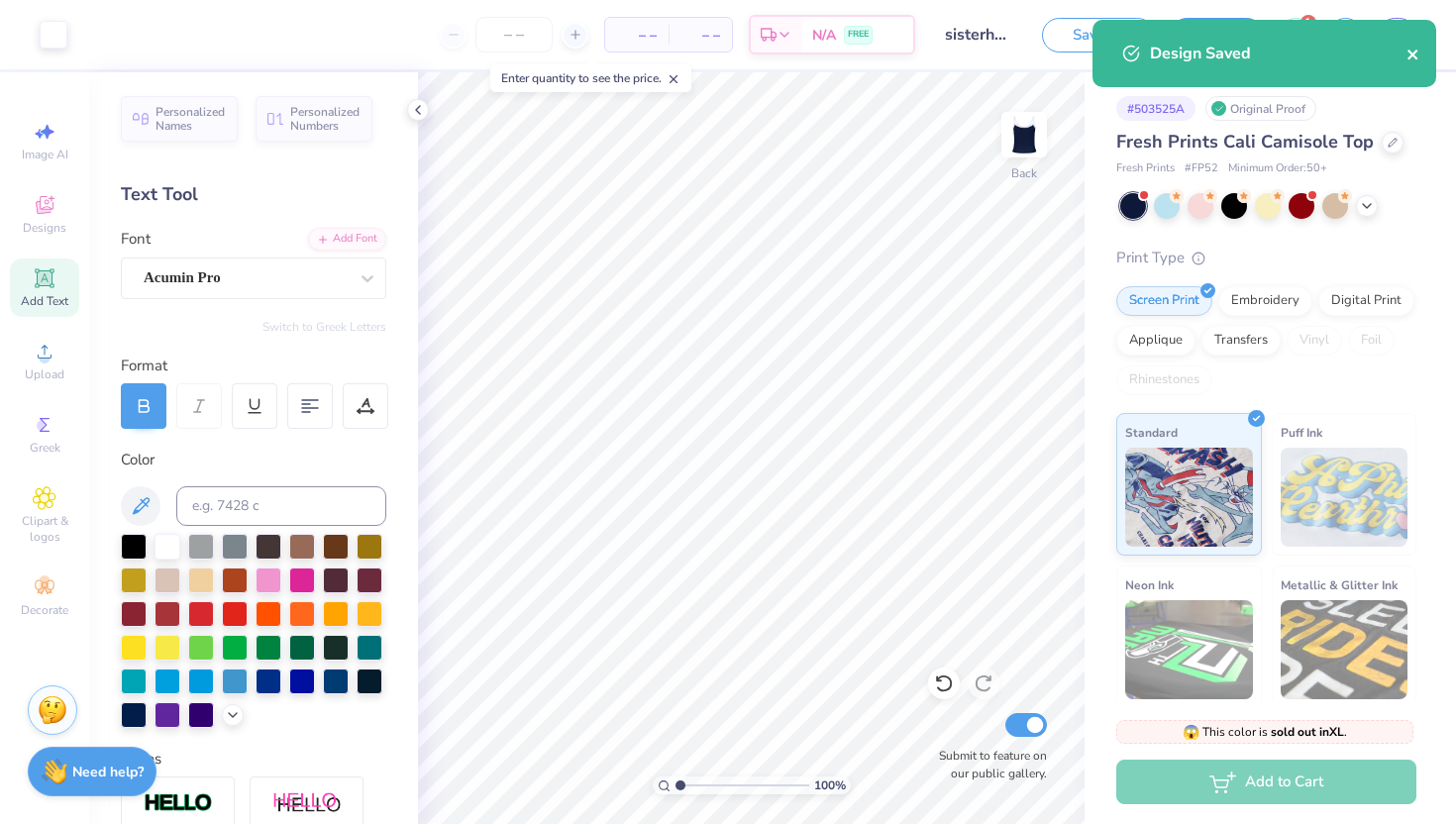 click 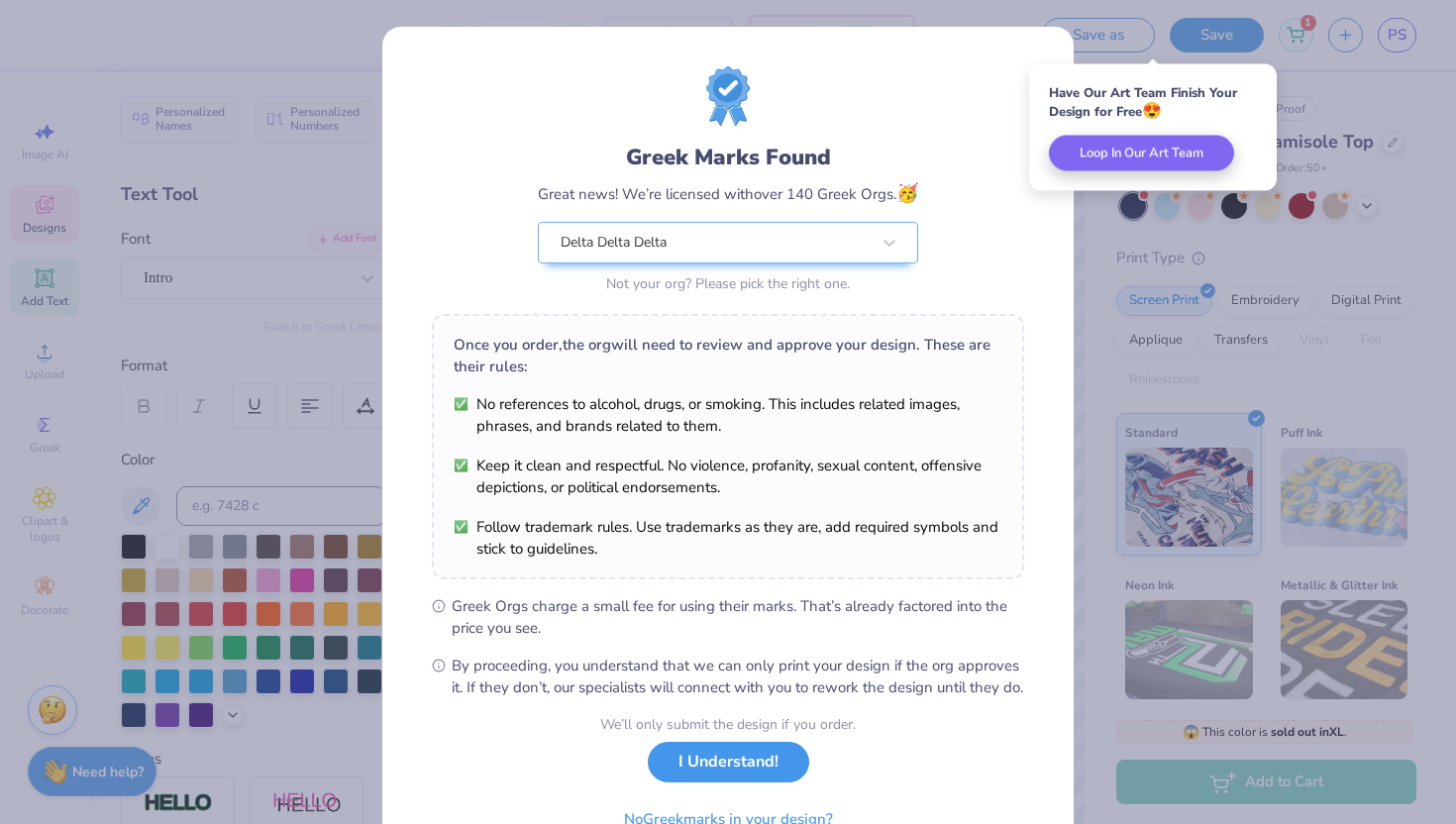 click on "I Understand!" at bounding box center (728, 762) 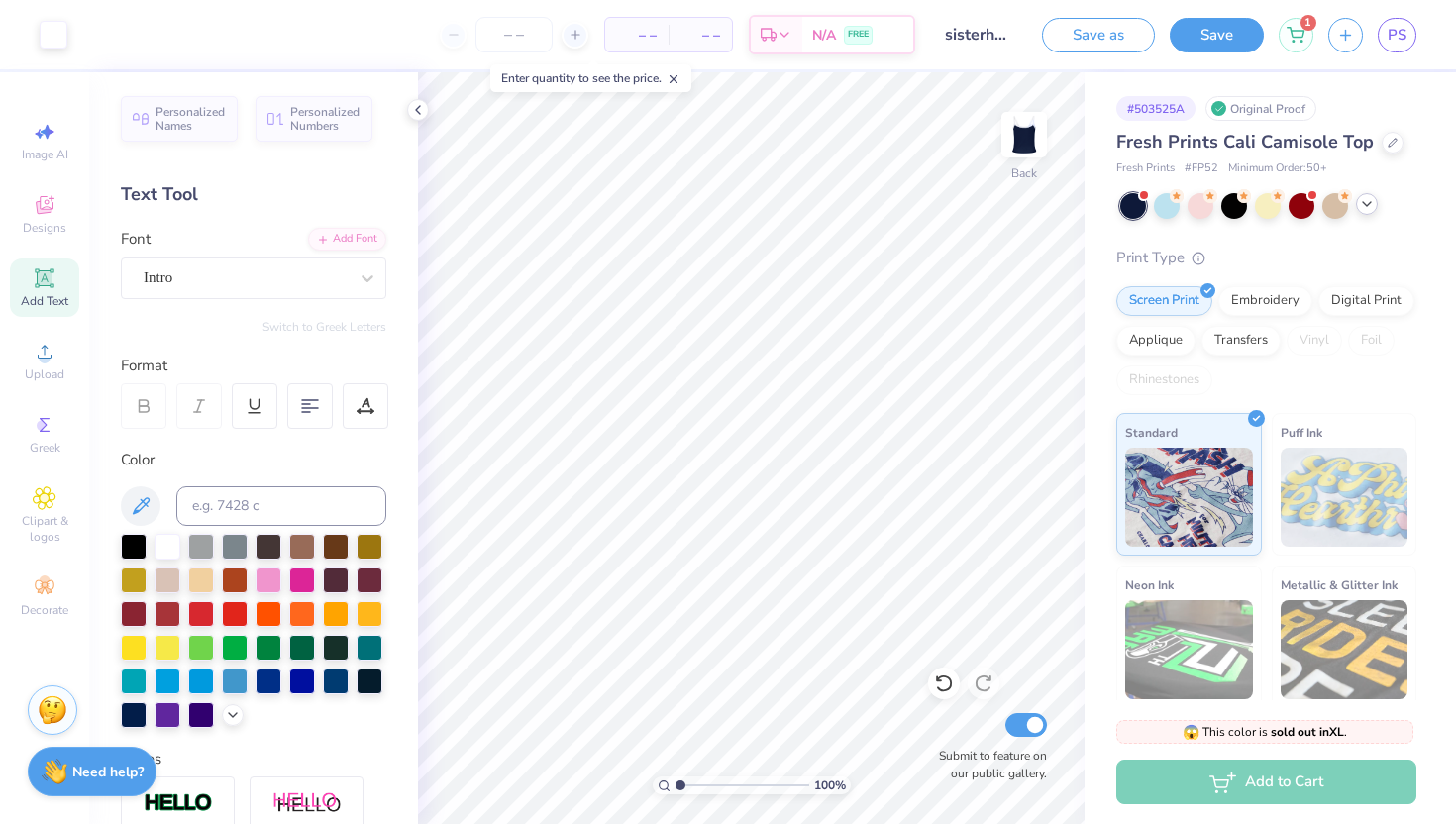 click 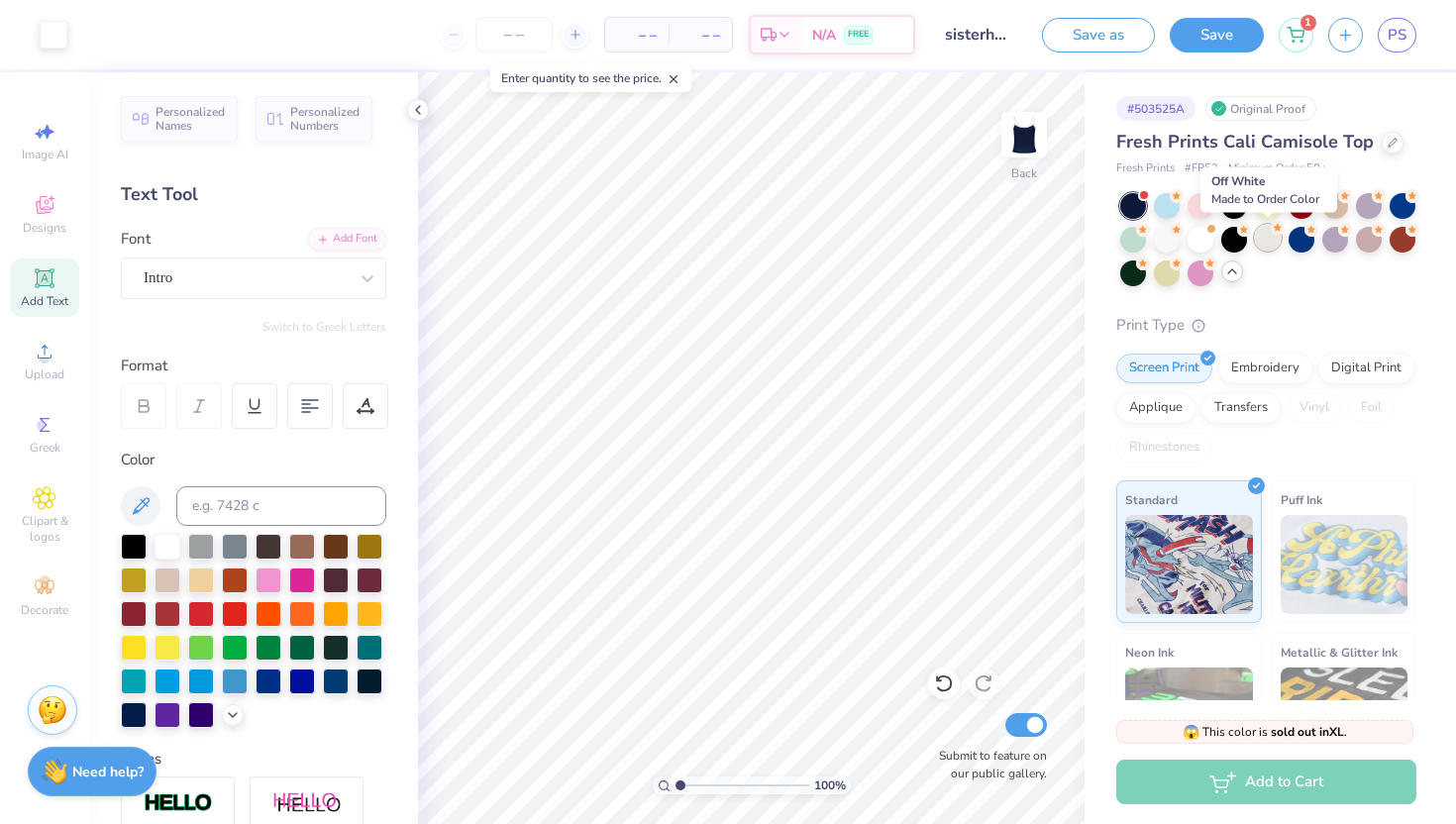 click at bounding box center [1268, 238] 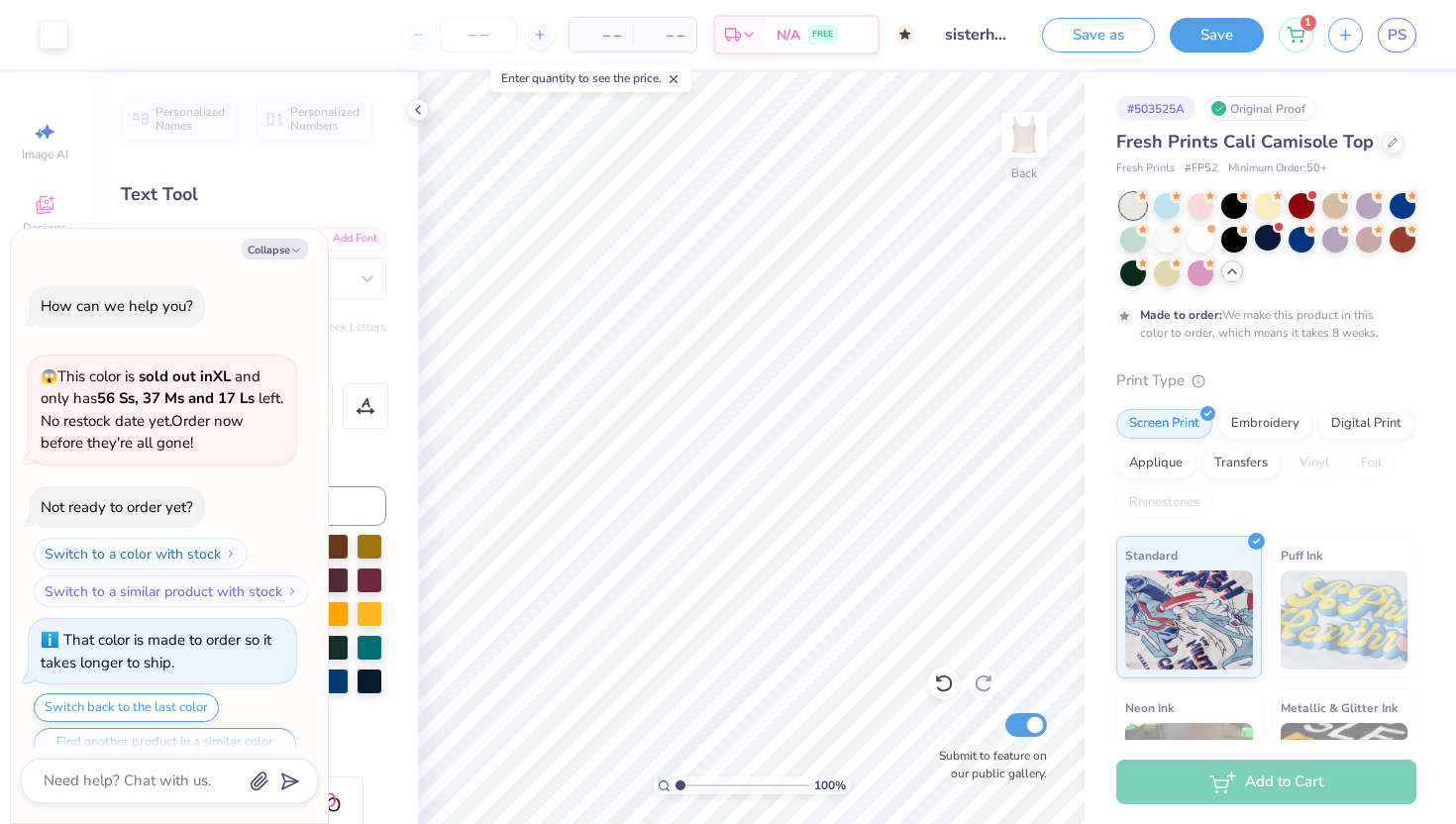 scroll, scrollTop: 39, scrollLeft: 0, axis: vertical 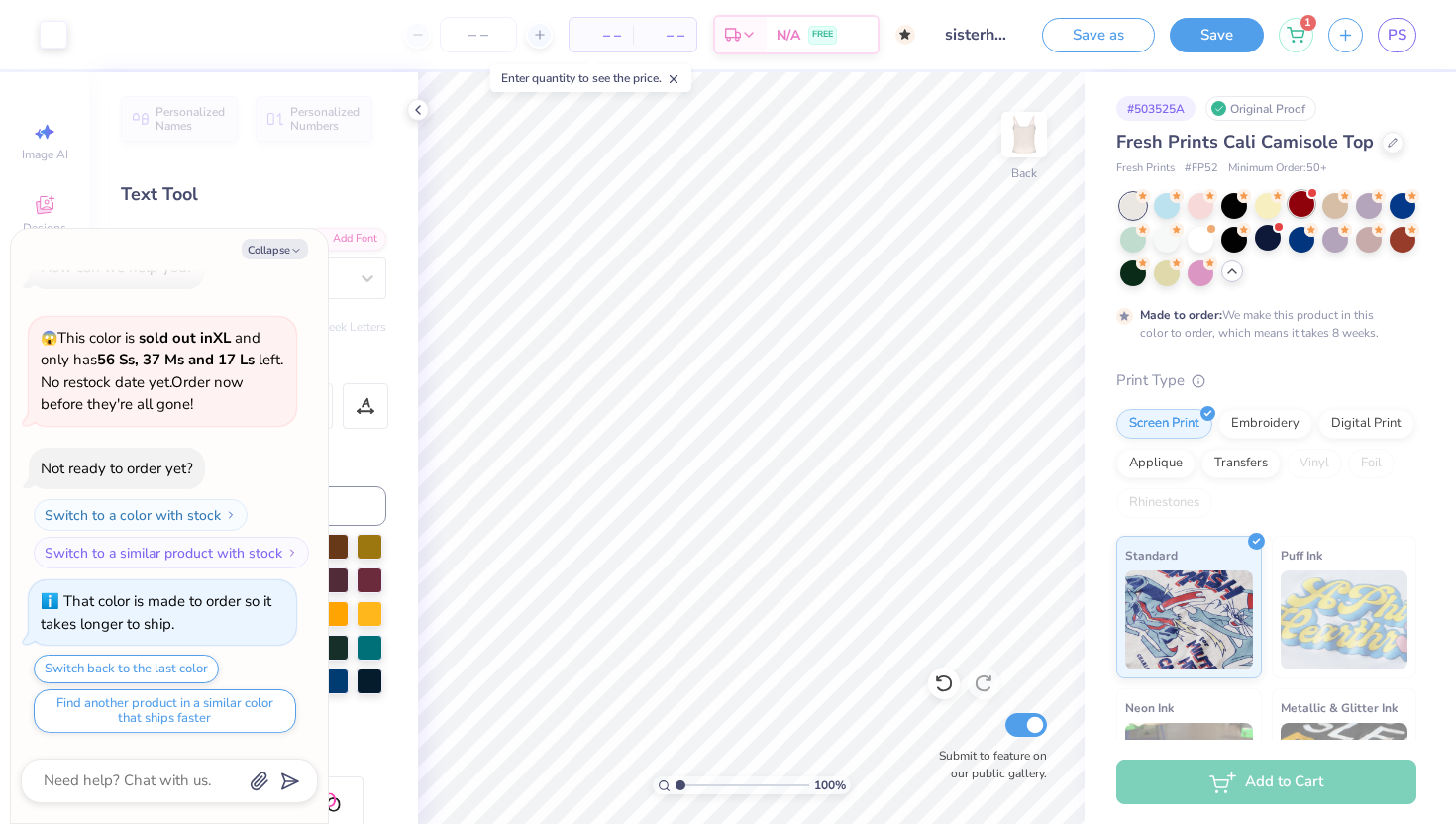 click at bounding box center (1301, 204) 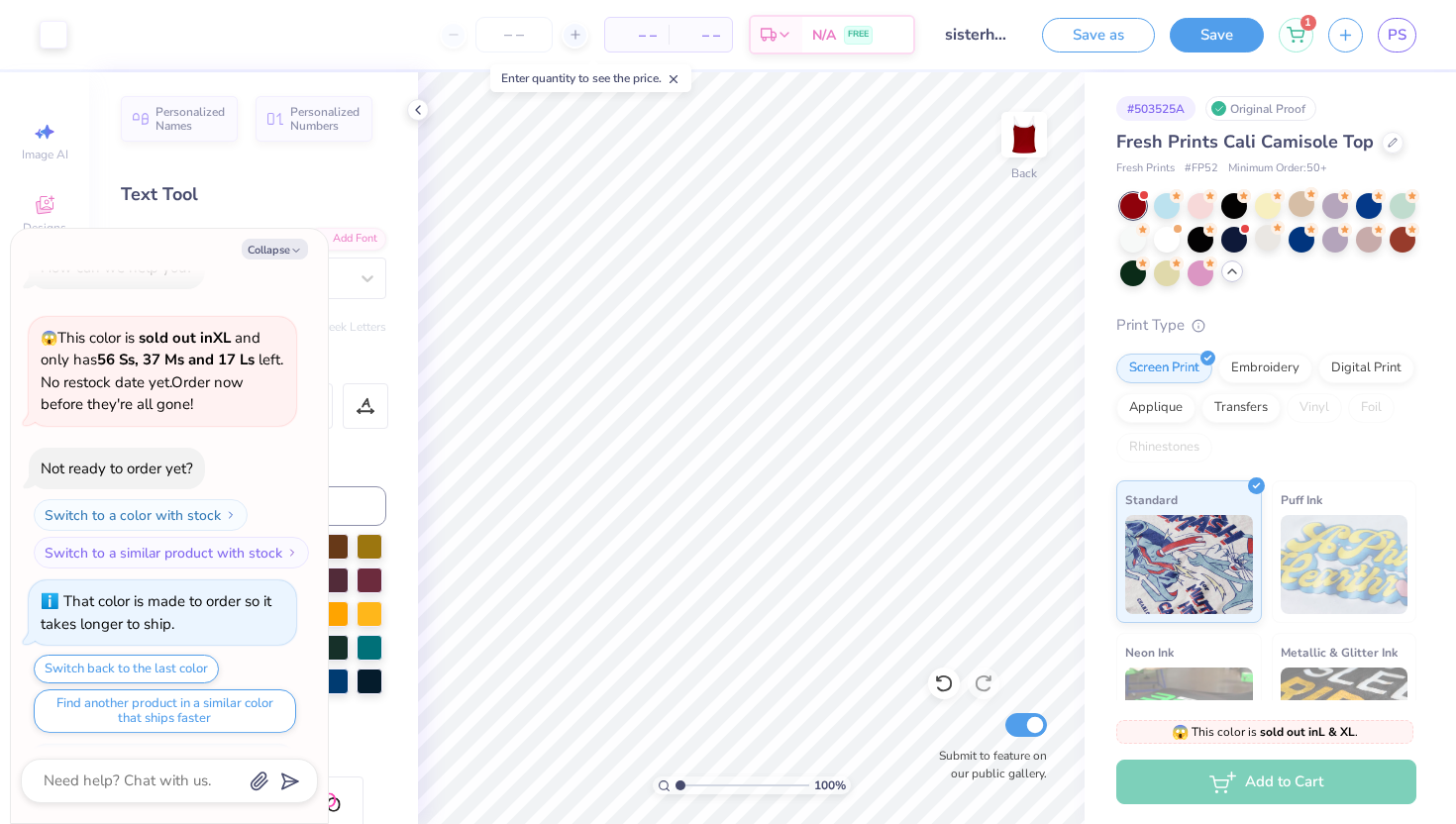 scroll, scrollTop: 417, scrollLeft: 0, axis: vertical 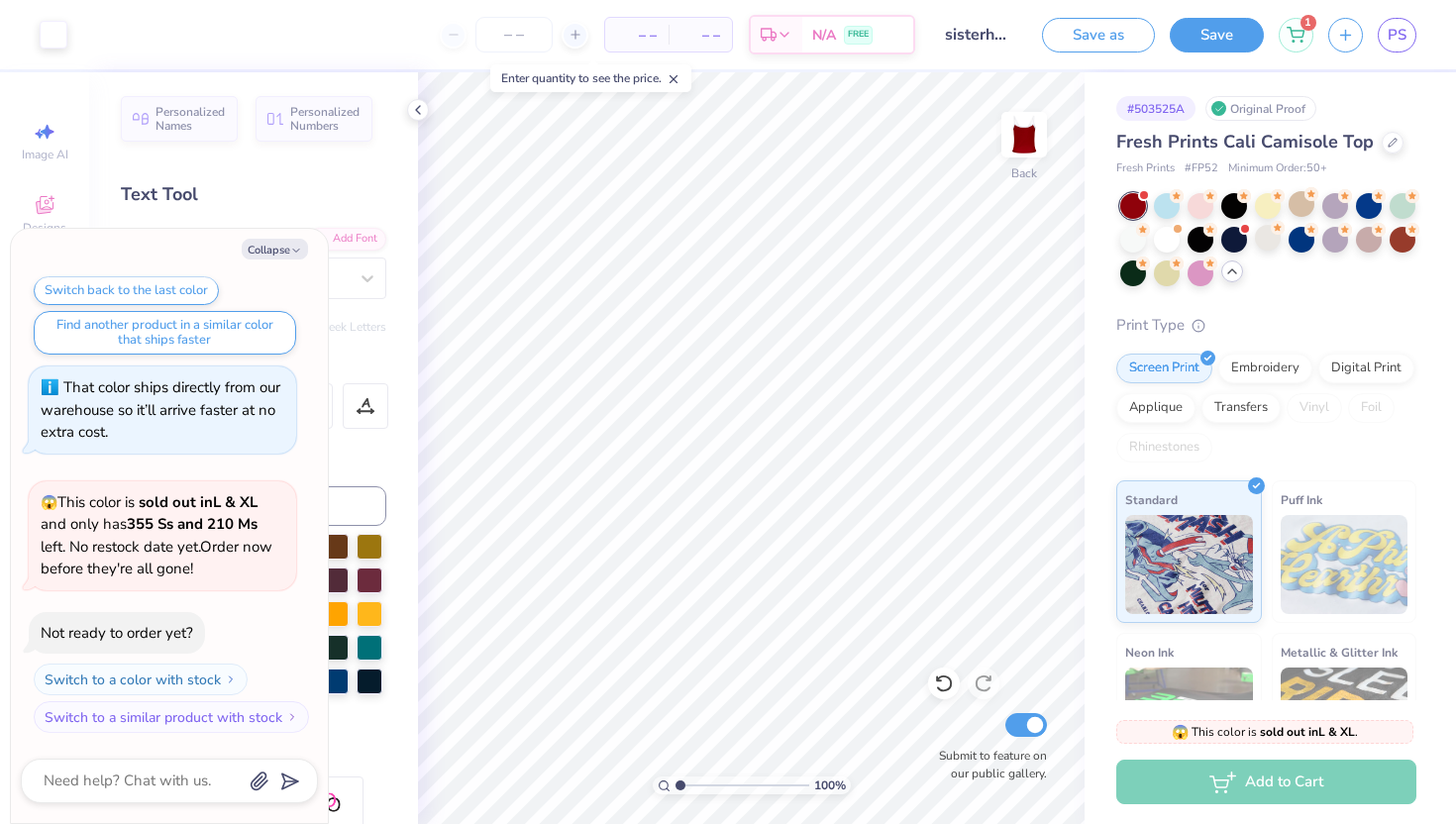 click at bounding box center (1133, 206) 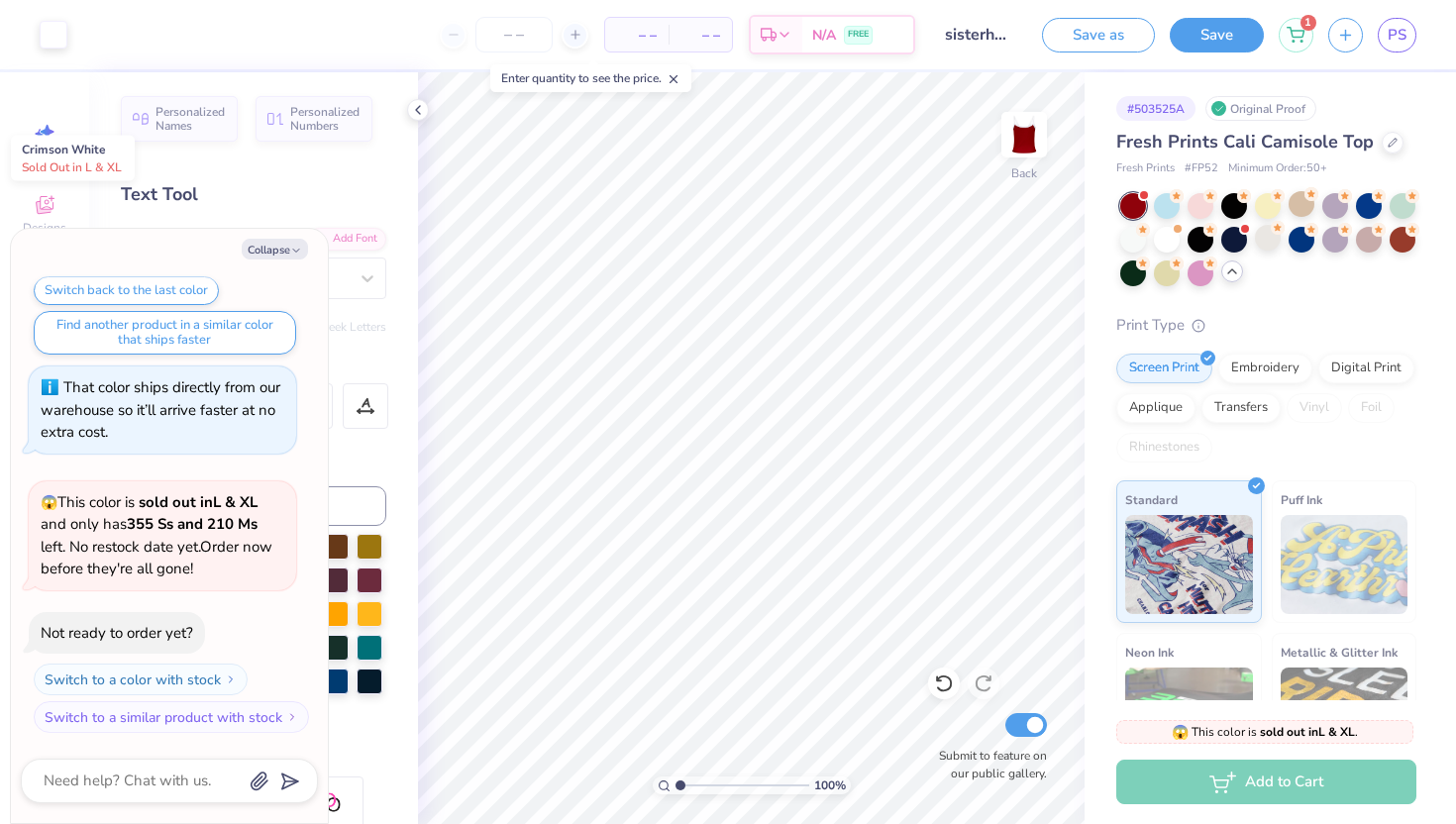 scroll, scrollTop: 696, scrollLeft: 0, axis: vertical 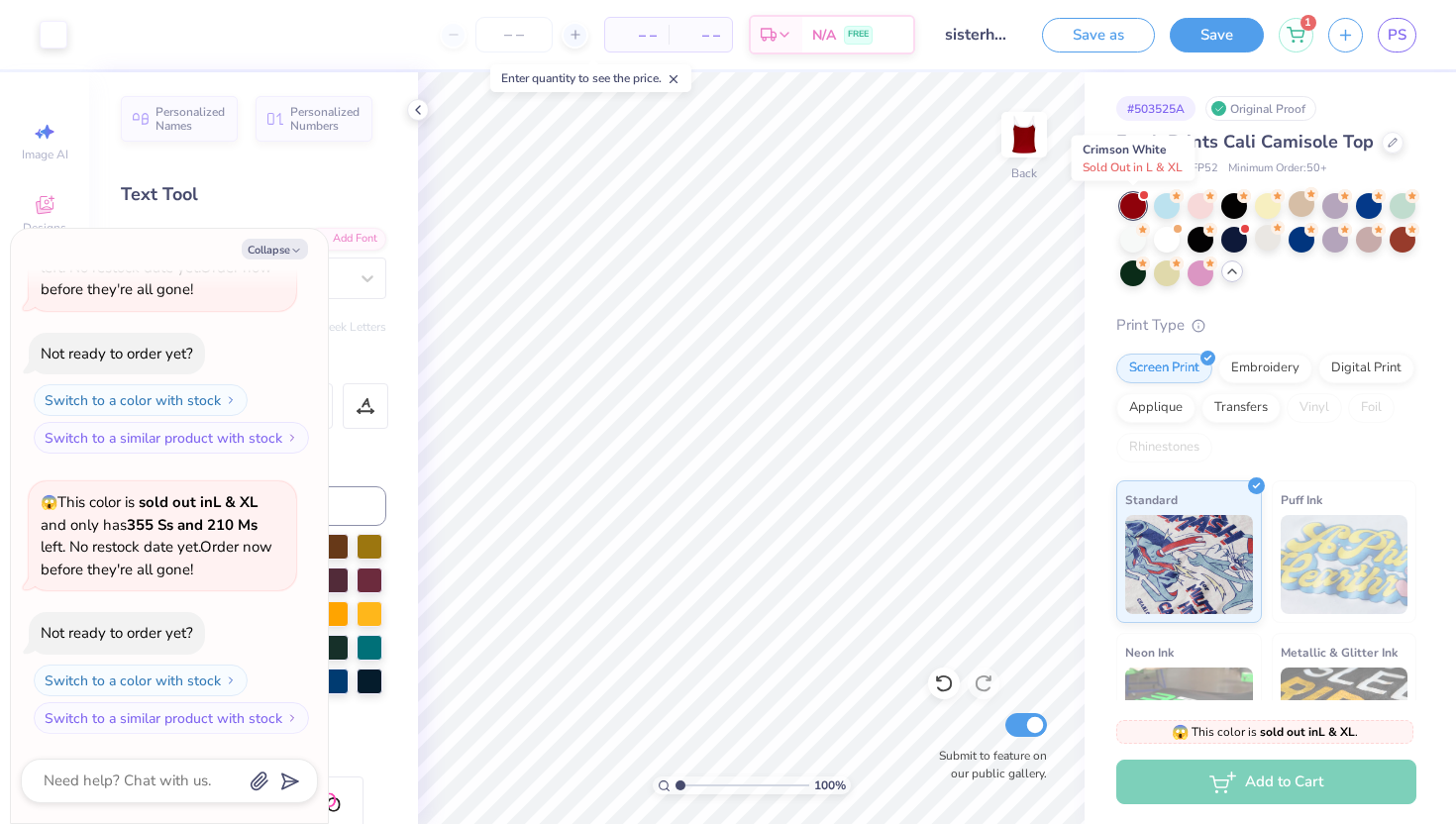 click at bounding box center [1133, 206] 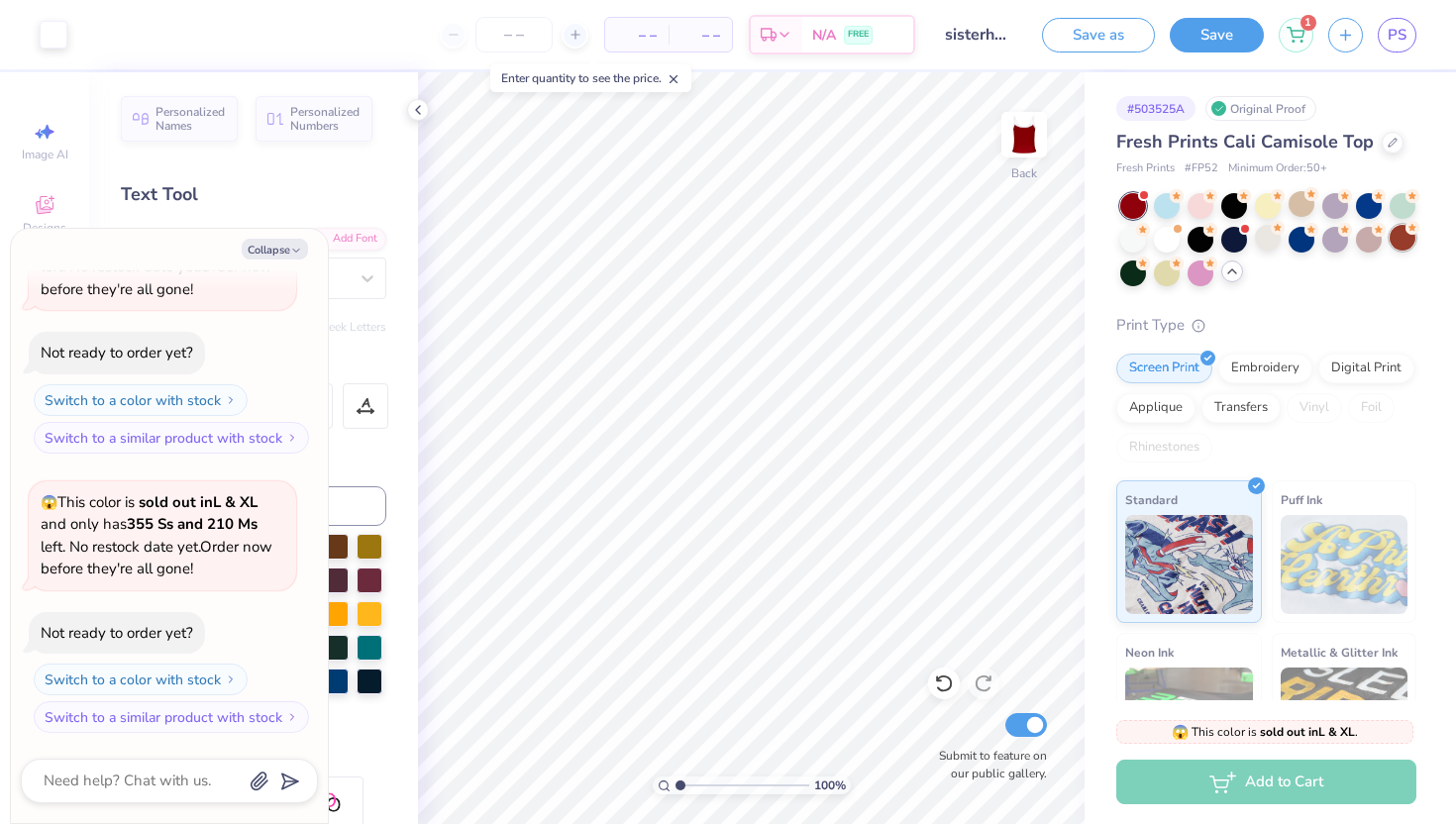 click at bounding box center [1403, 238] 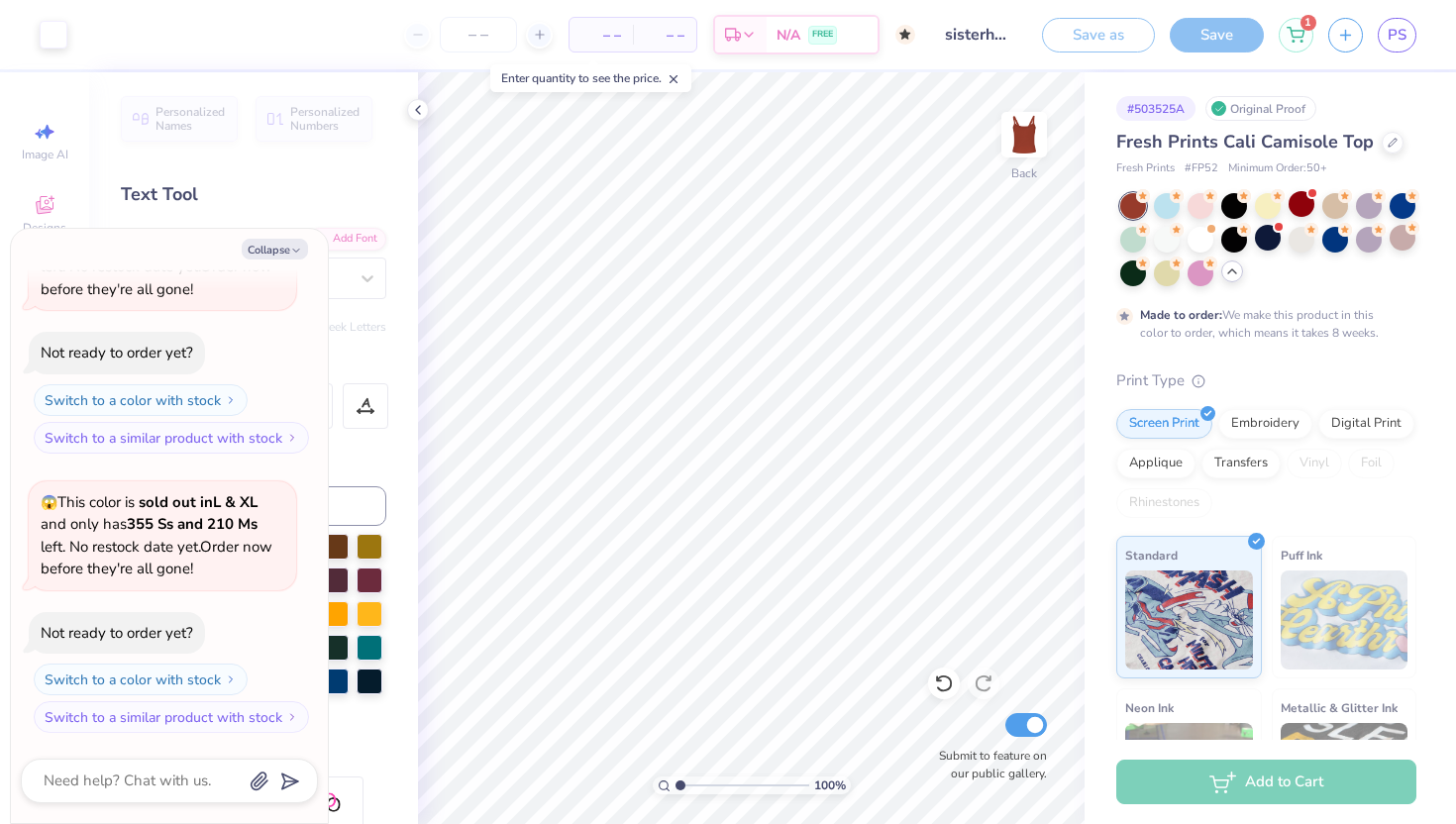 scroll, scrollTop: 1141, scrollLeft: 0, axis: vertical 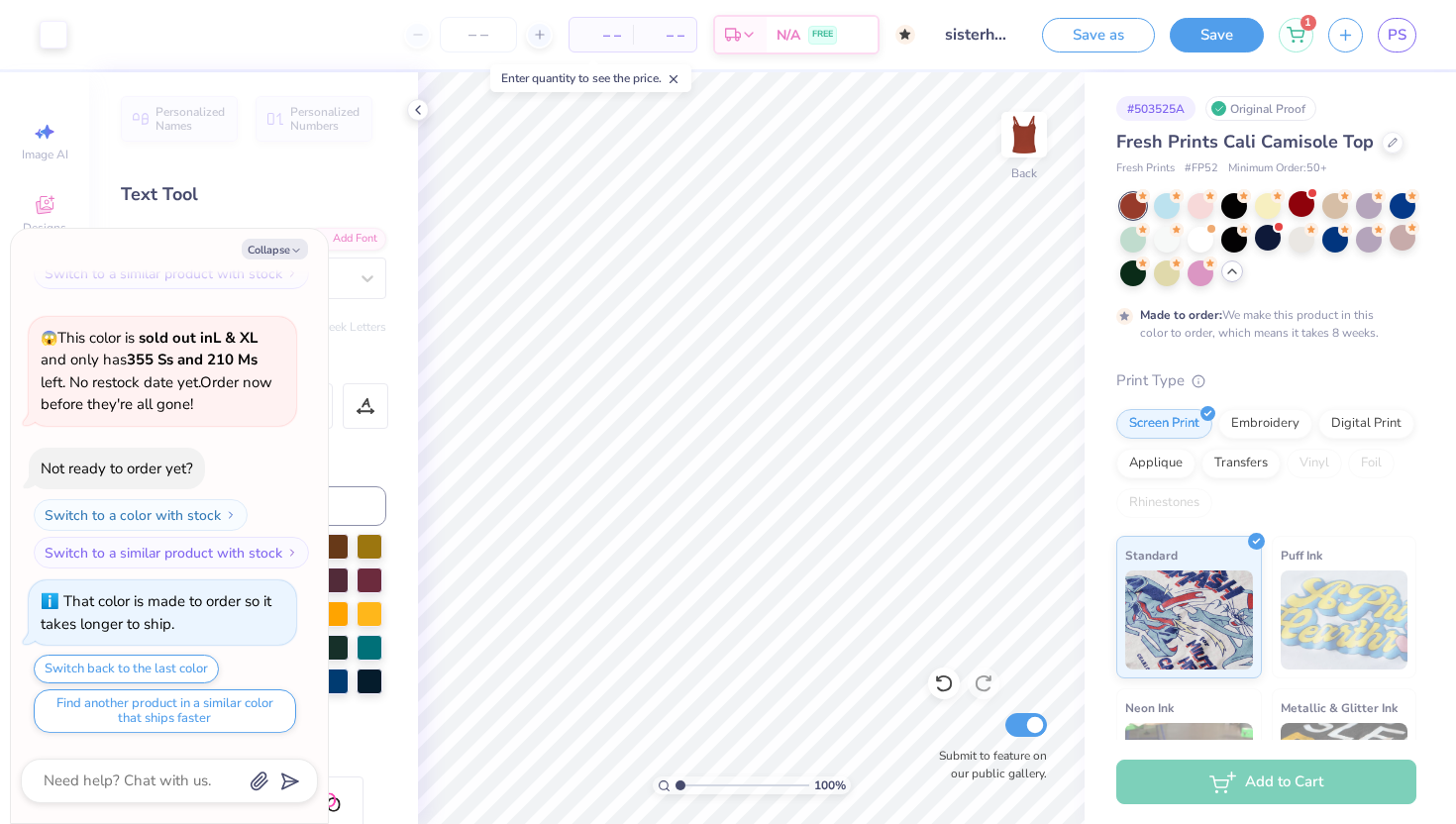 click at bounding box center [1133, 206] 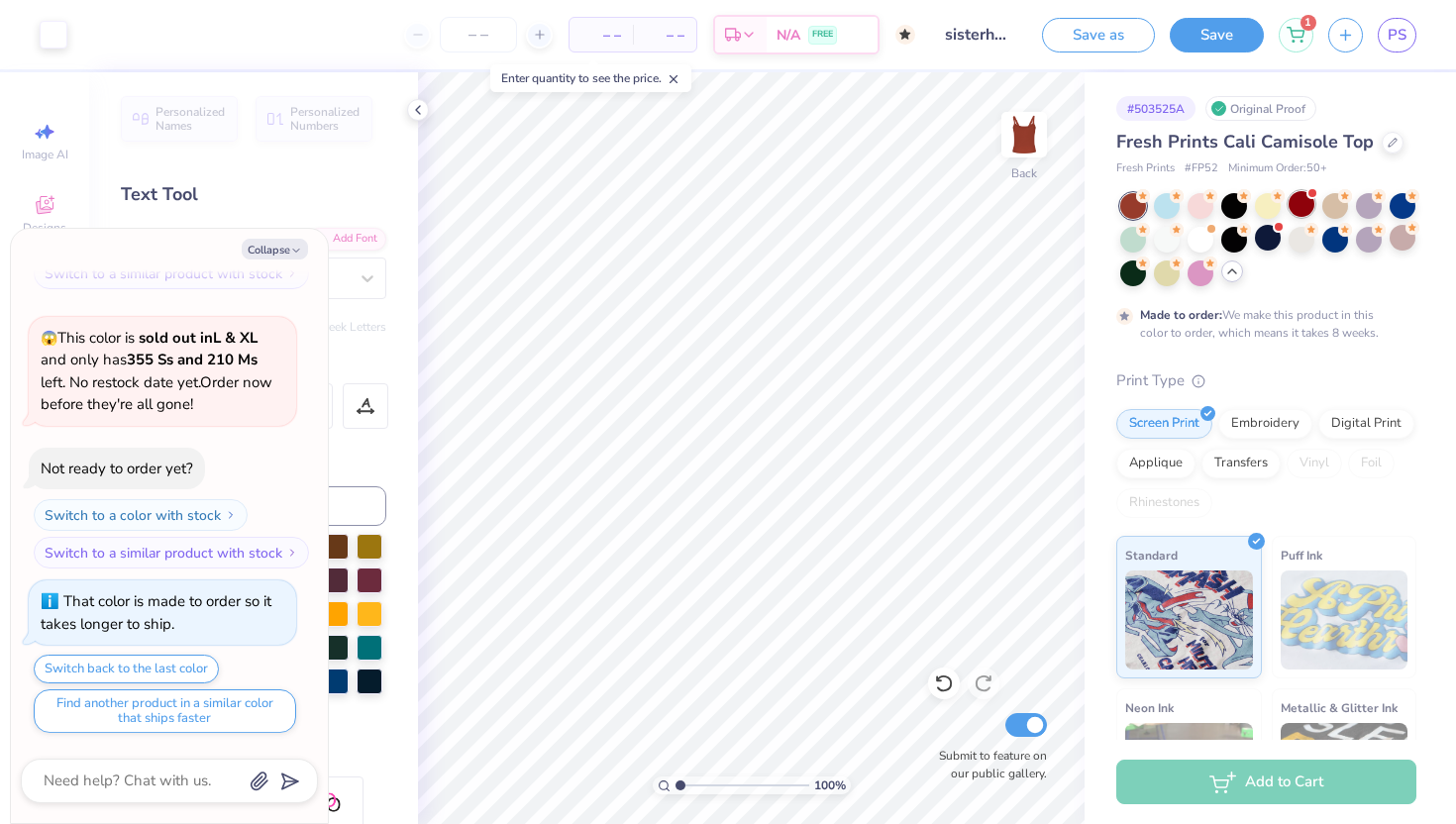 click at bounding box center (1301, 204) 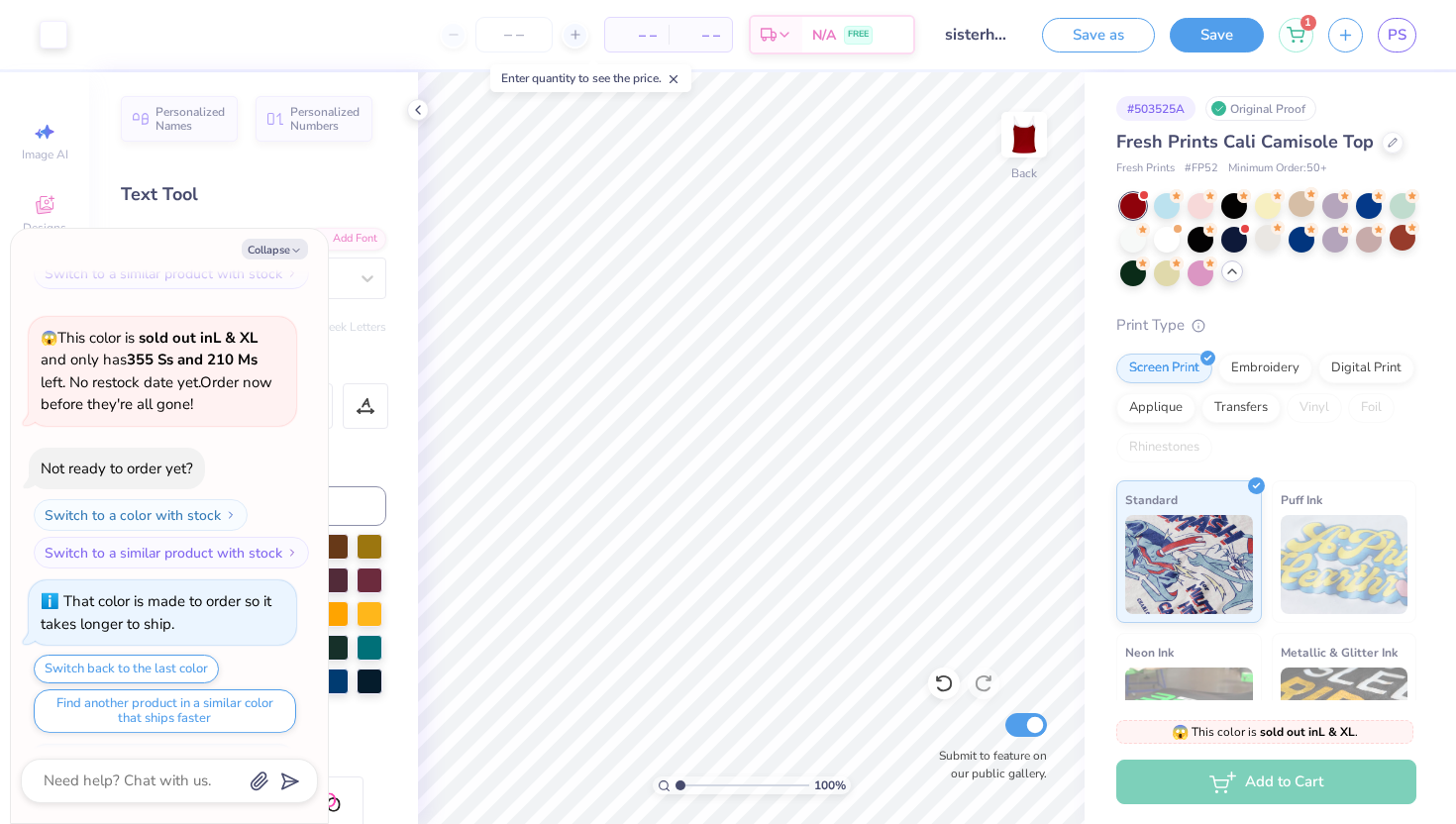 scroll, scrollTop: 1519, scrollLeft: 0, axis: vertical 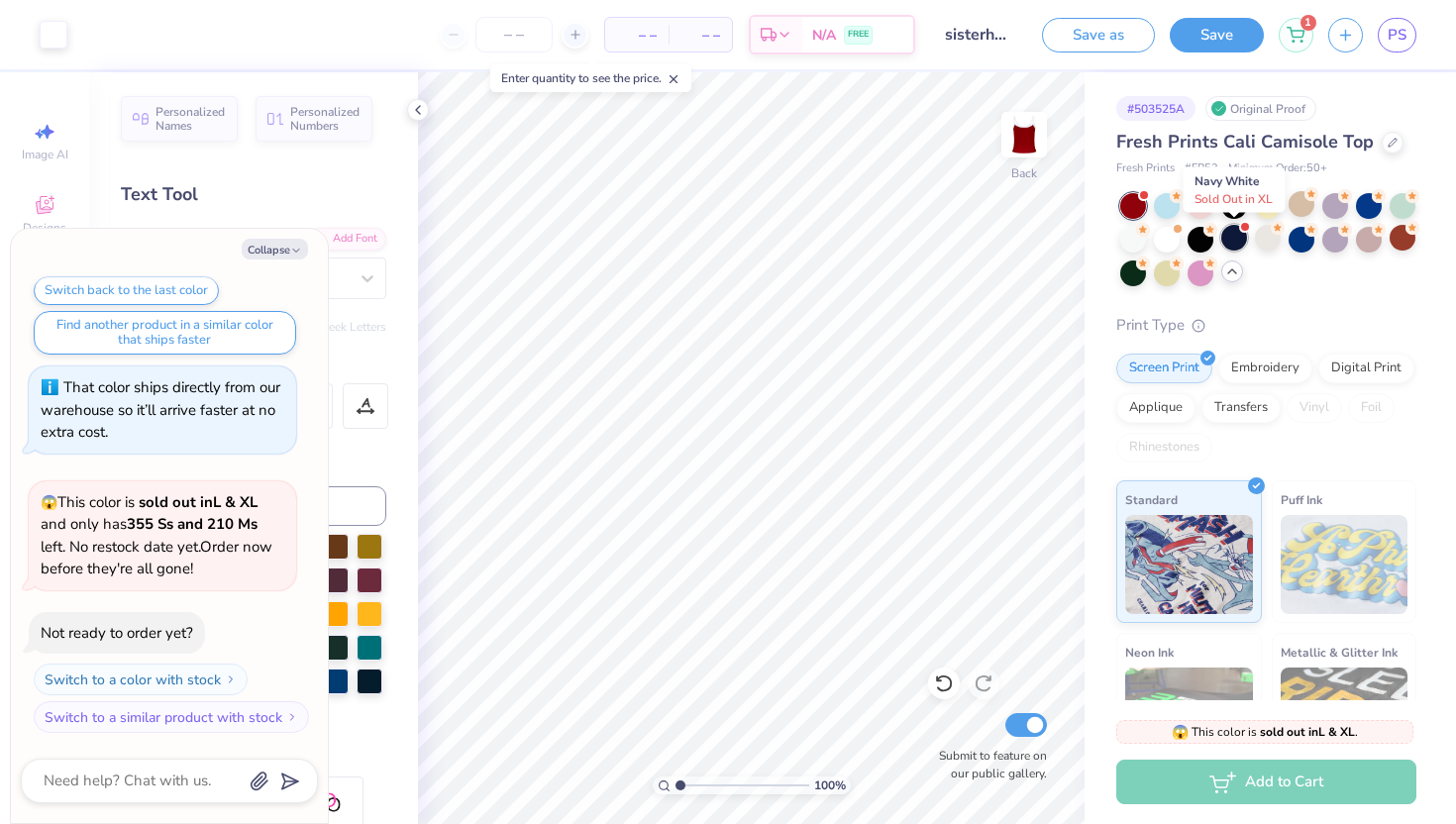 click at bounding box center [1234, 238] 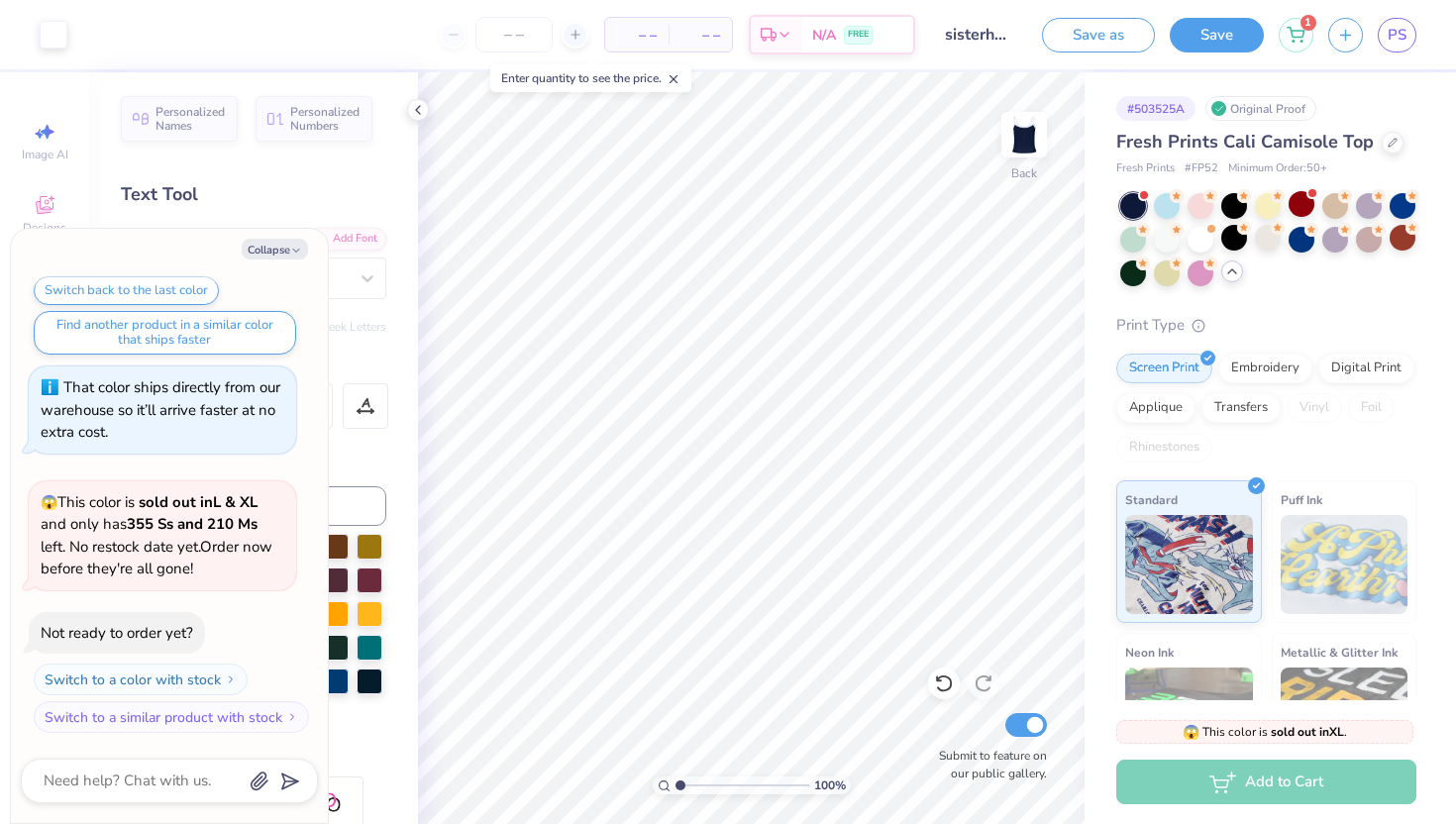scroll, scrollTop: 1799, scrollLeft: 0, axis: vertical 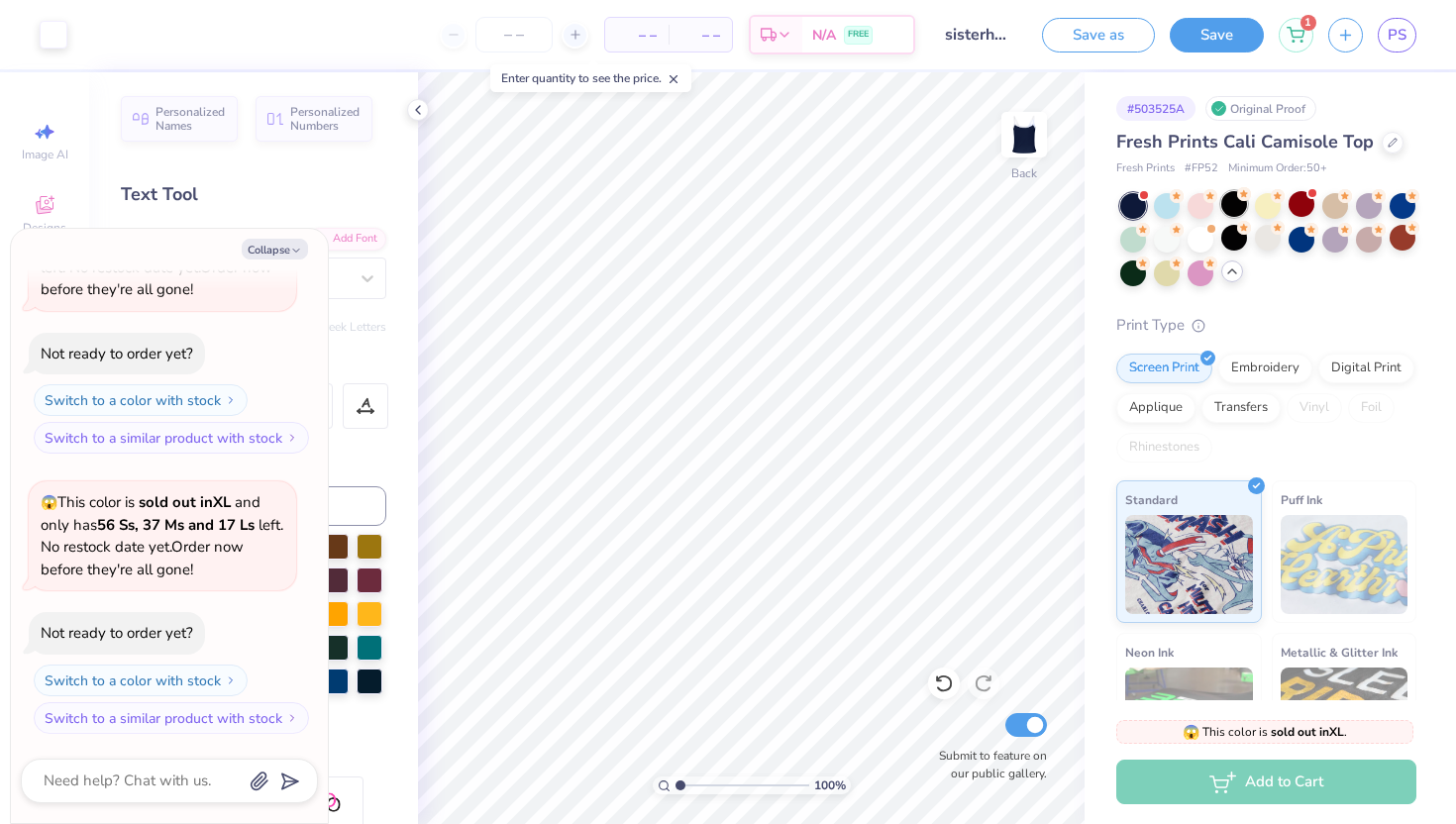 click at bounding box center (1234, 204) 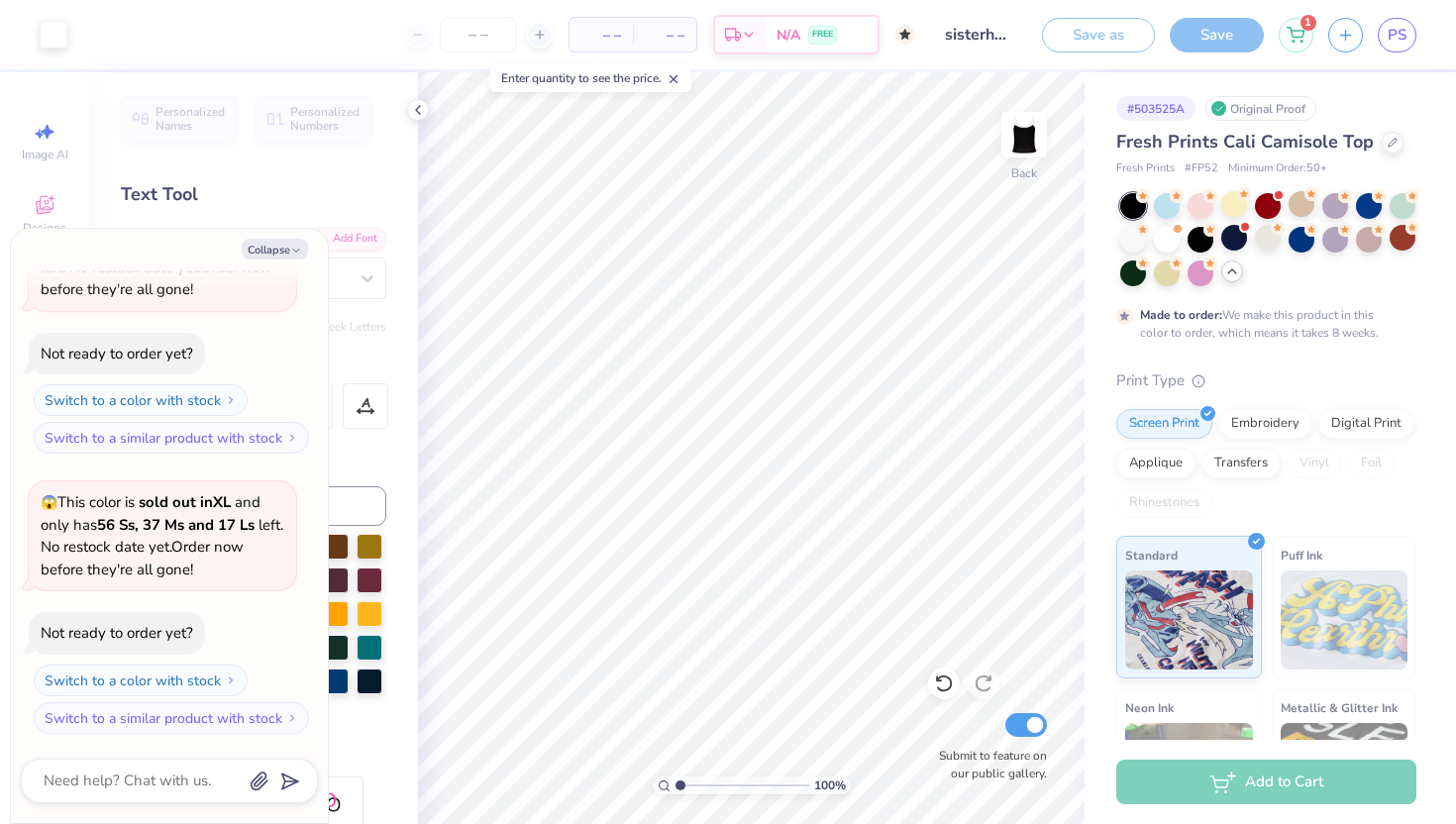 scroll, scrollTop: 1963, scrollLeft: 0, axis: vertical 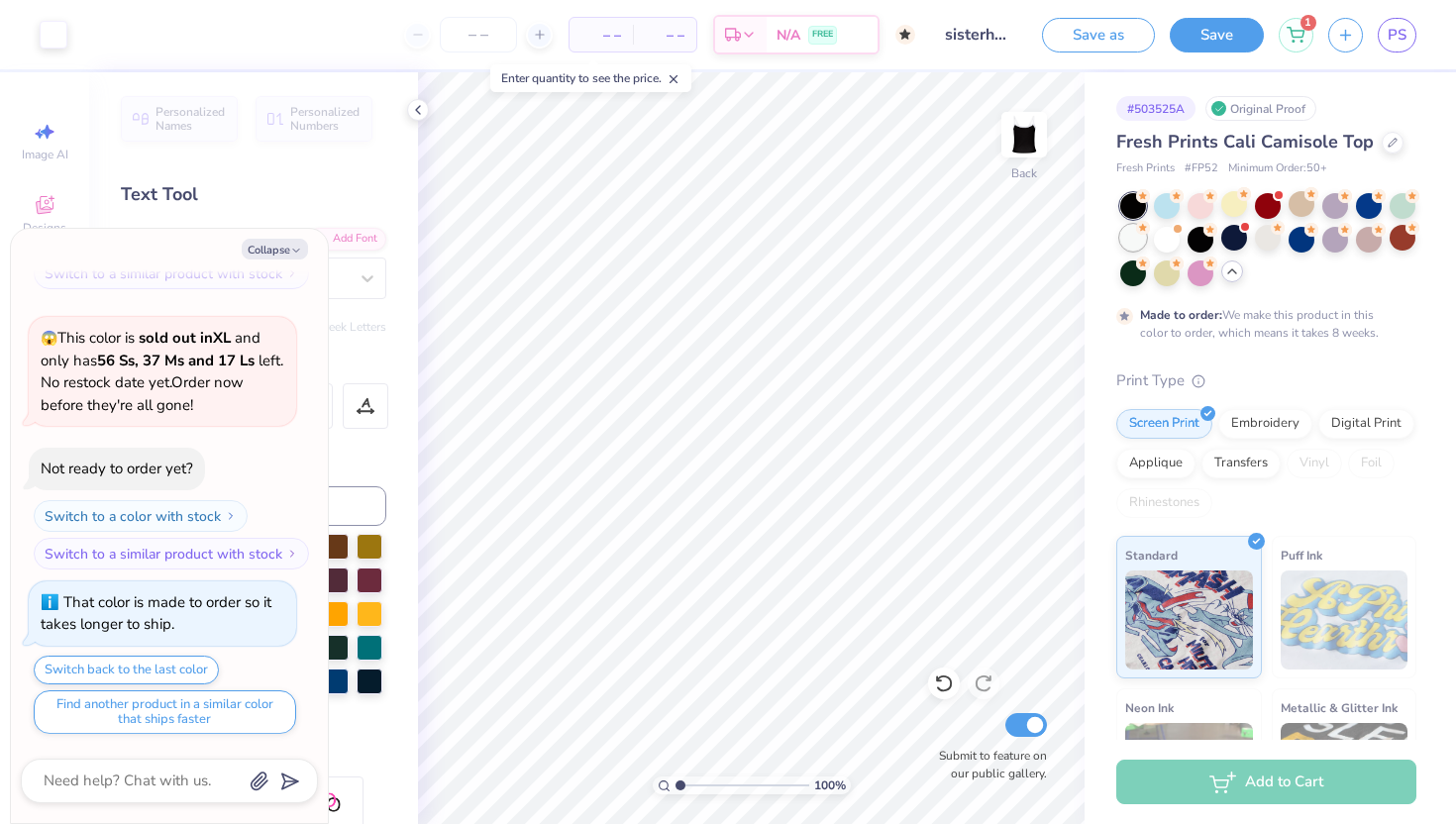 click 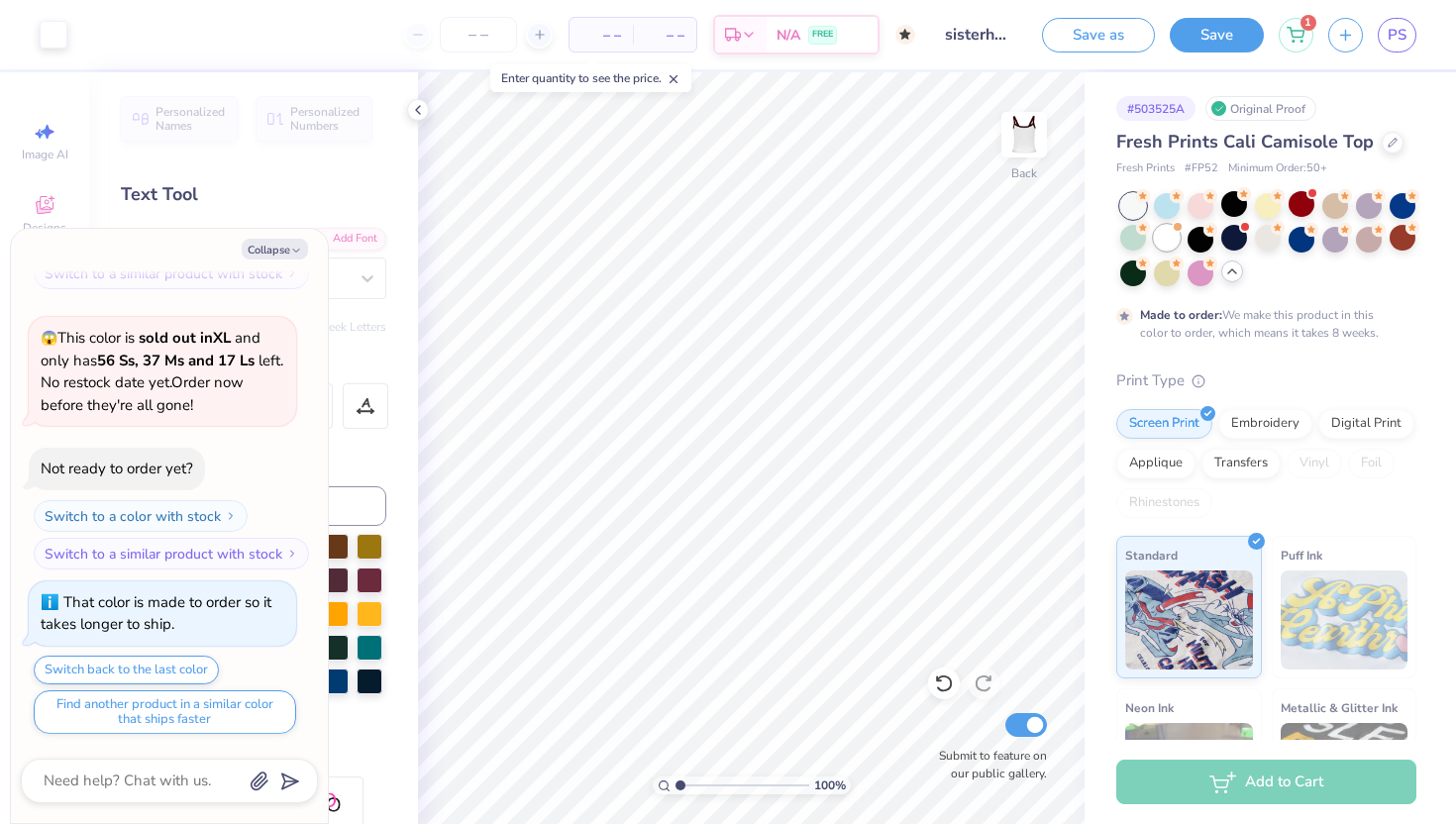 click at bounding box center [1167, 238] 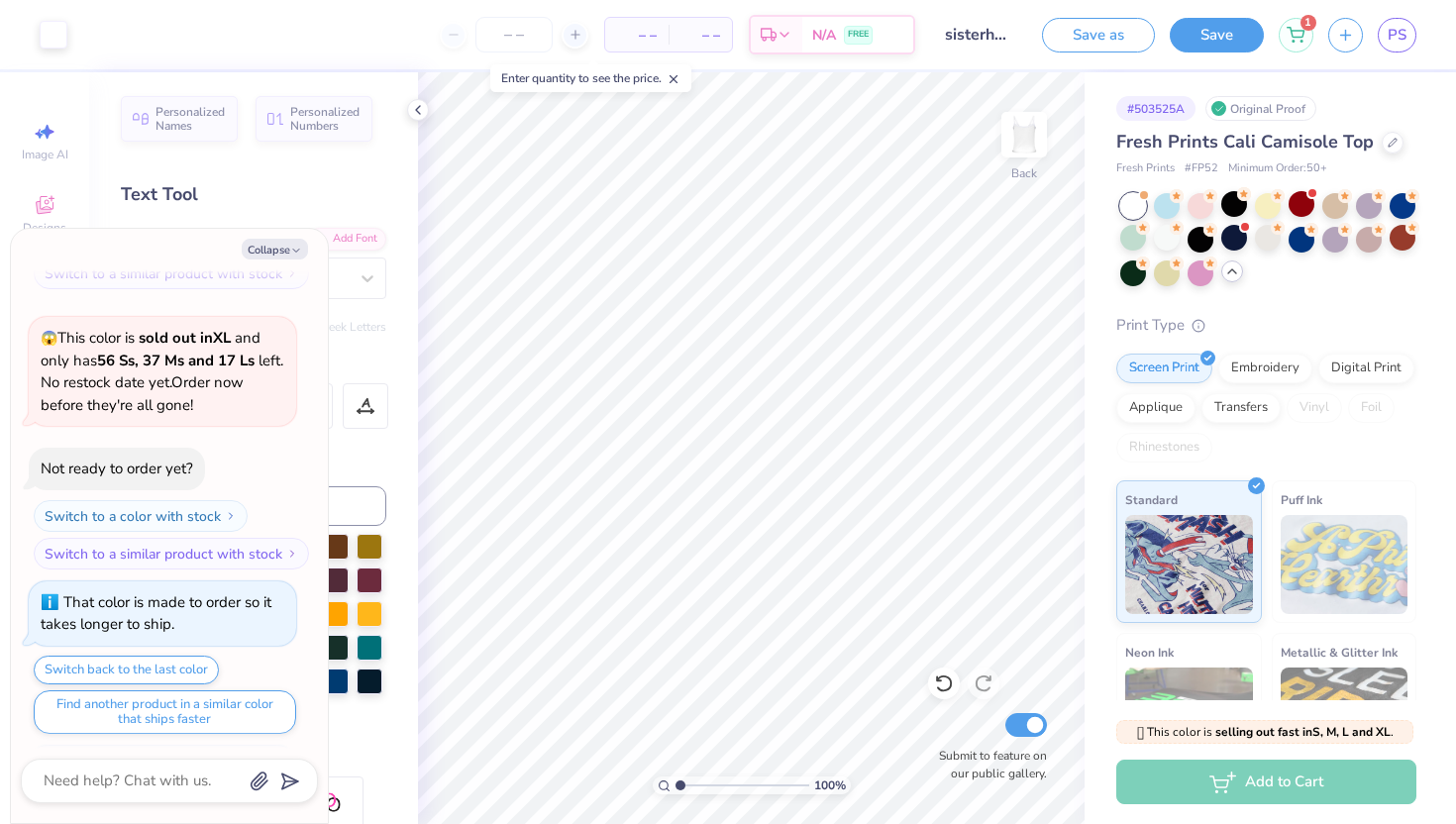 scroll, scrollTop: 2319, scrollLeft: 0, axis: vertical 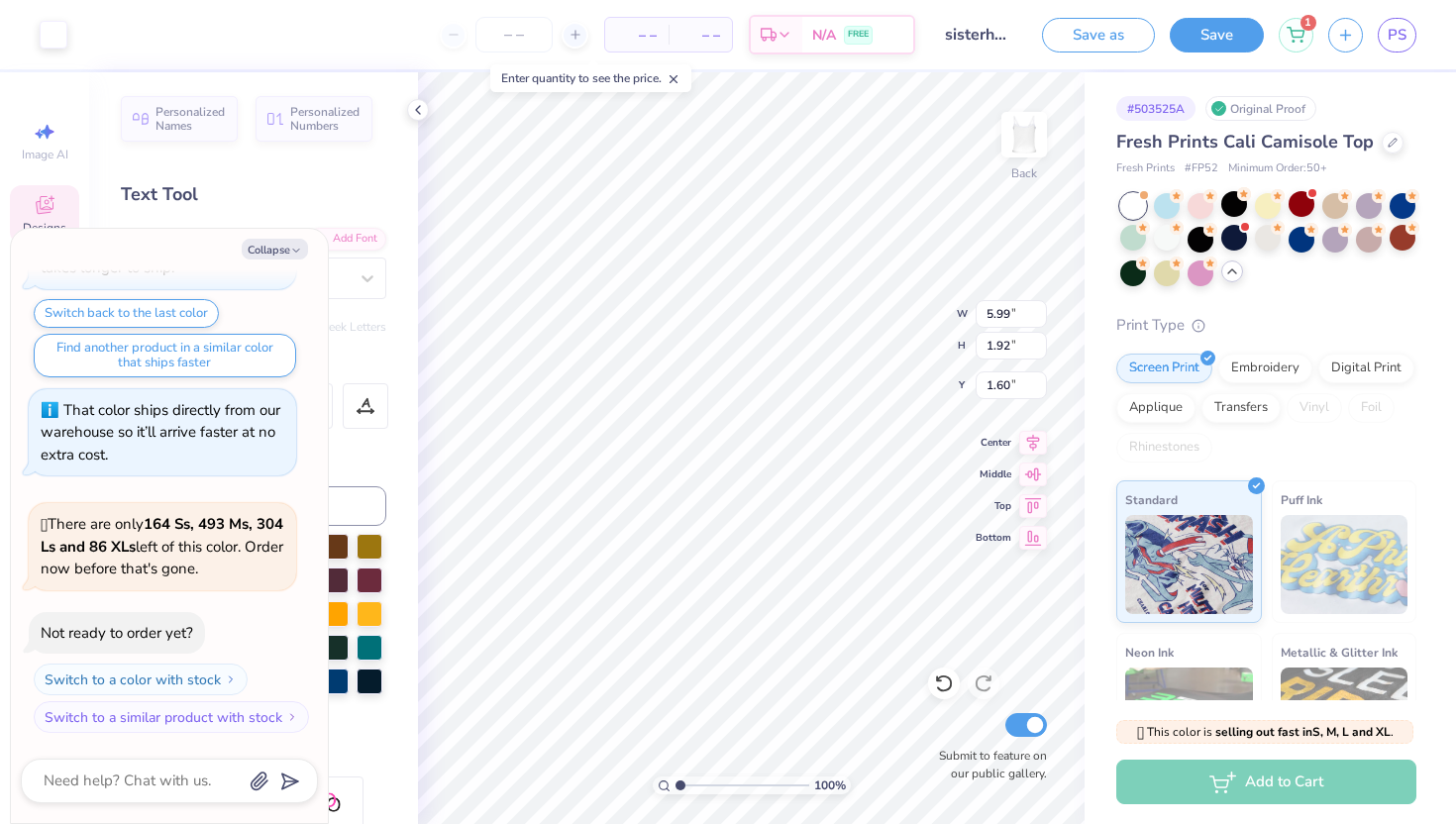 type on "x" 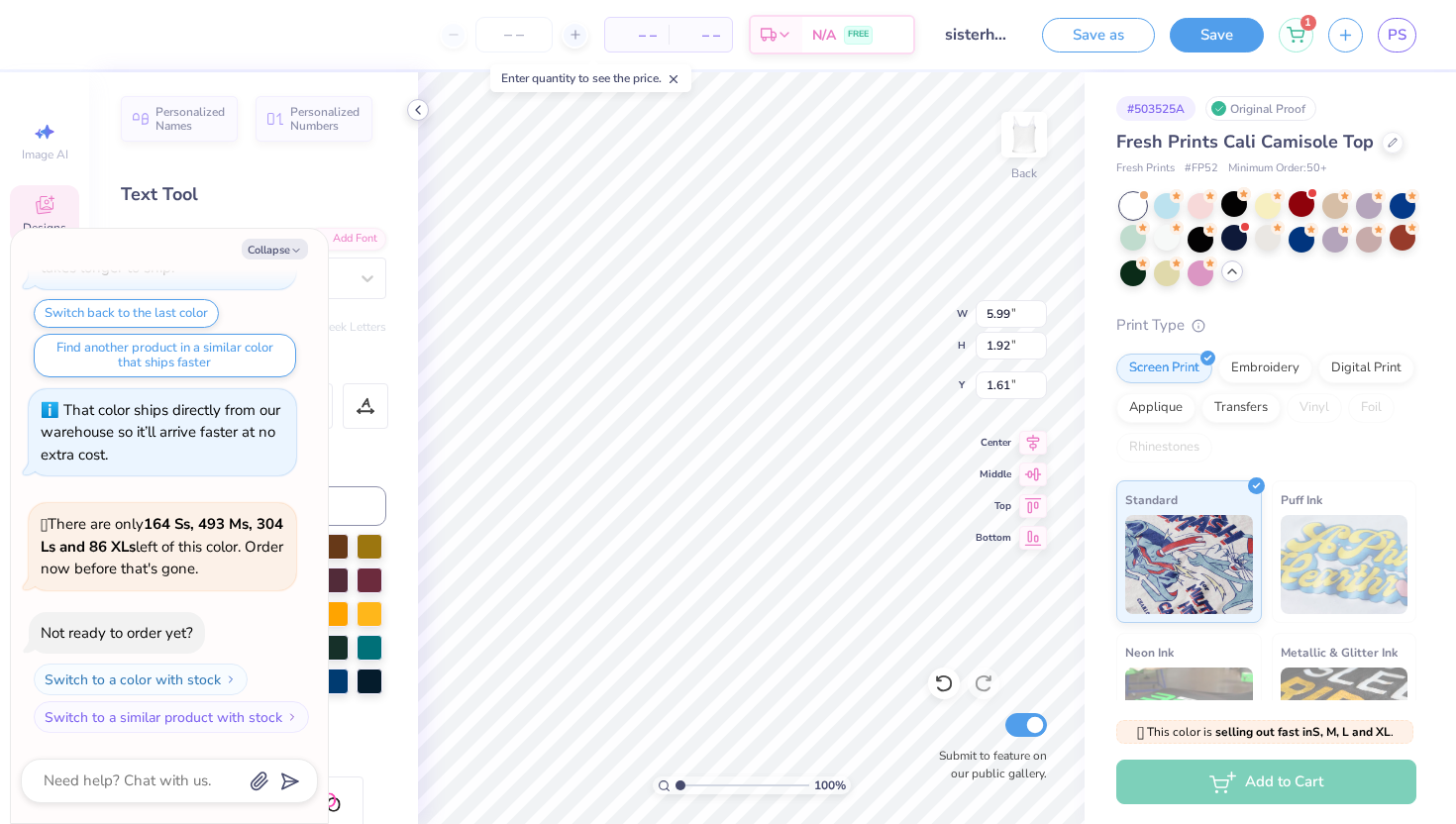 click 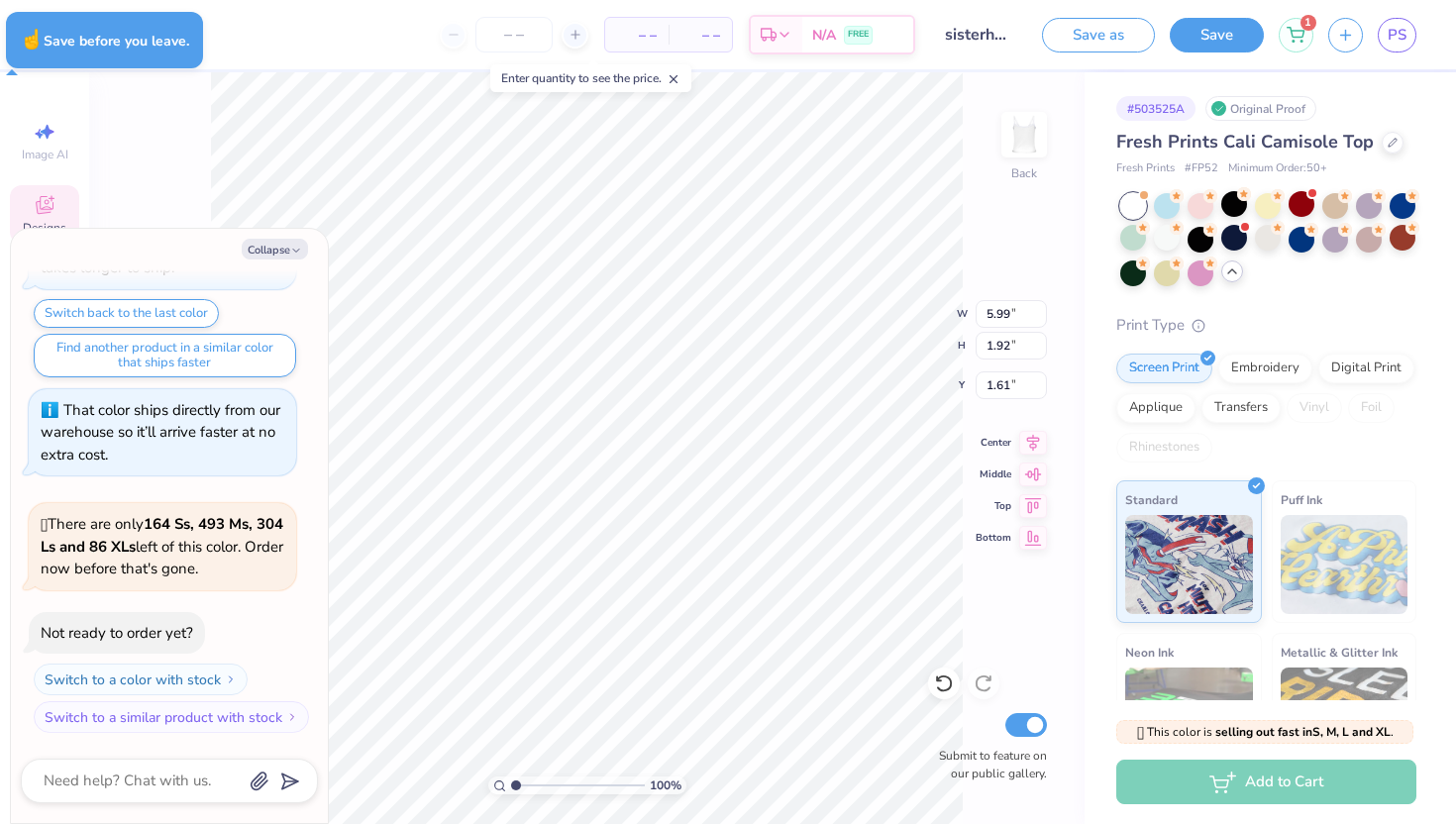 type on "x" 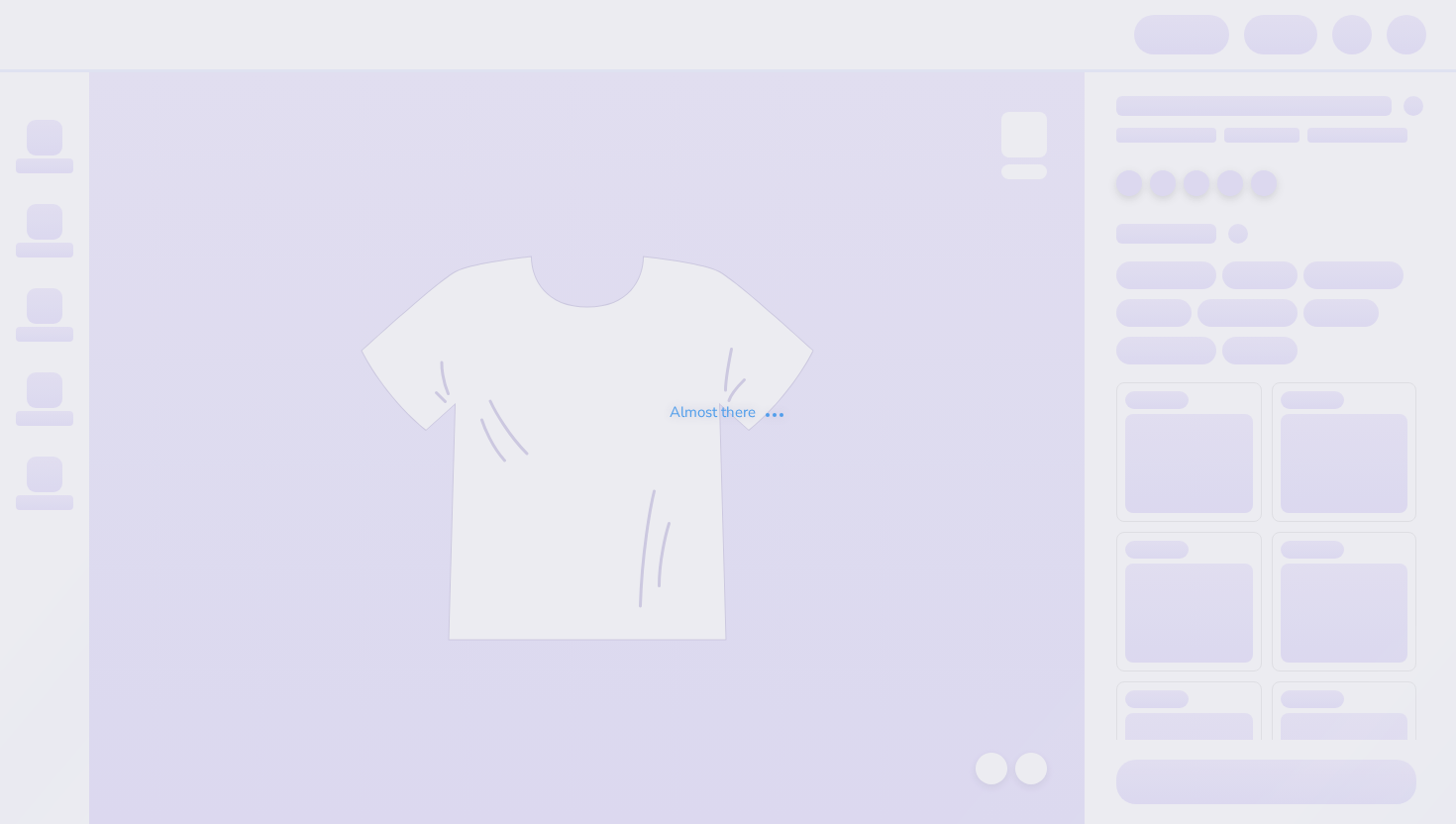 scroll, scrollTop: 0, scrollLeft: 0, axis: both 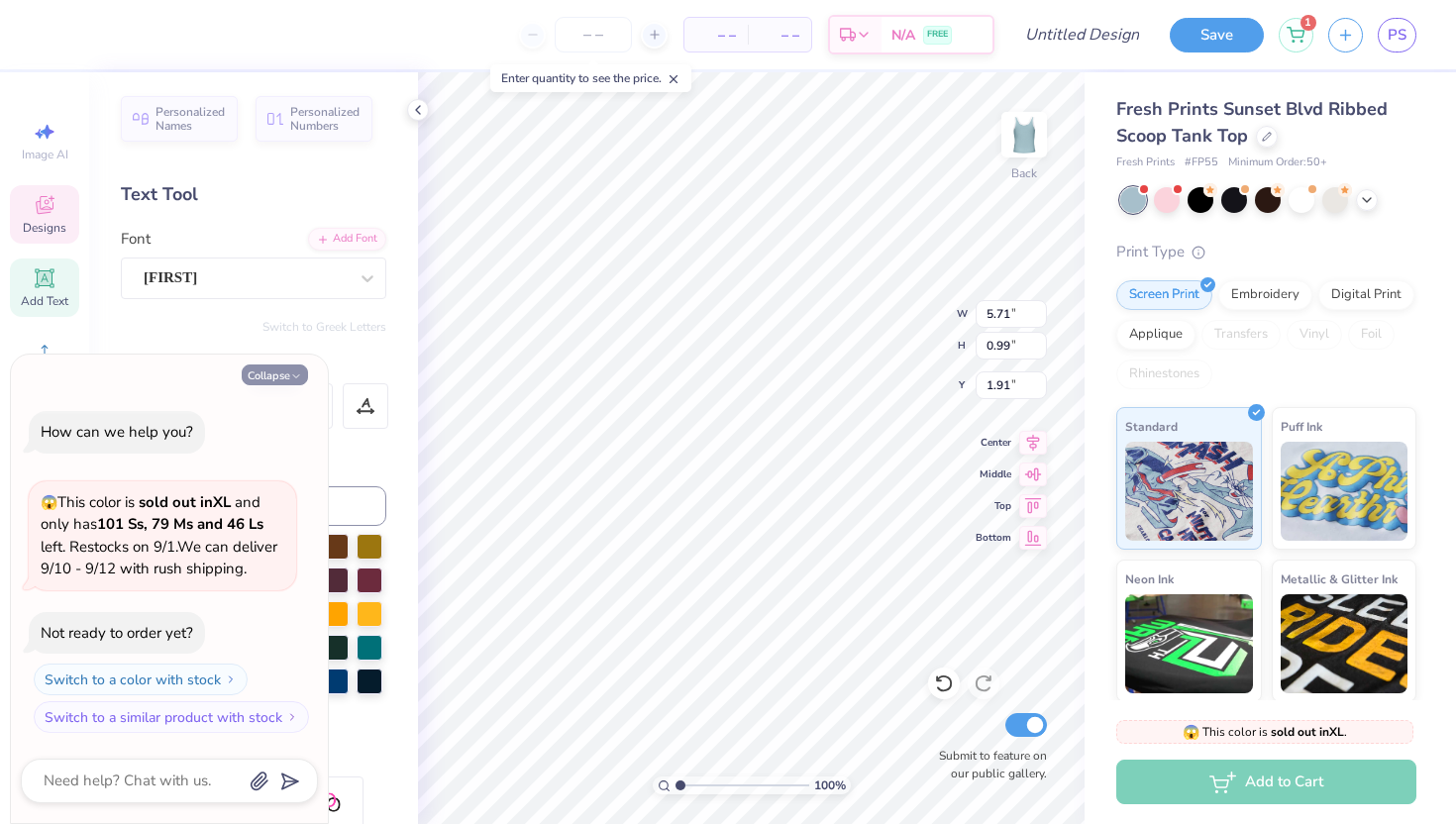 click 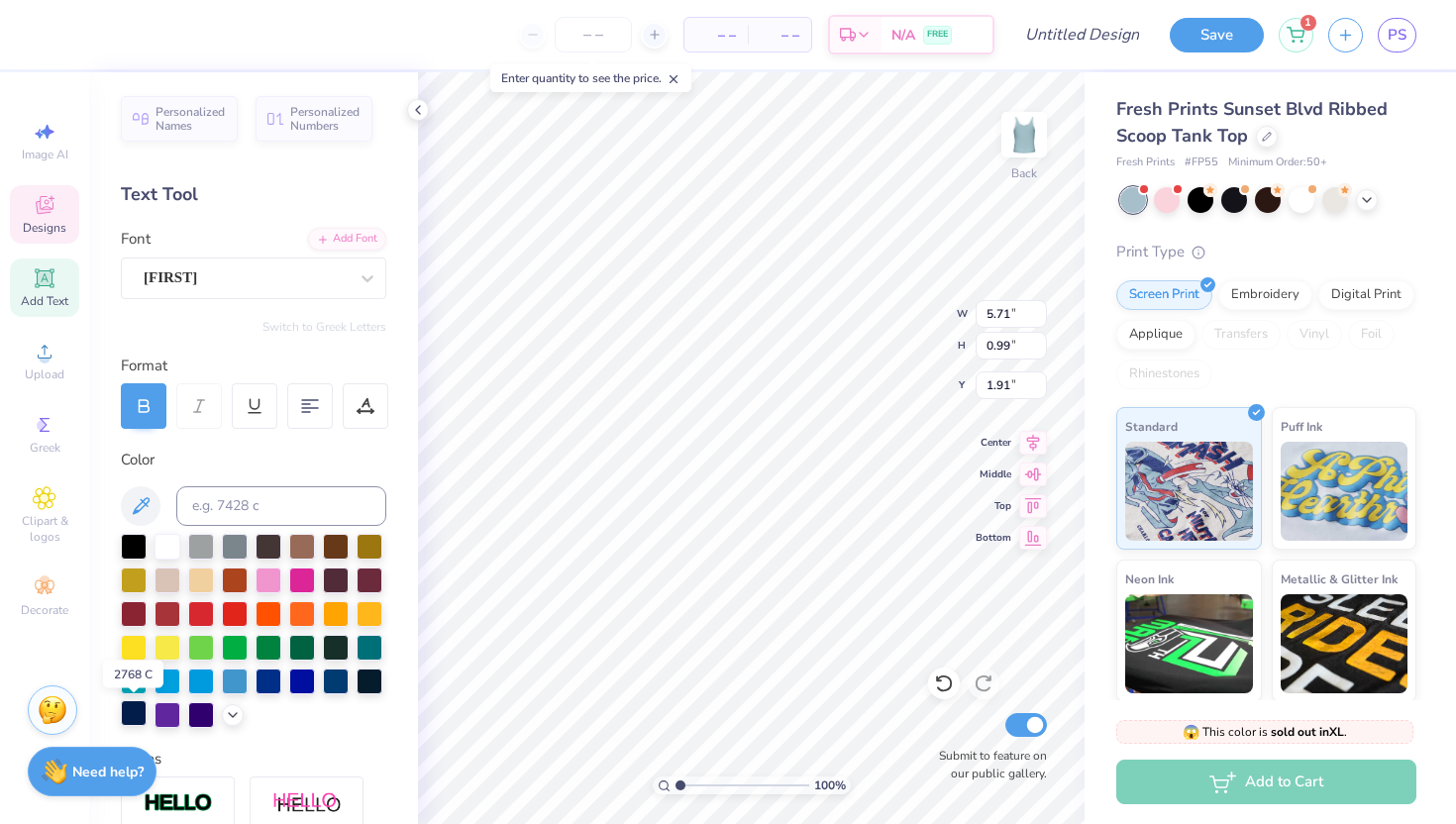 click at bounding box center (134, 713) 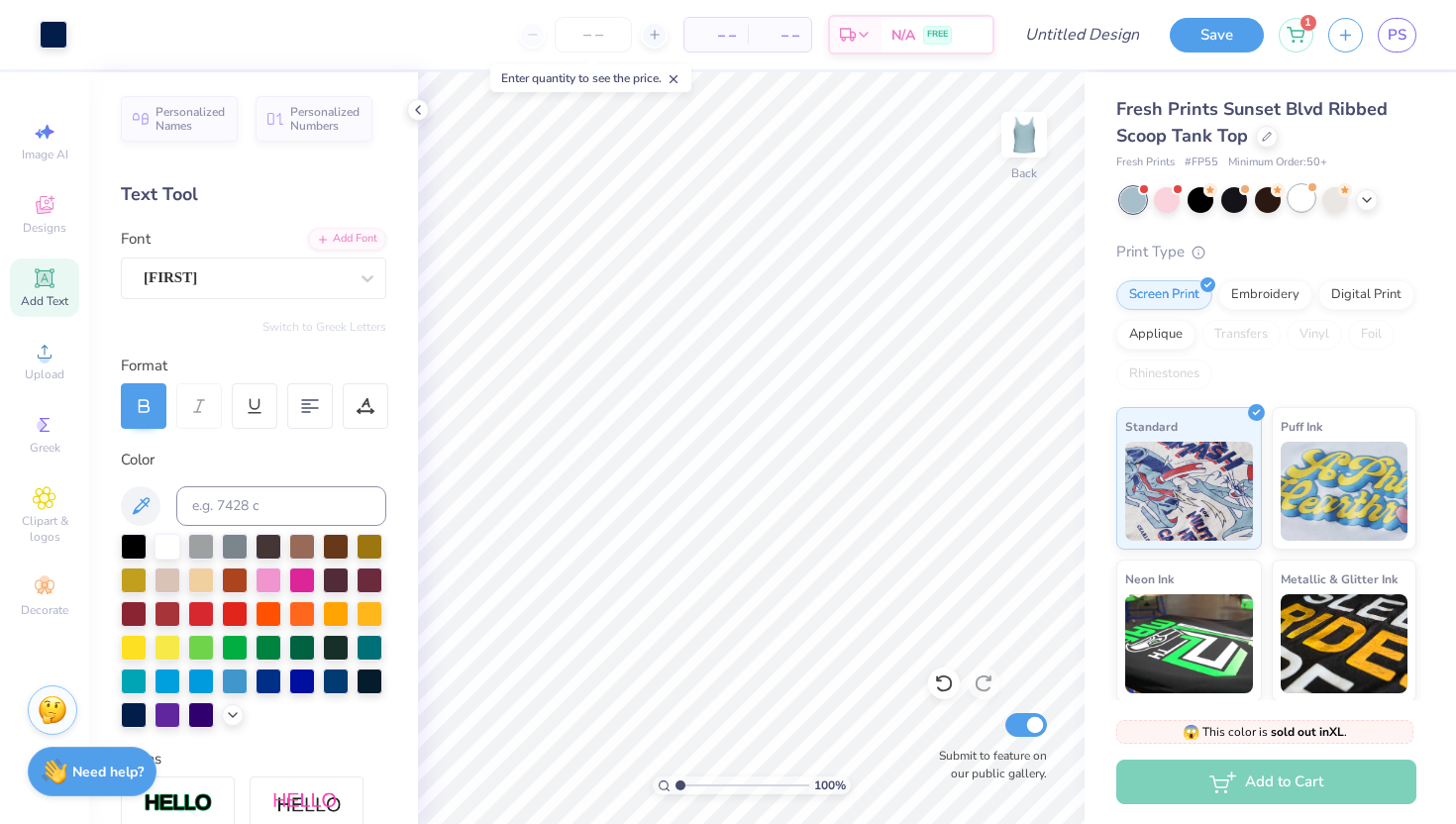 click at bounding box center (1312, 187) 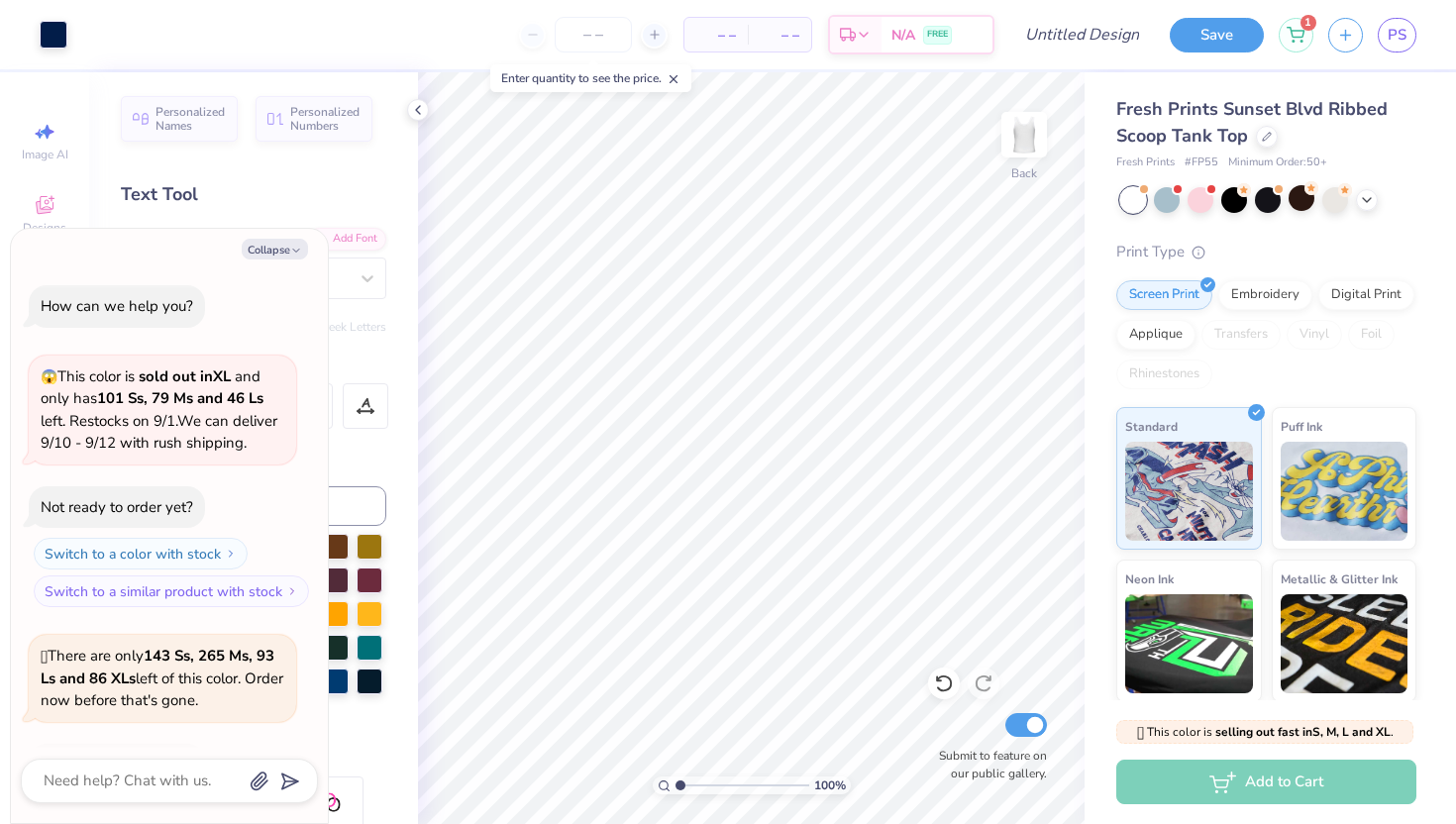 scroll, scrollTop: 132, scrollLeft: 0, axis: vertical 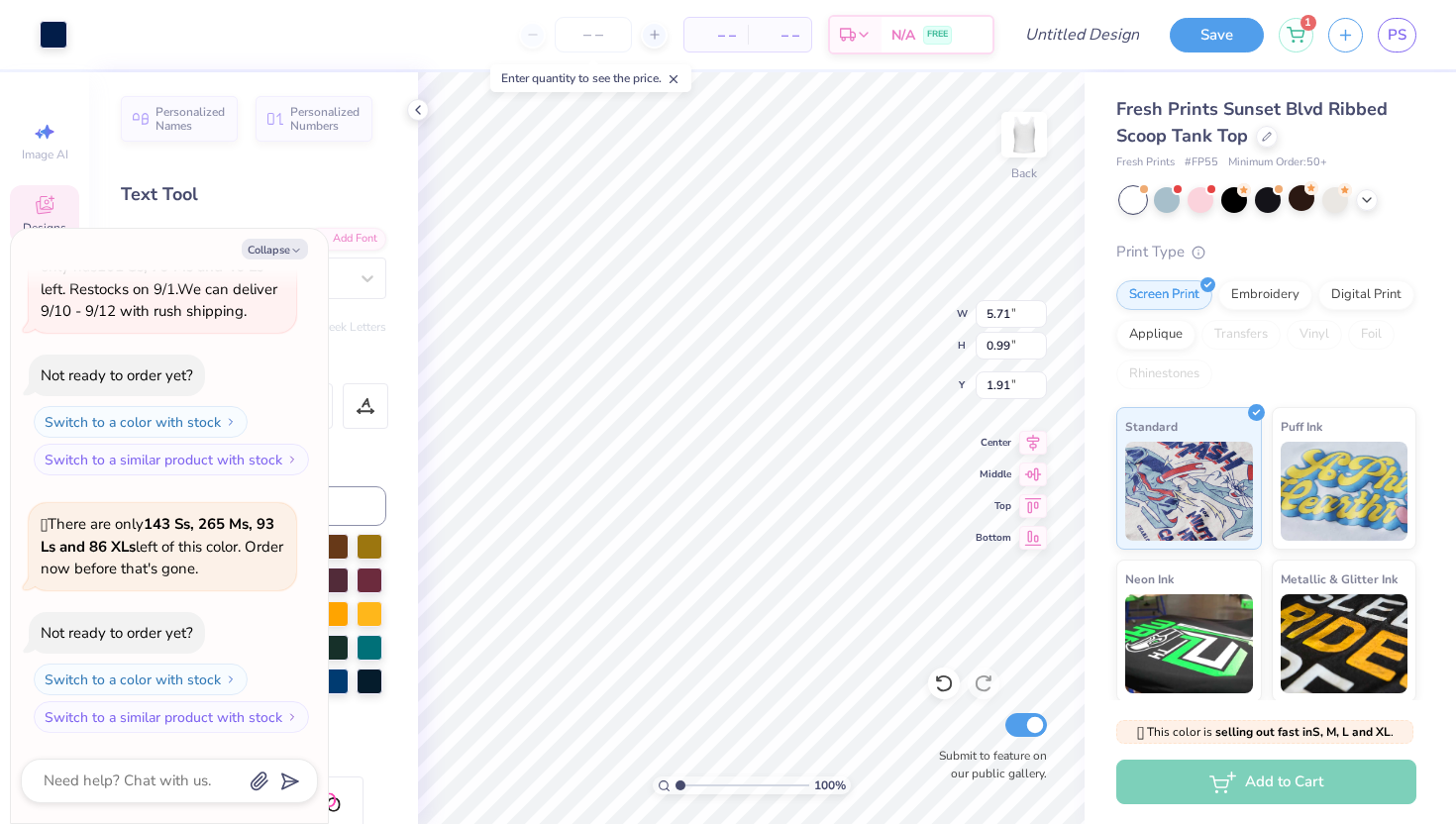 type on "x" 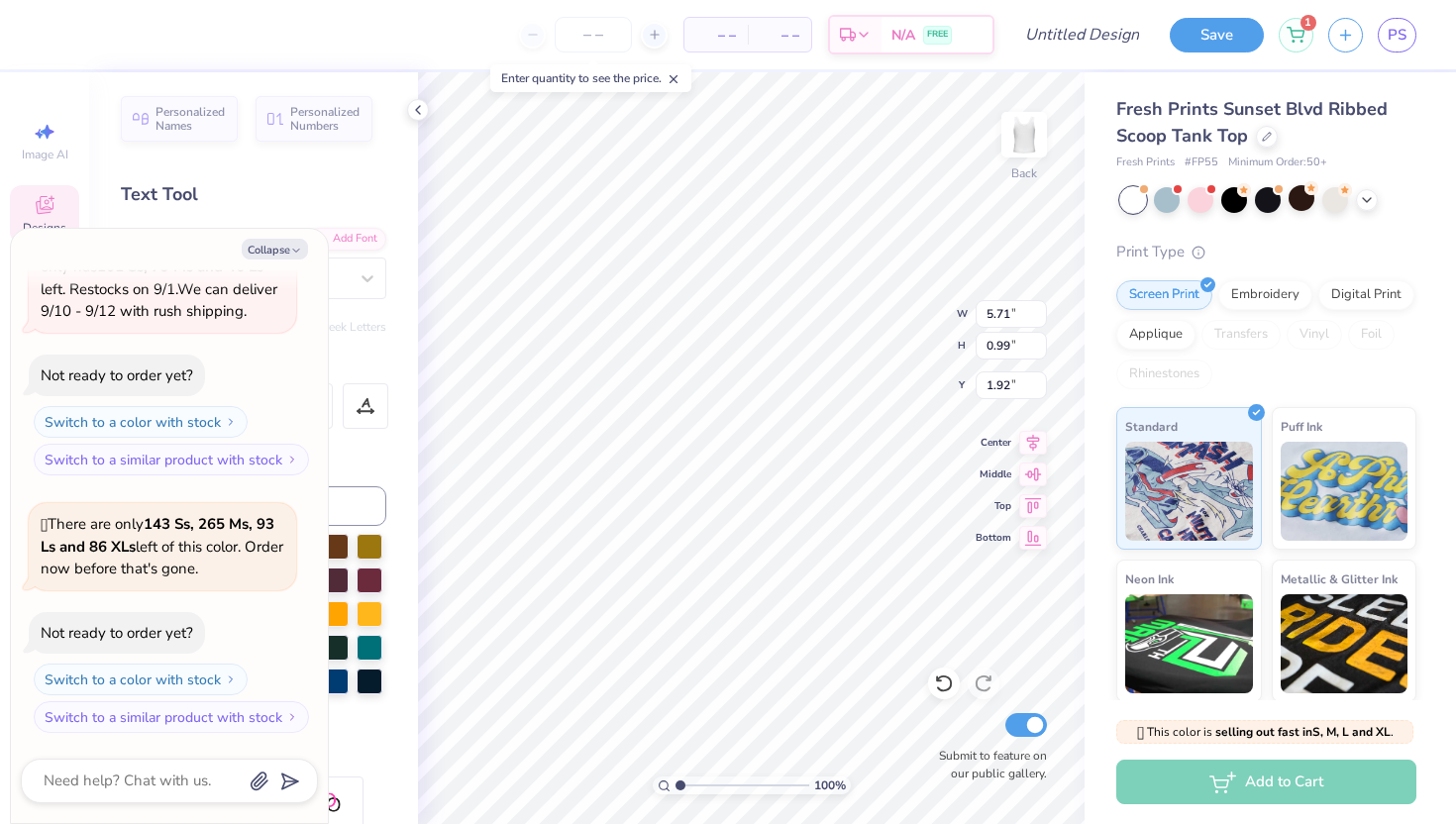 scroll, scrollTop: 0, scrollLeft: 3, axis: horizontal 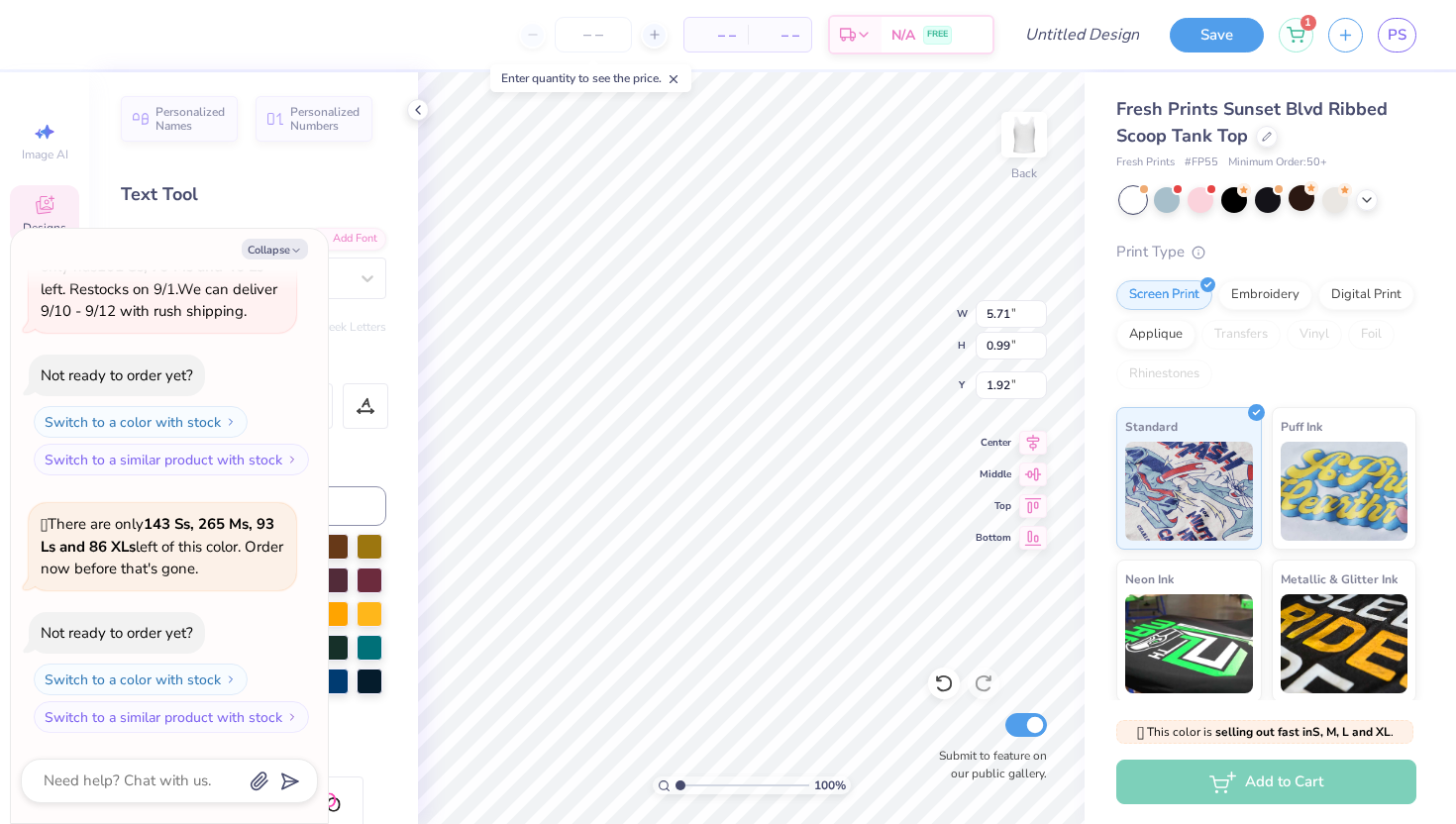 type on "x" 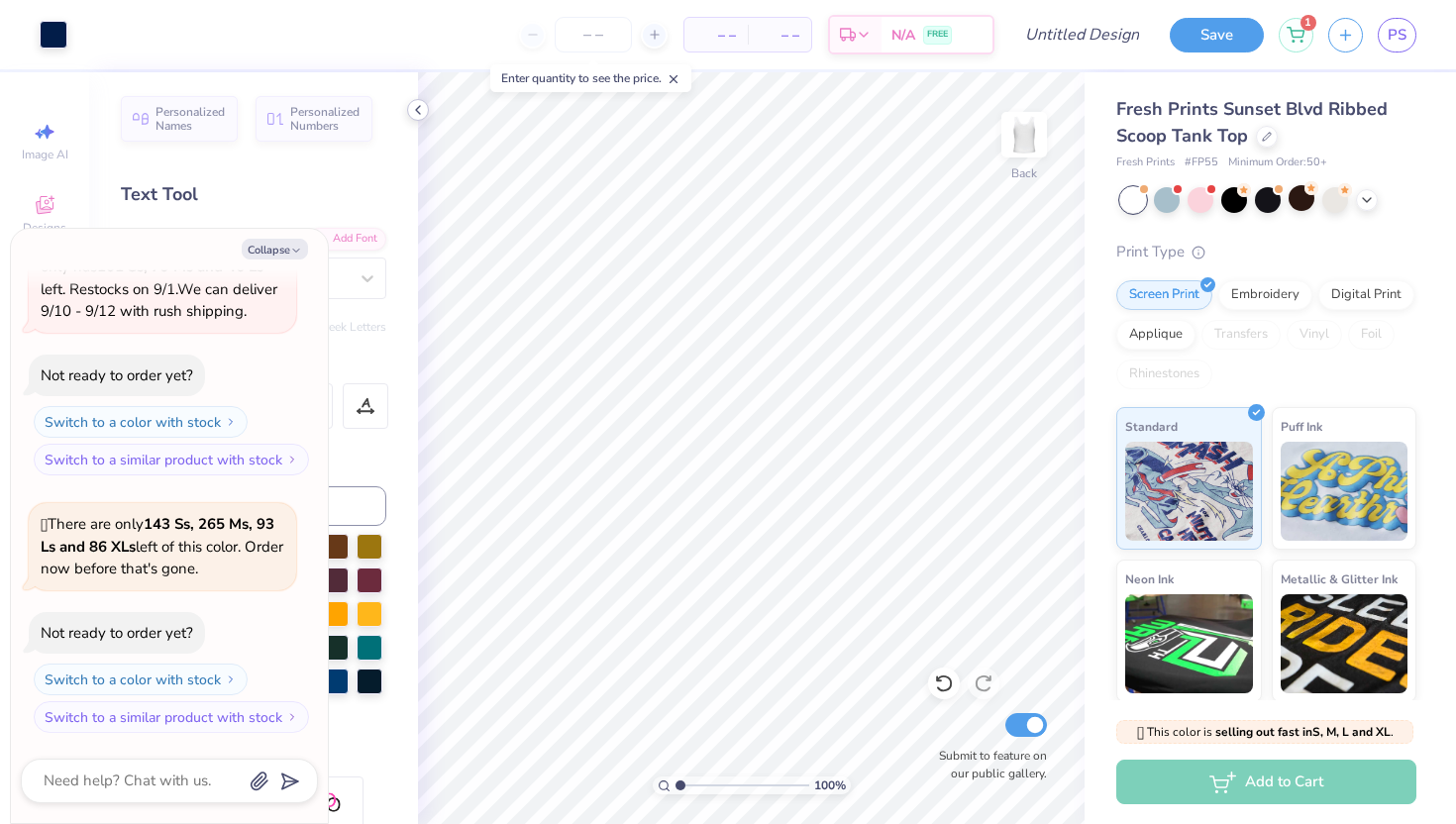 click 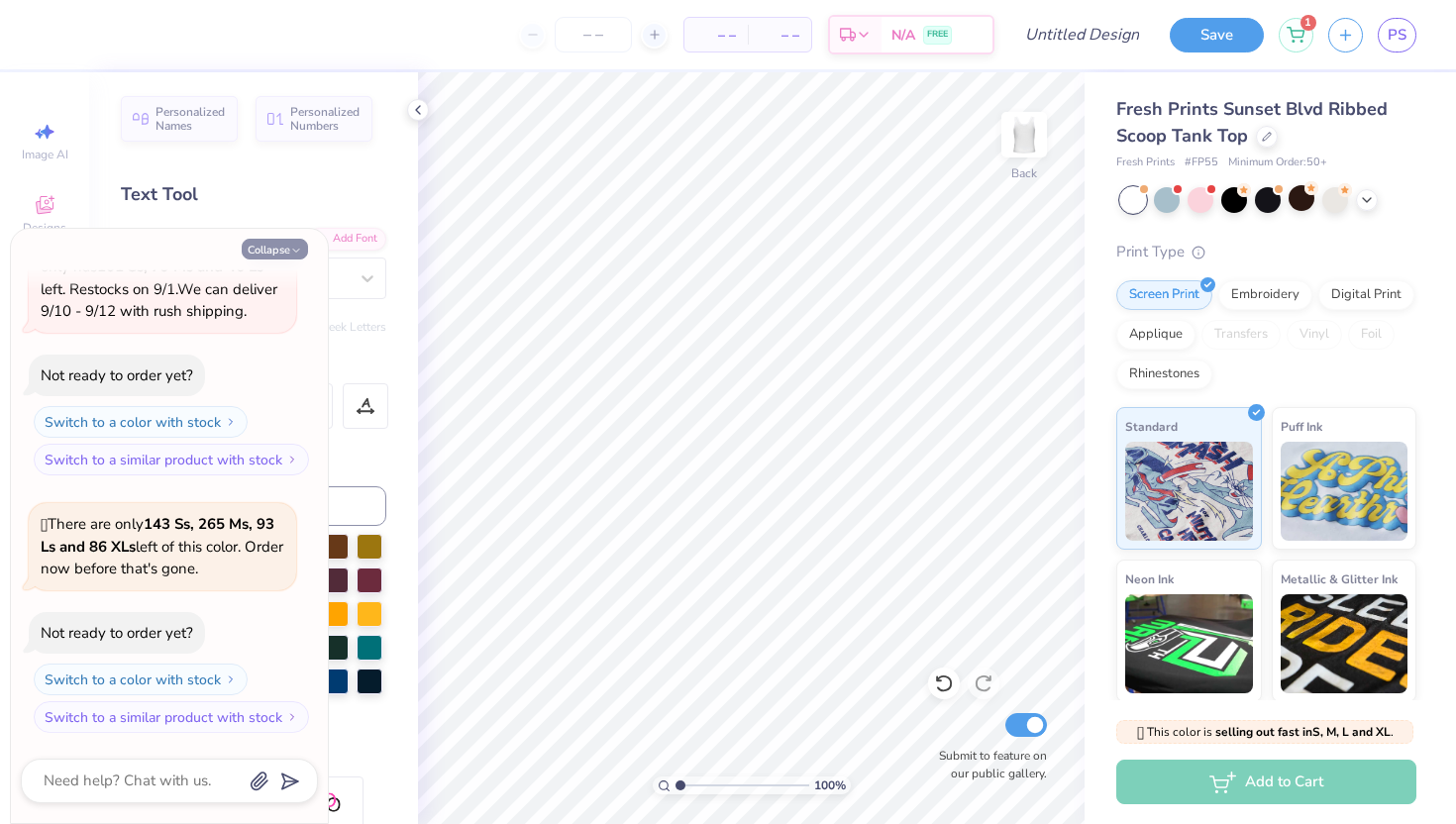 click on "Collapse" at bounding box center [274, 249] 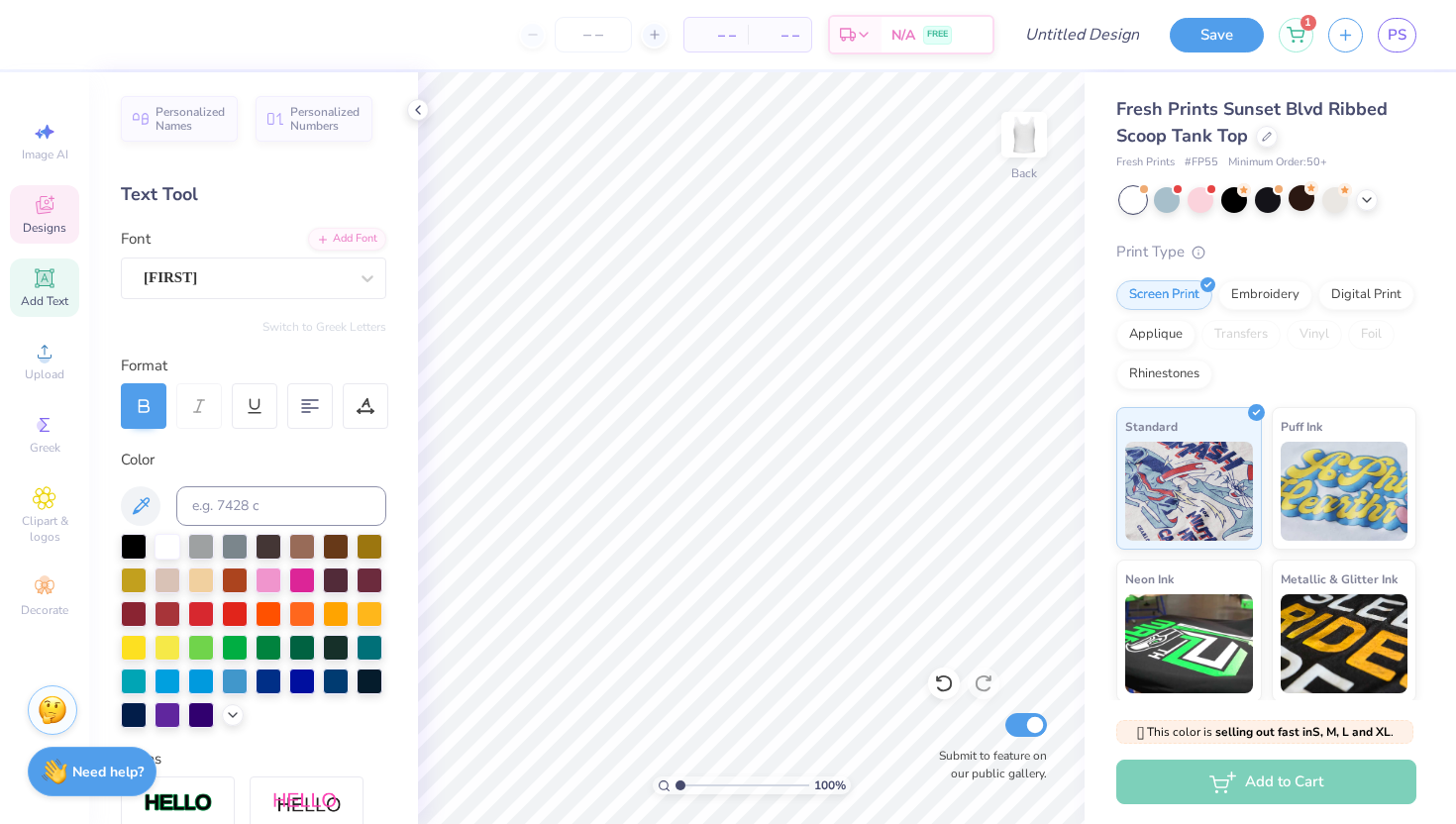 click on "Designs" at bounding box center [45, 228] 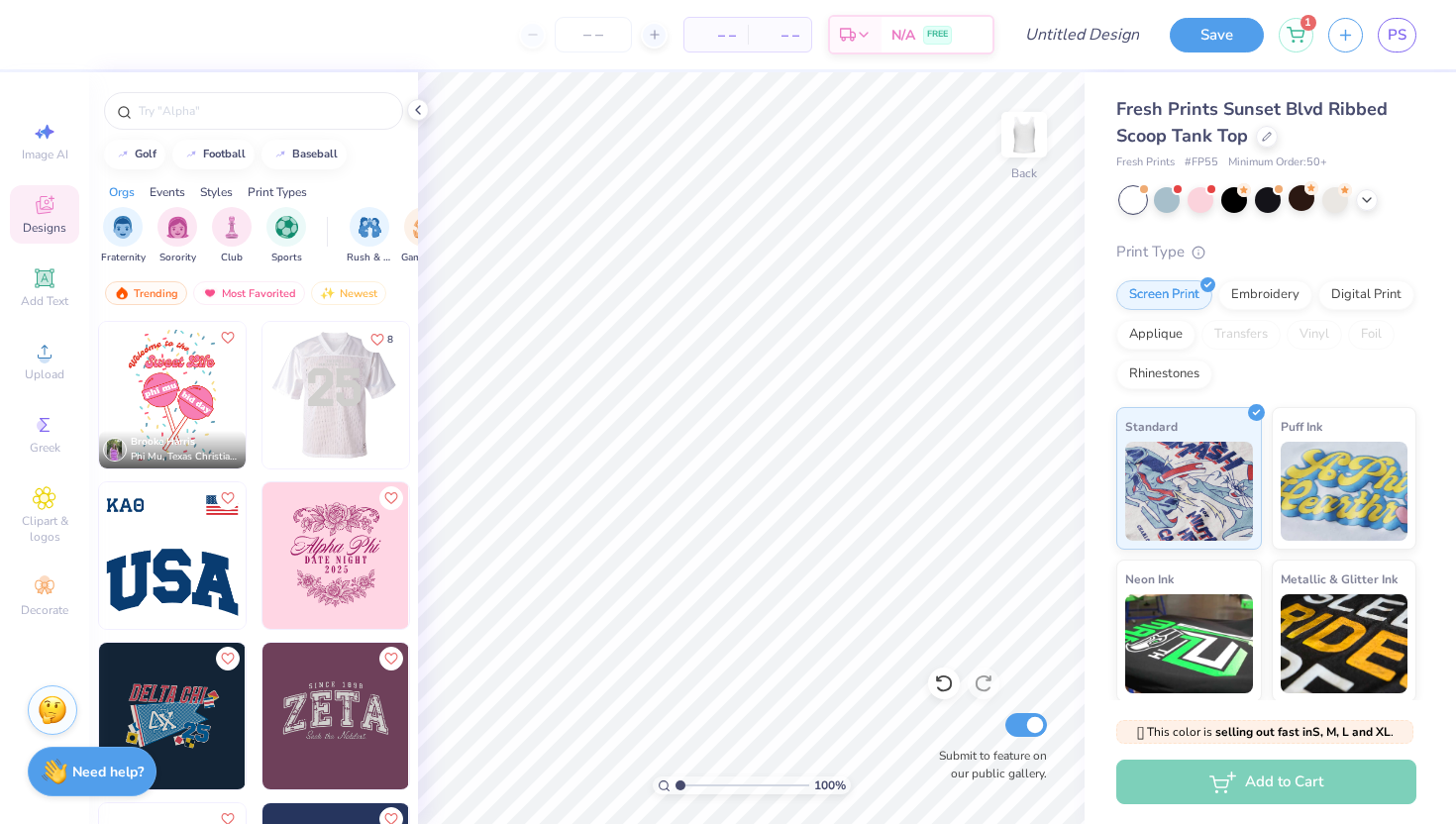click at bounding box center [336, 395] 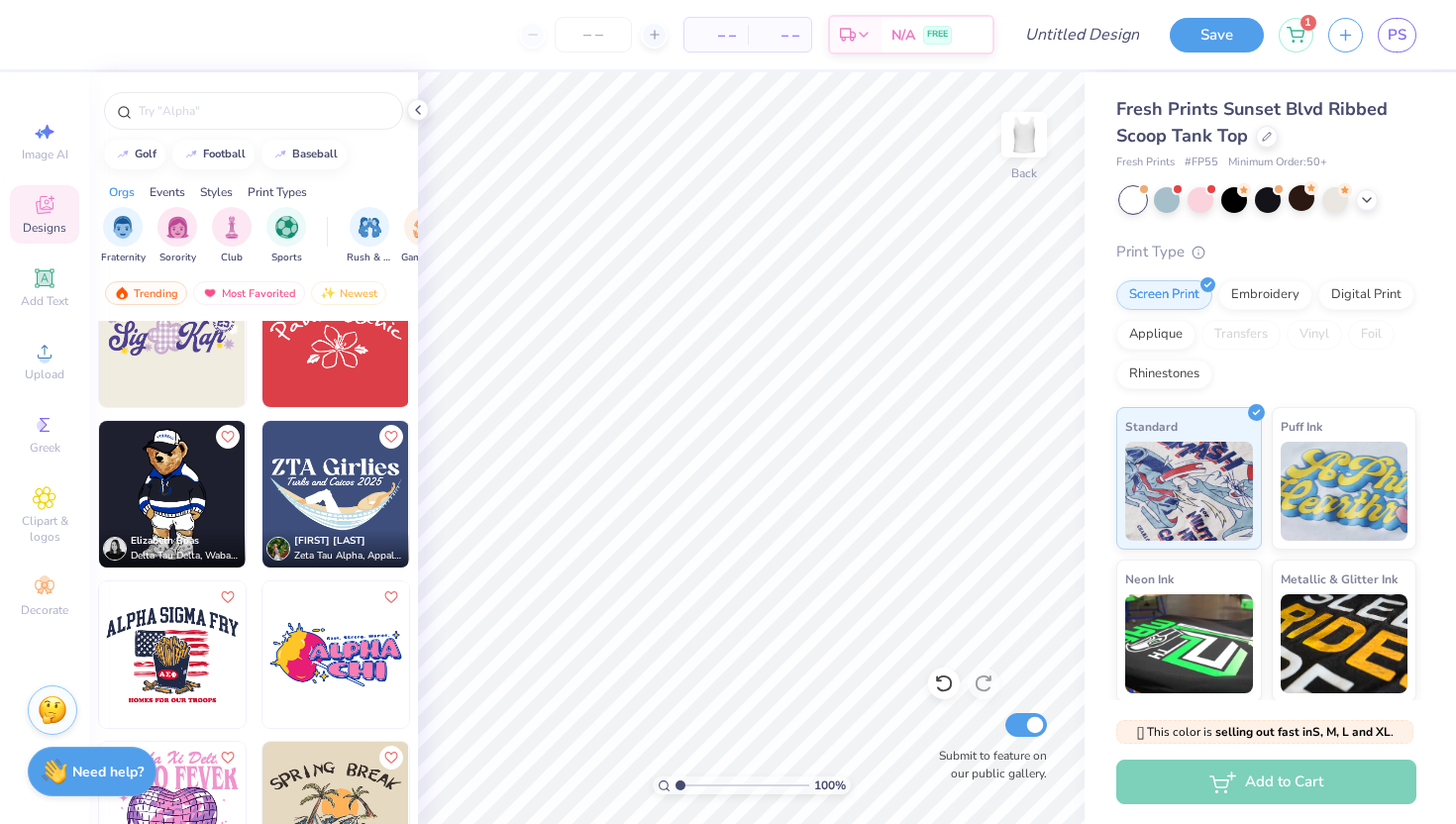 scroll, scrollTop: 1030, scrollLeft: 0, axis: vertical 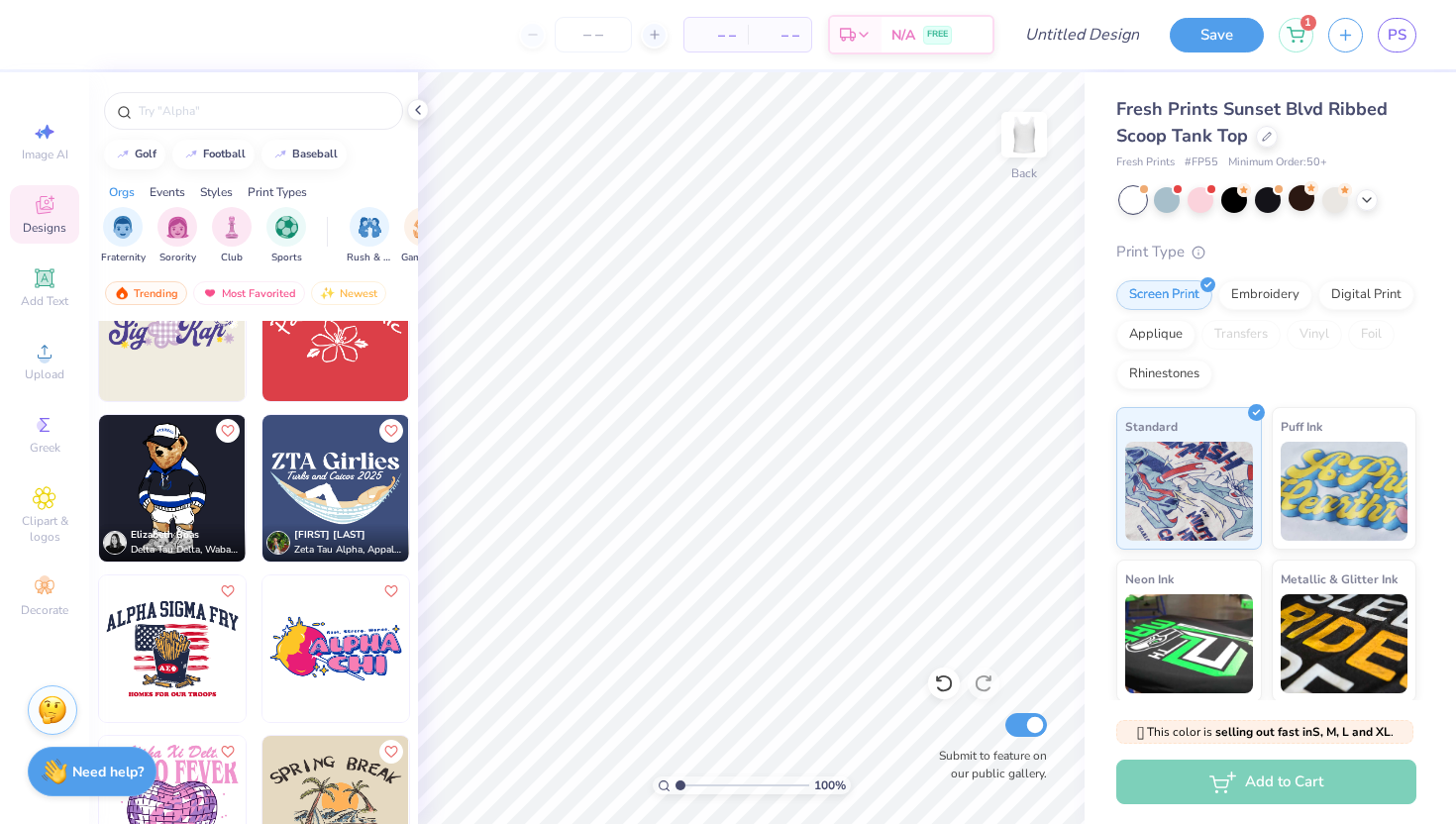 click at bounding box center (336, 488) 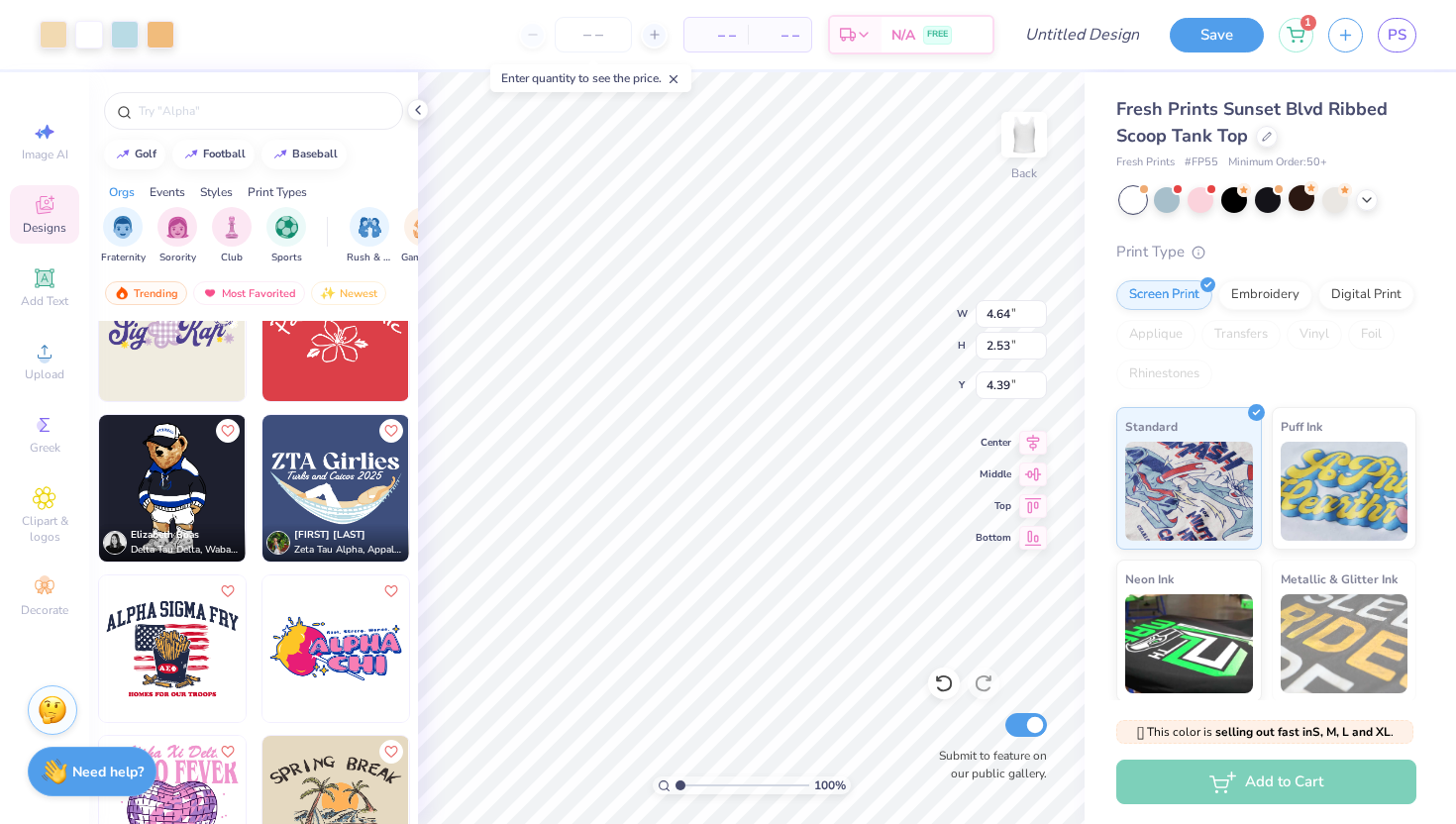 type on "4.39" 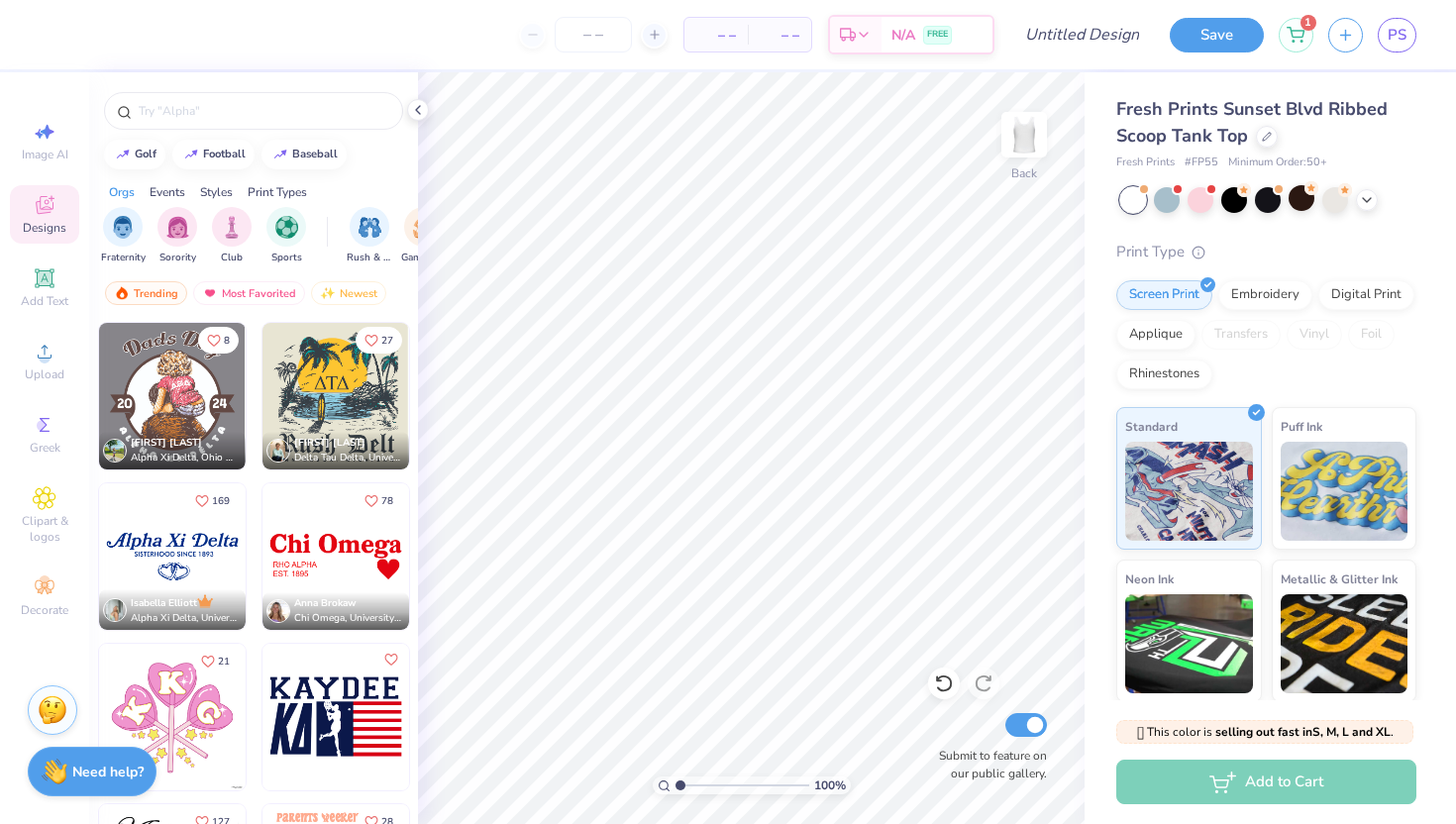 scroll, scrollTop: 2896, scrollLeft: 0, axis: vertical 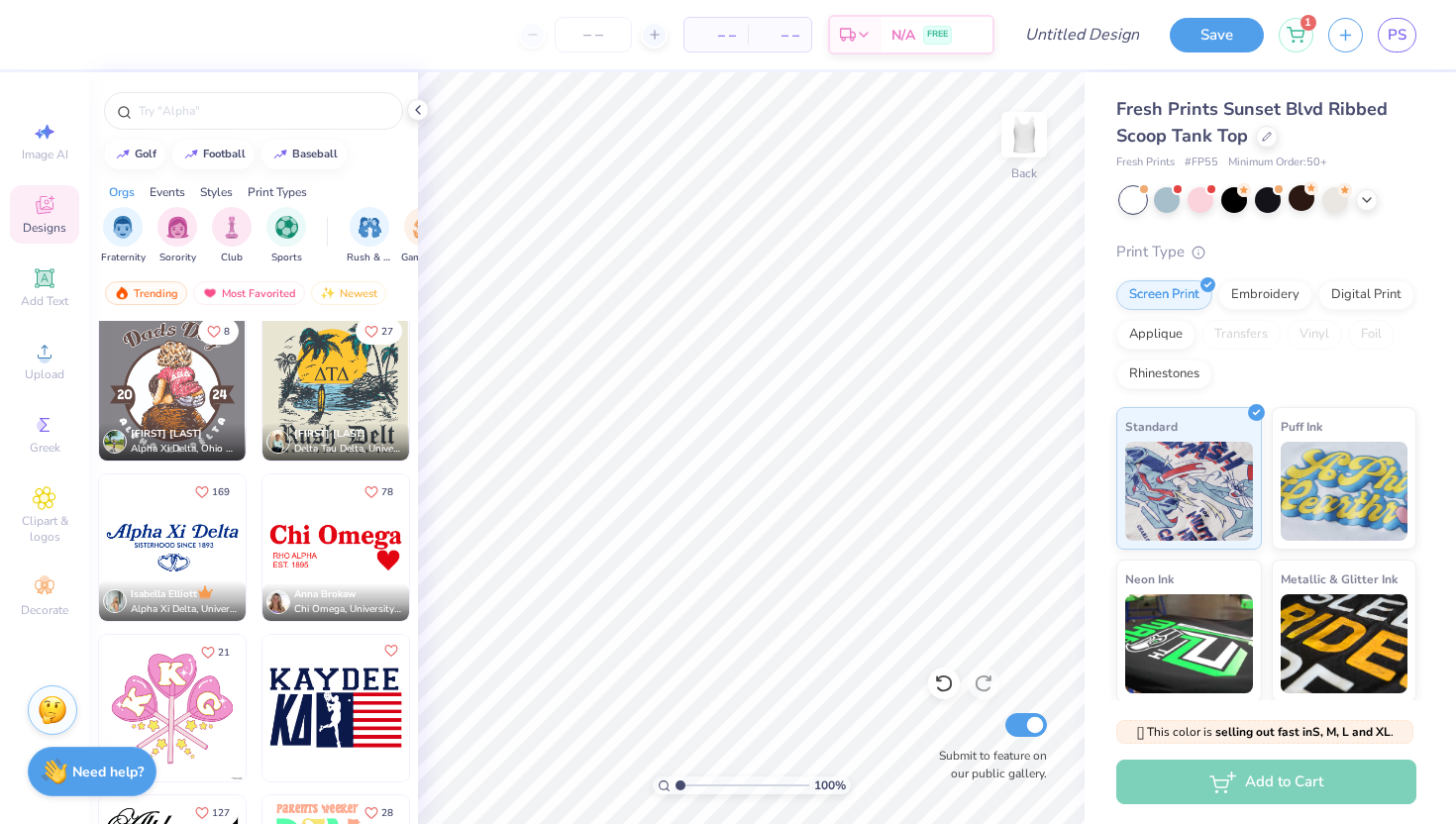 click at bounding box center (336, 548) 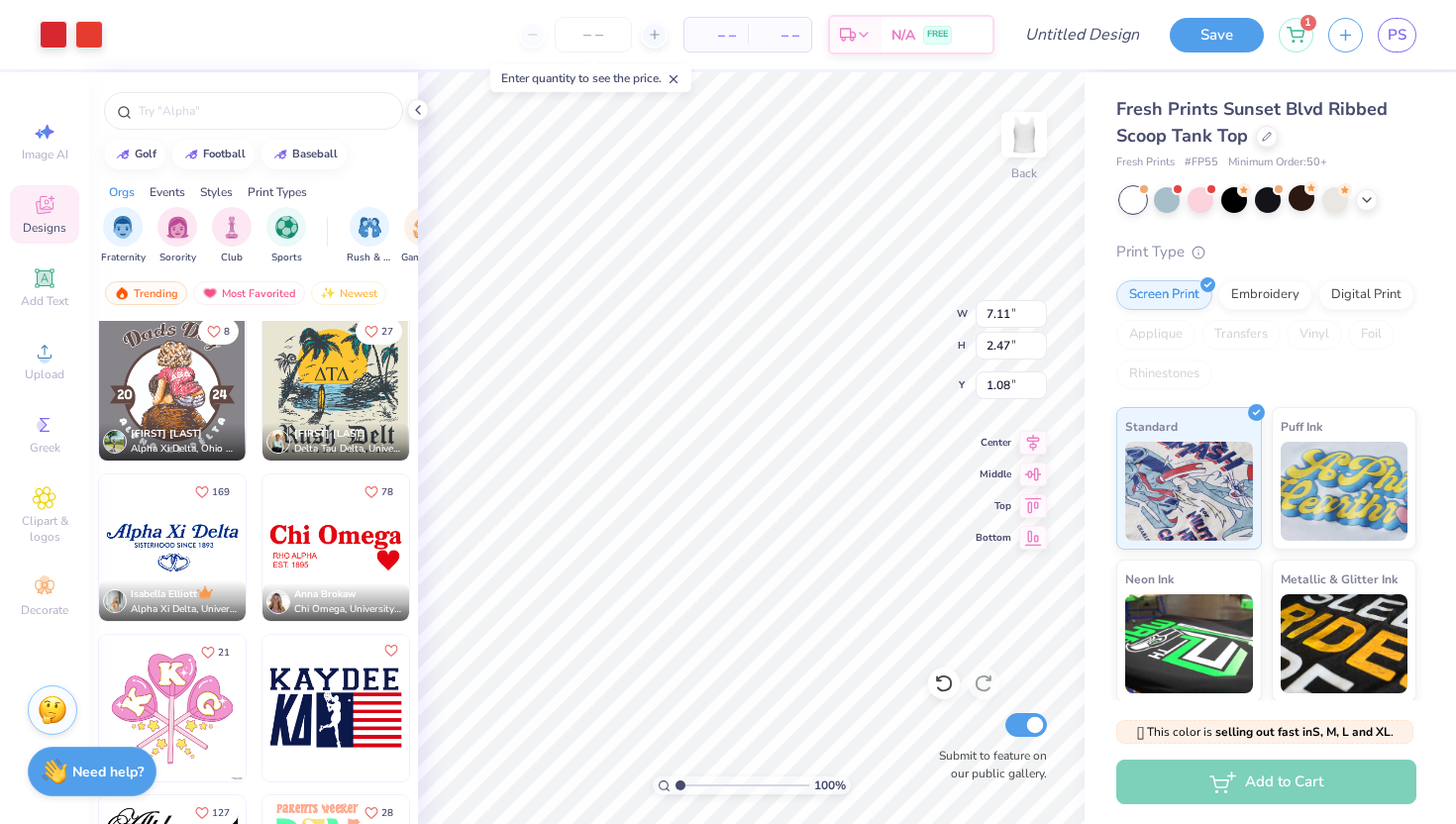 type on "1.19" 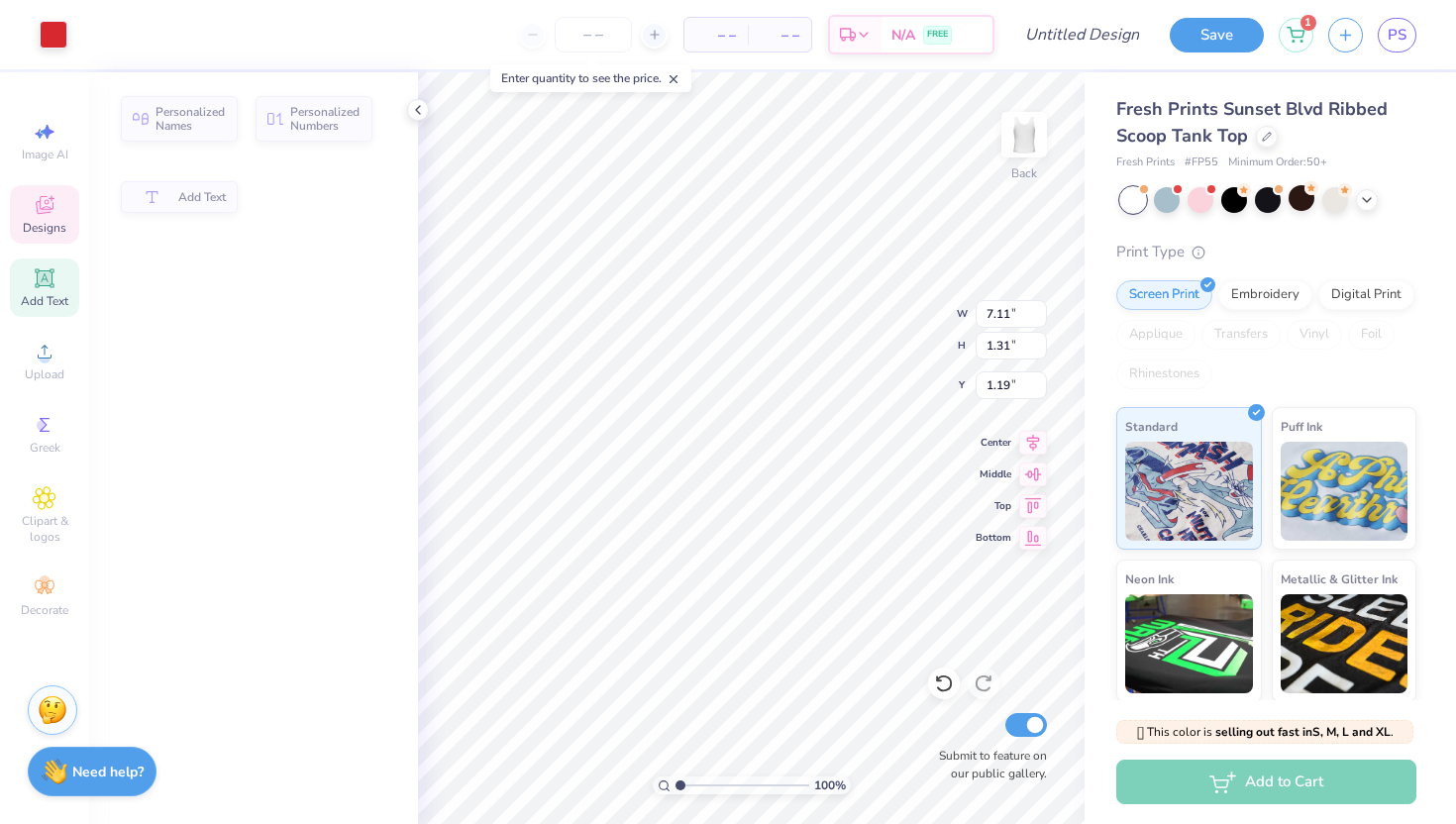 type on "1.31" 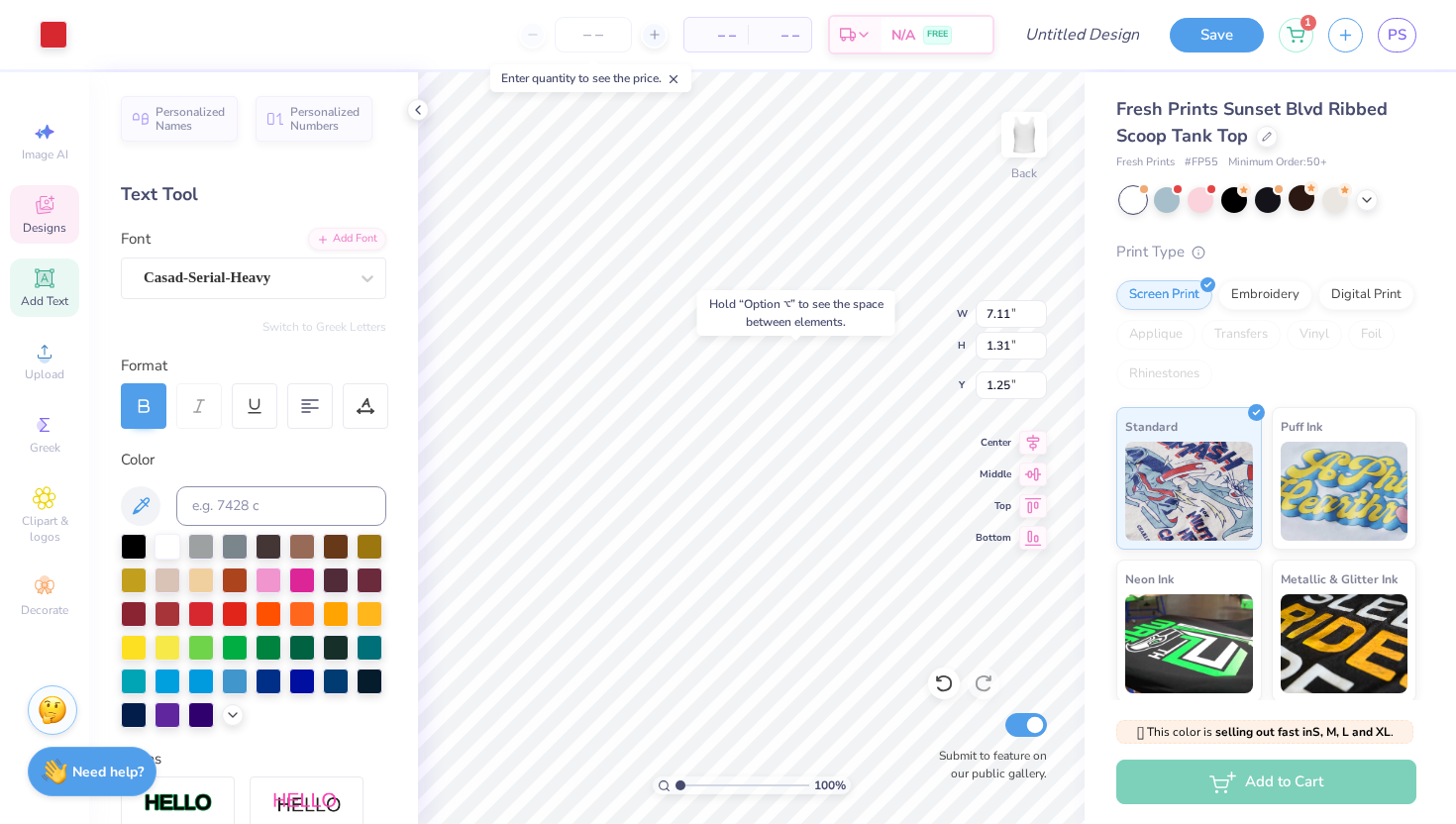 type on "1.25" 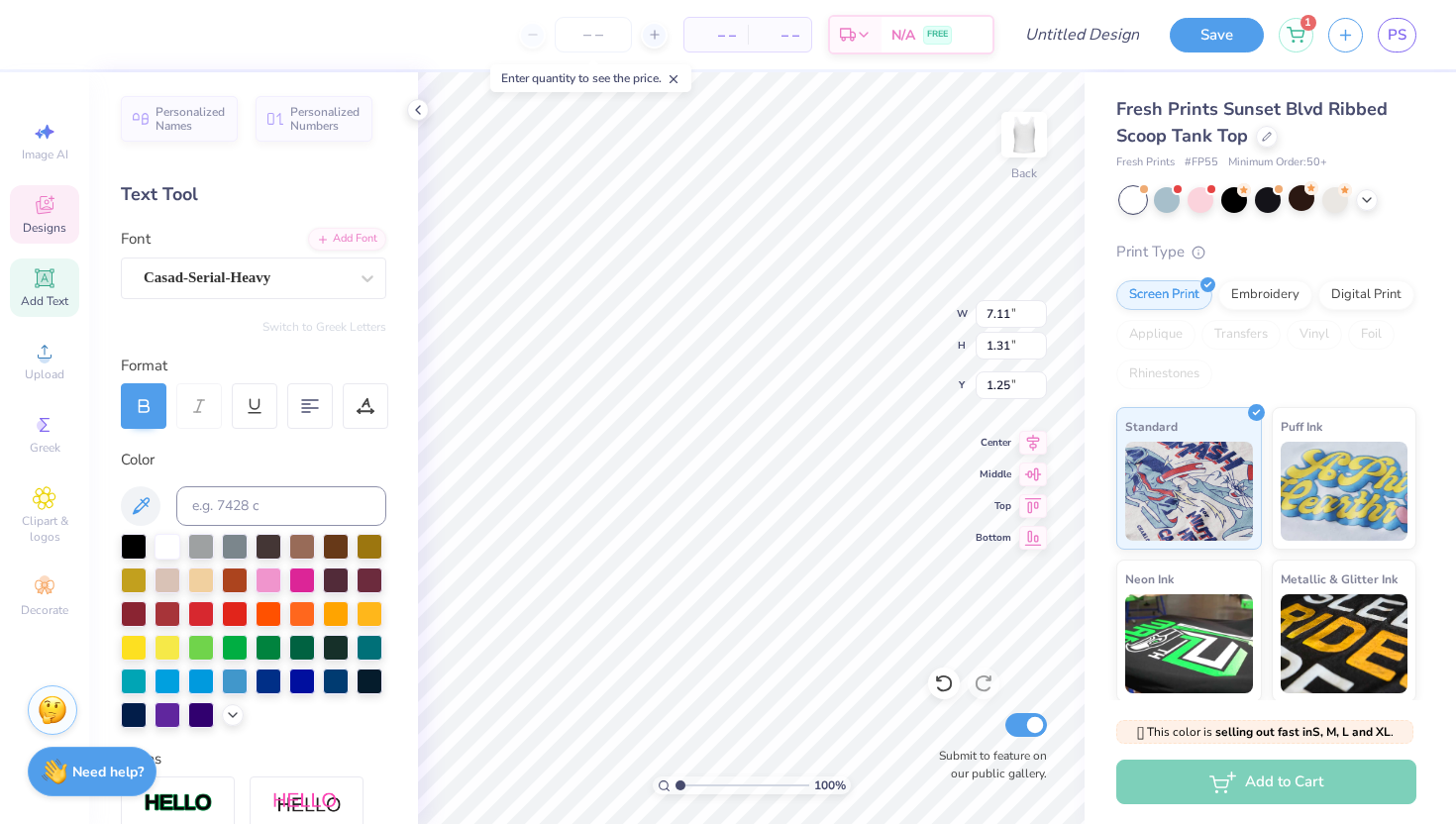 scroll, scrollTop: 0, scrollLeft: 0, axis: both 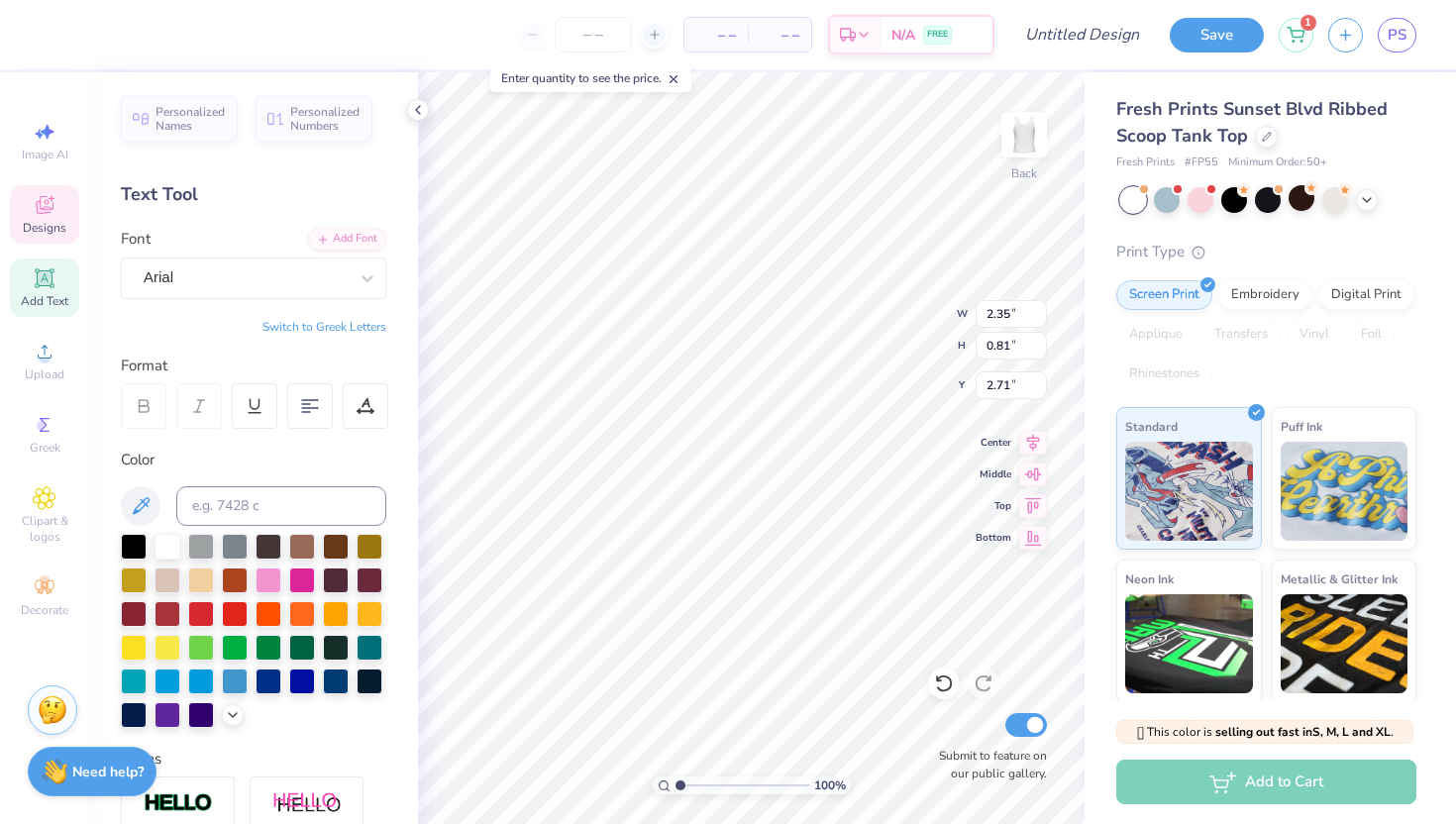 type on "5.64" 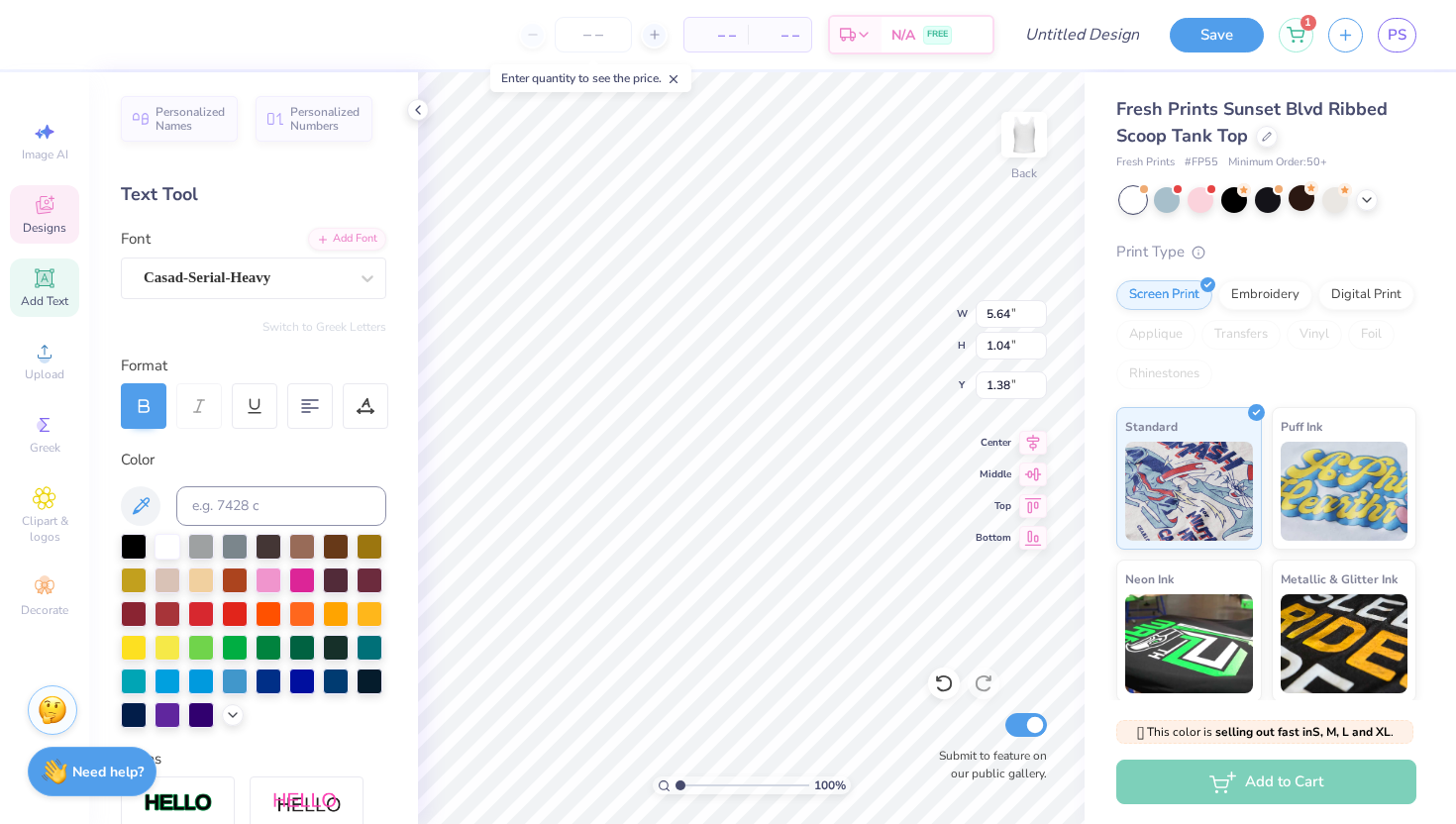 type on "1.03" 